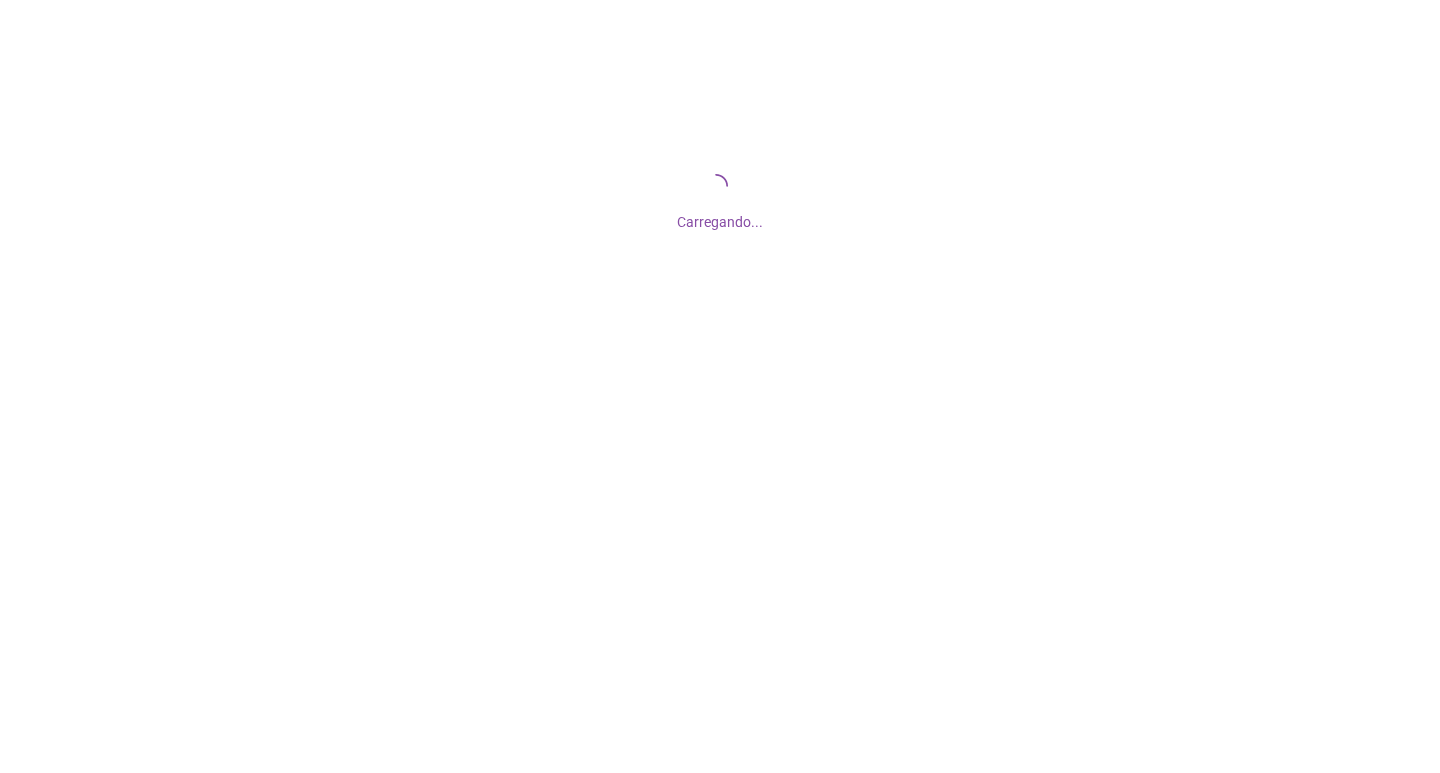 scroll, scrollTop: 0, scrollLeft: 0, axis: both 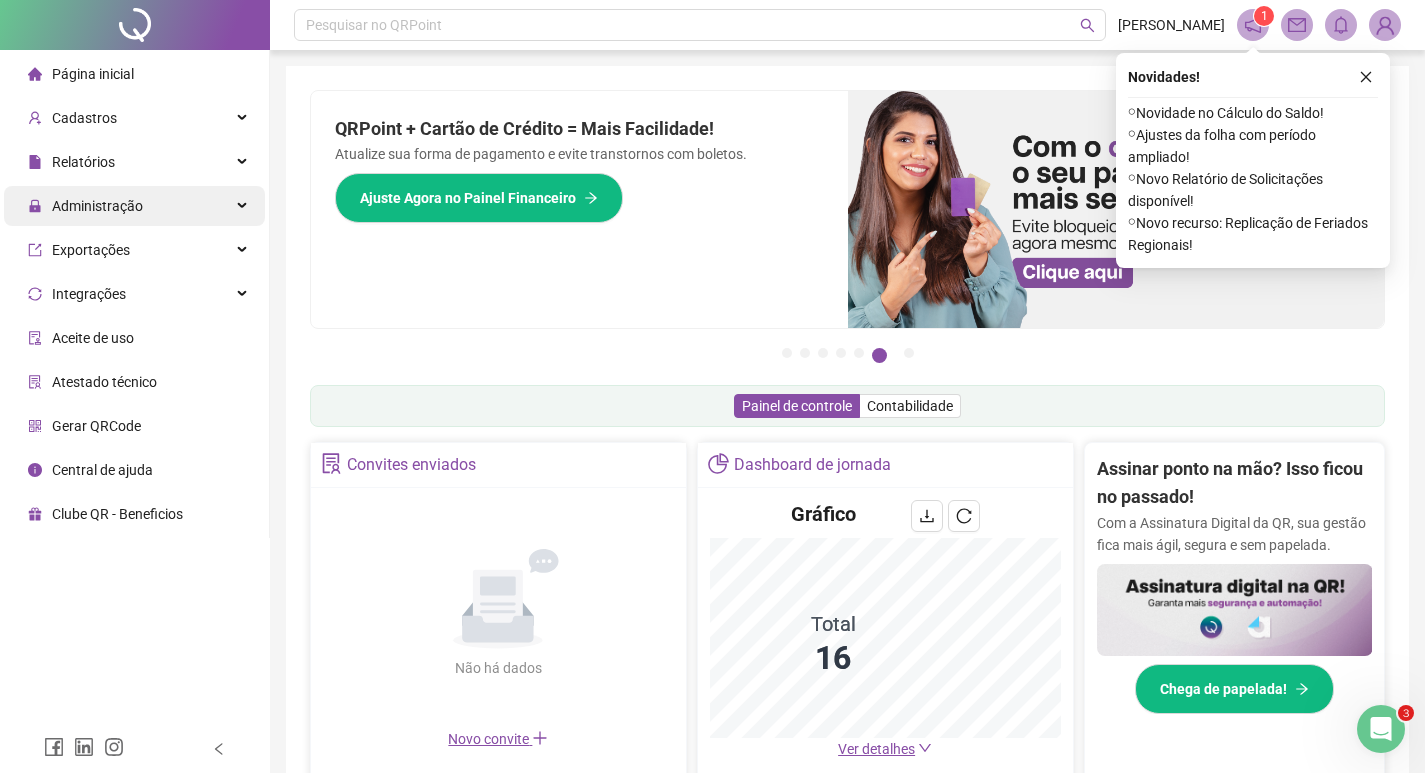 click on "Administração" at bounding box center (134, 206) 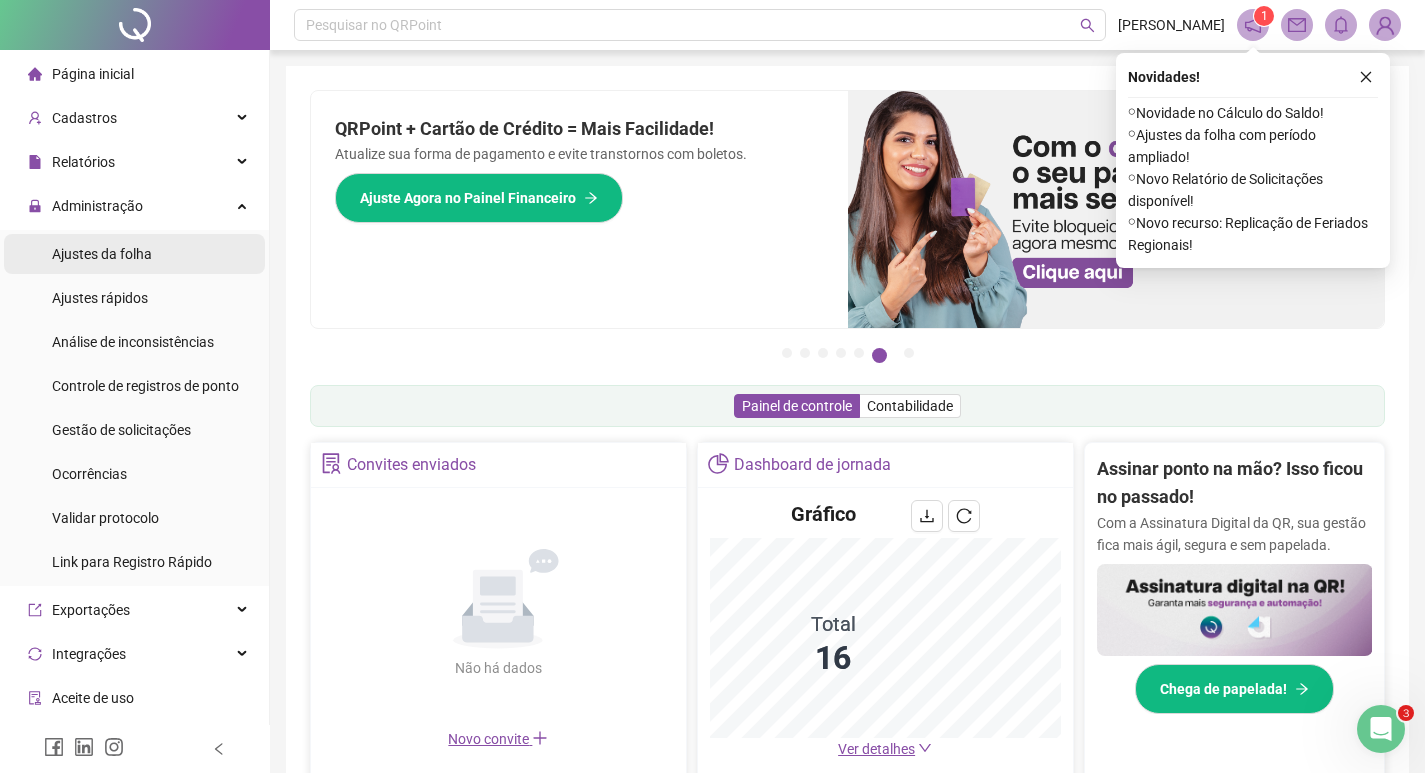 click on "Ajustes da folha" at bounding box center [102, 254] 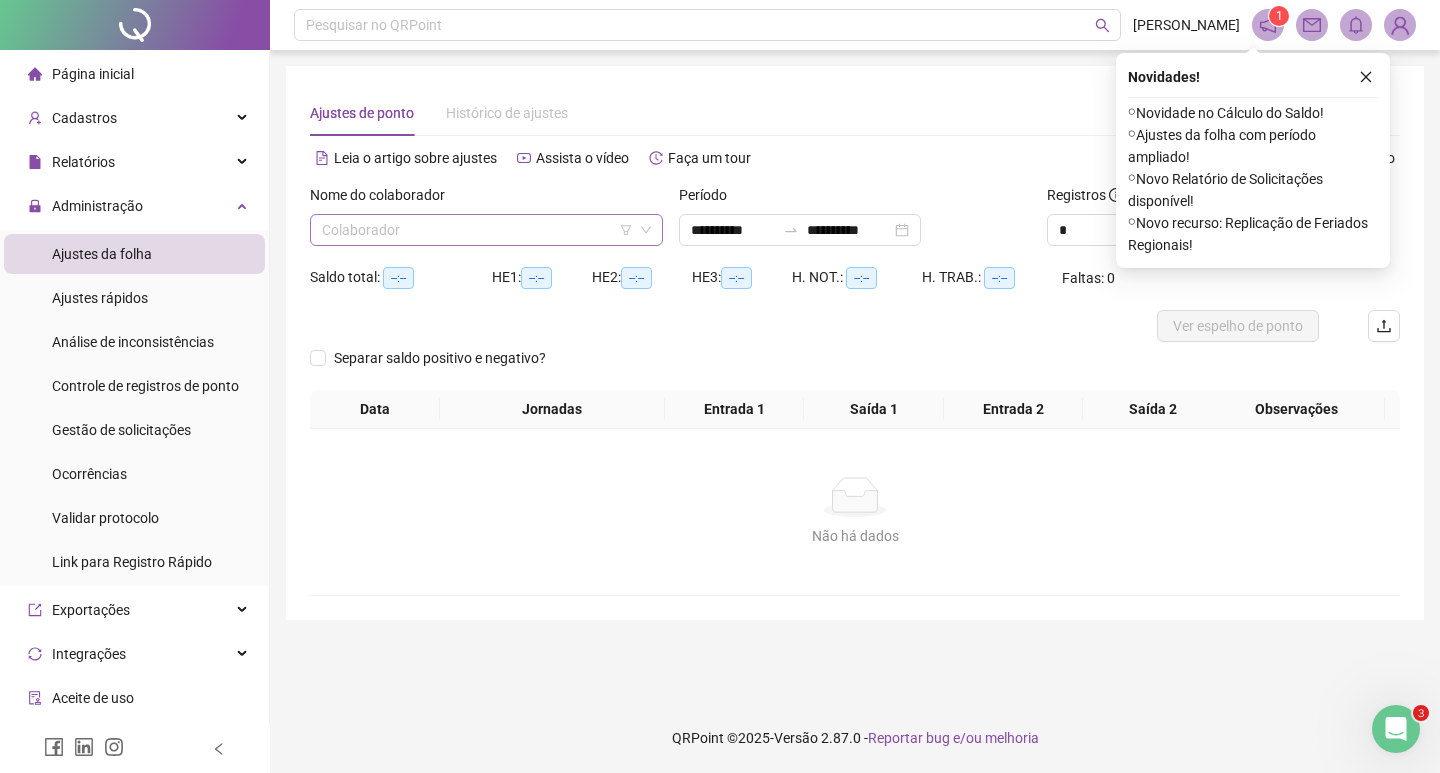 click at bounding box center [480, 230] 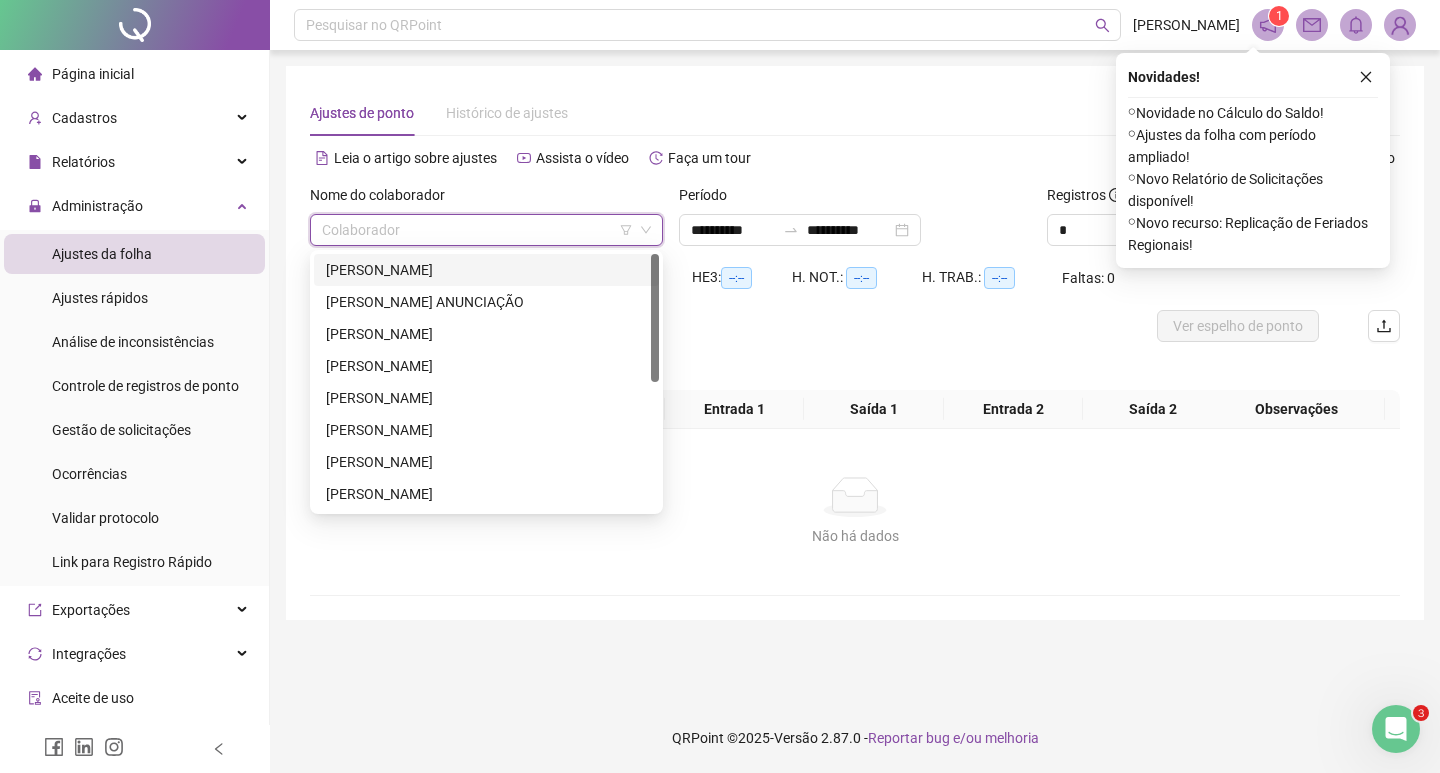 click on "[PERSON_NAME]" at bounding box center [486, 270] 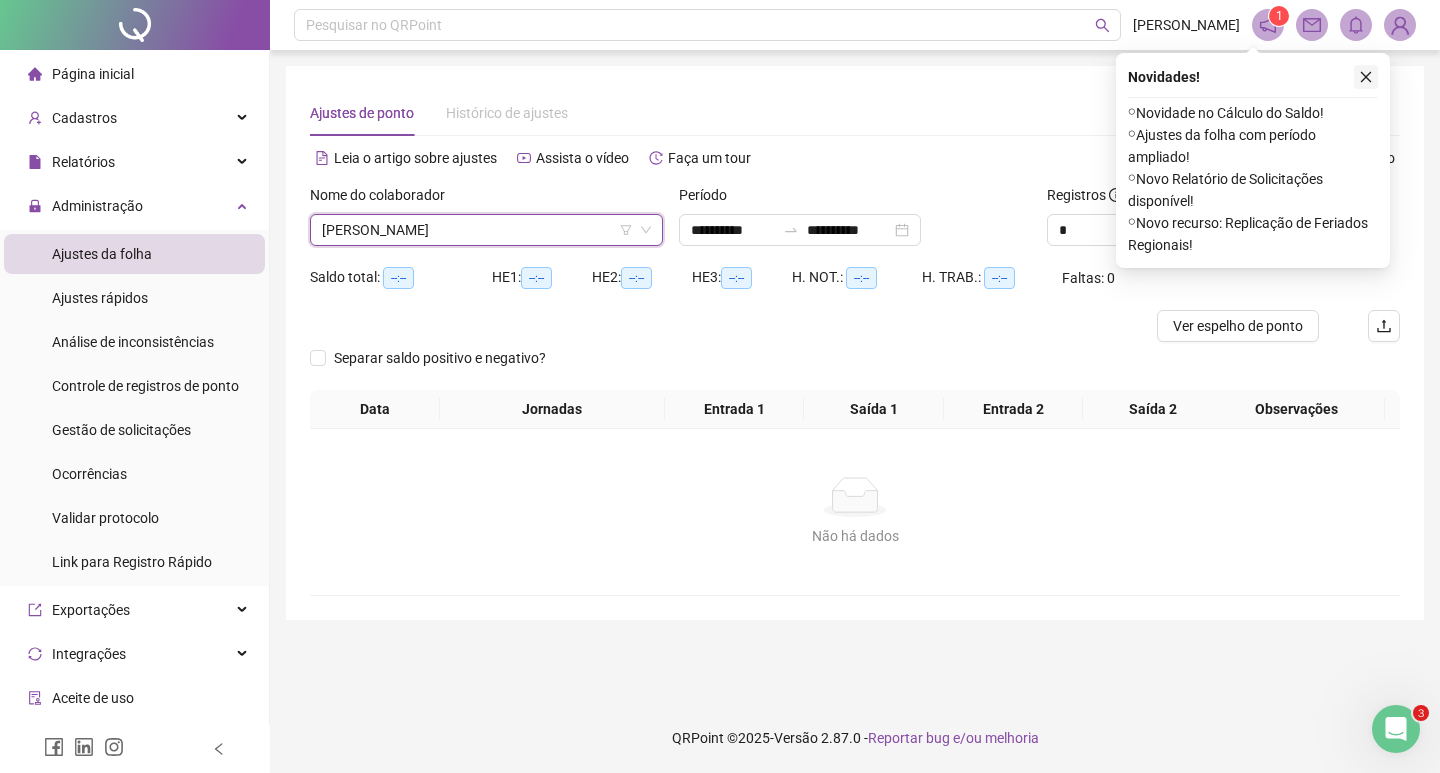 click 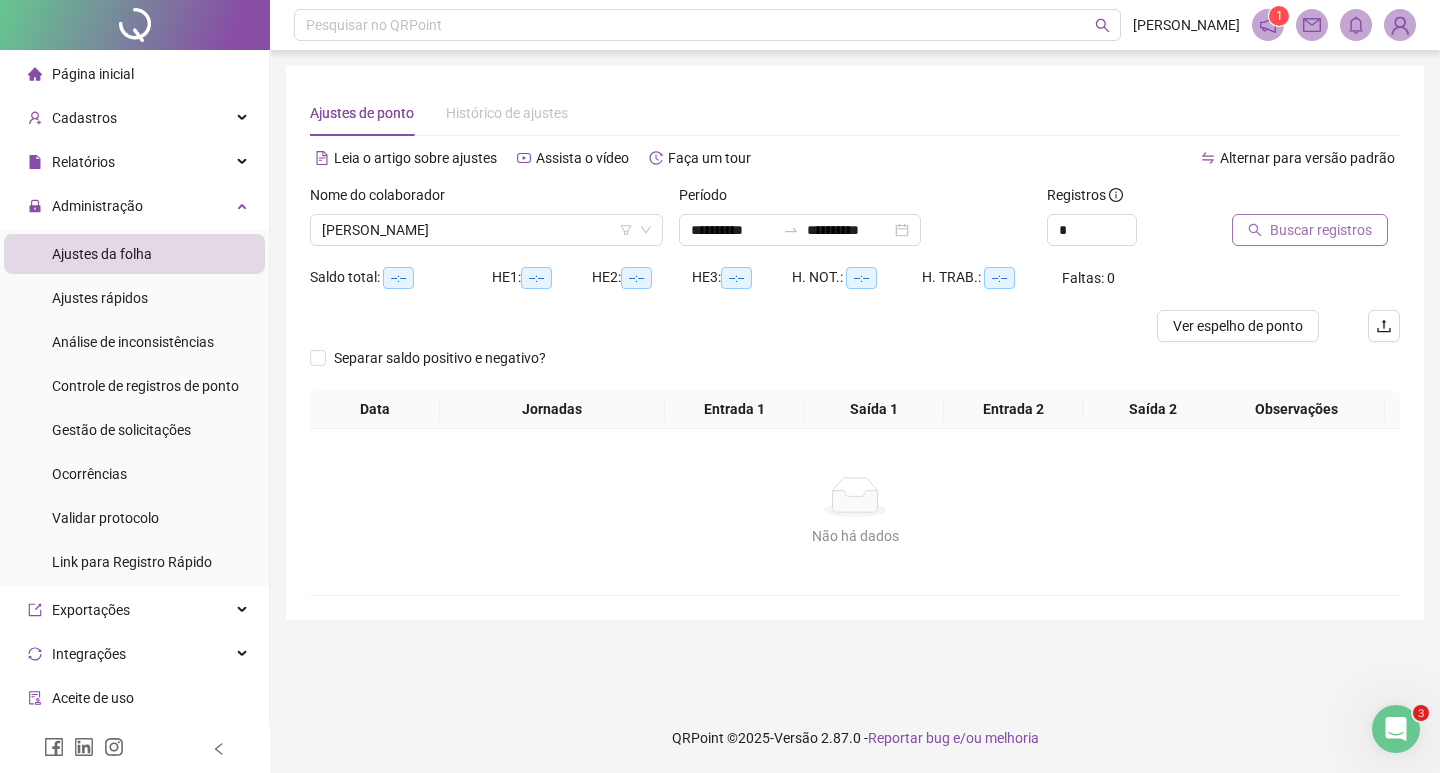 click on "Buscar registros" at bounding box center [1321, 230] 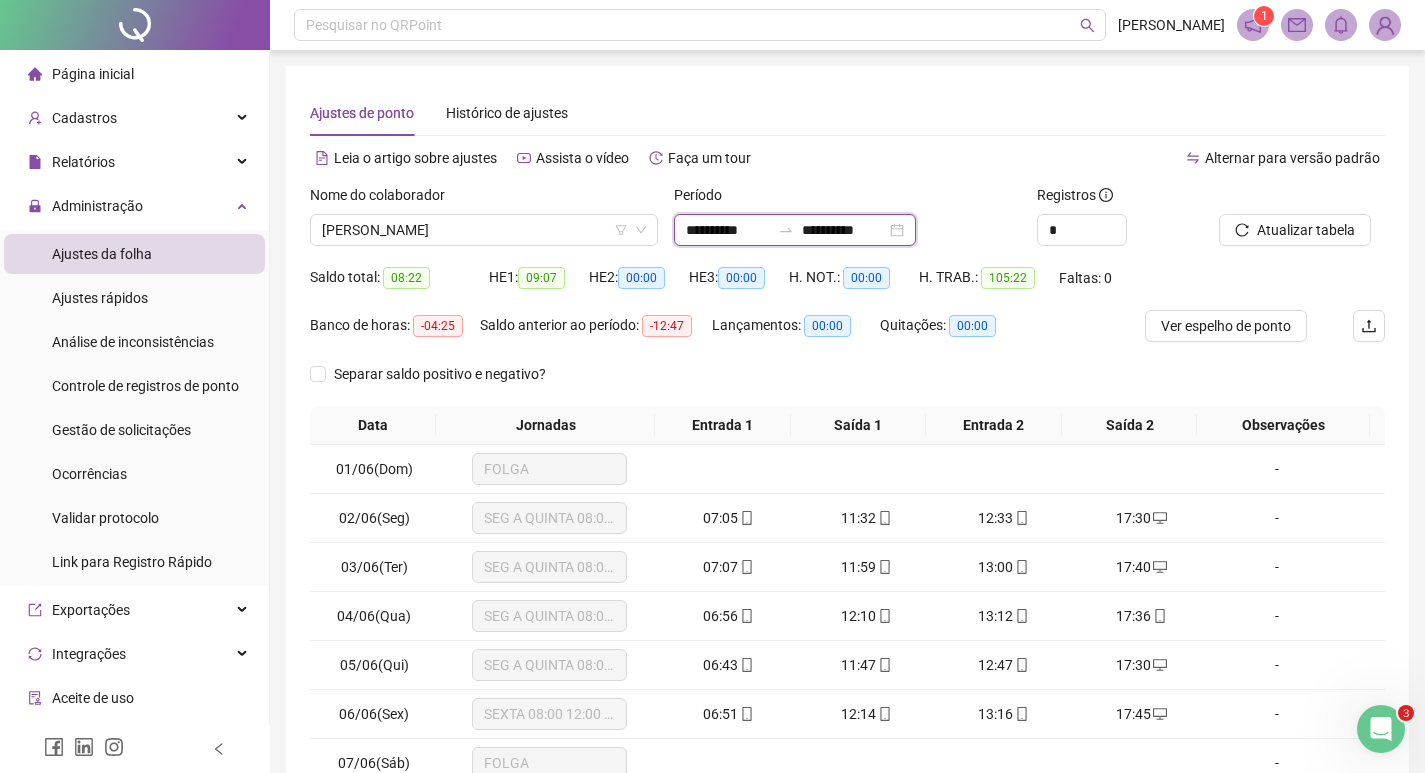 click on "**********" at bounding box center [844, 230] 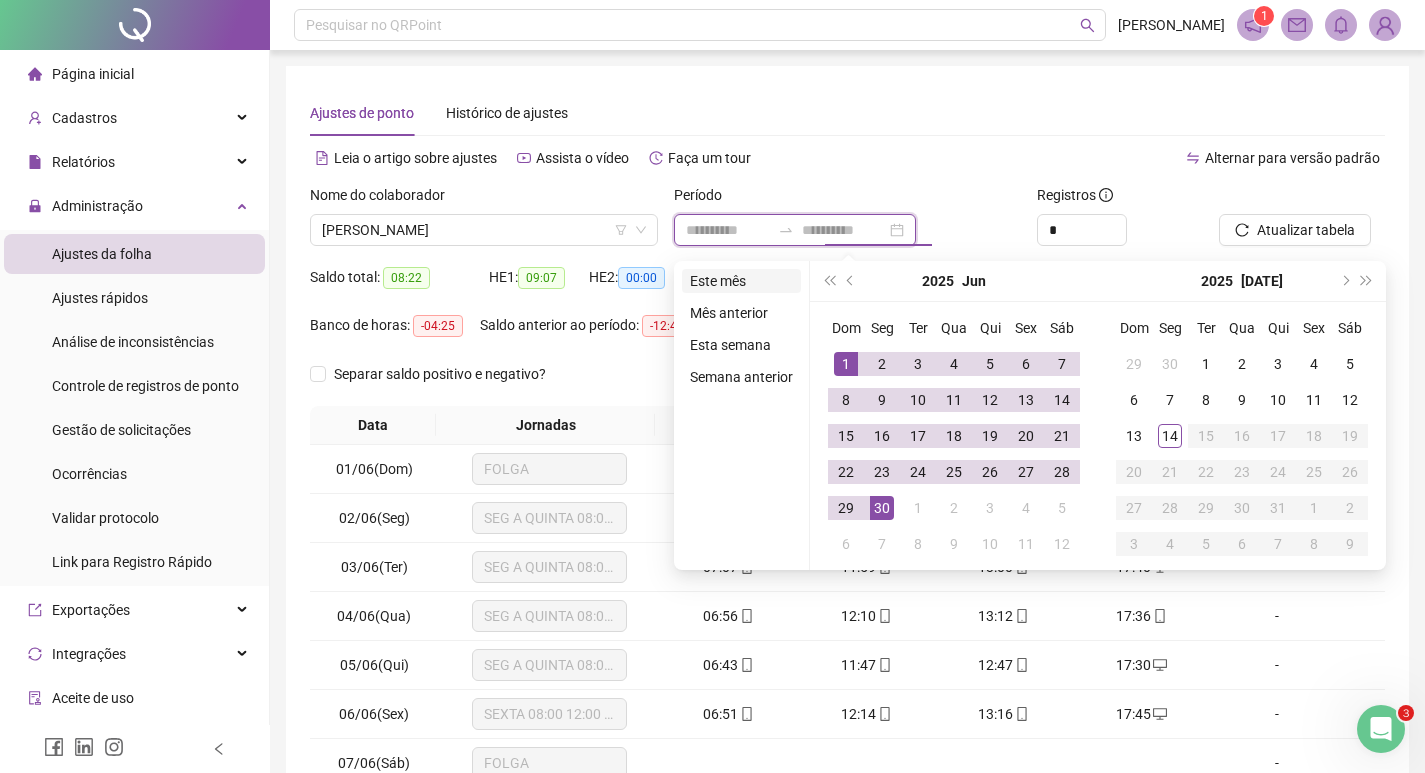 type on "**********" 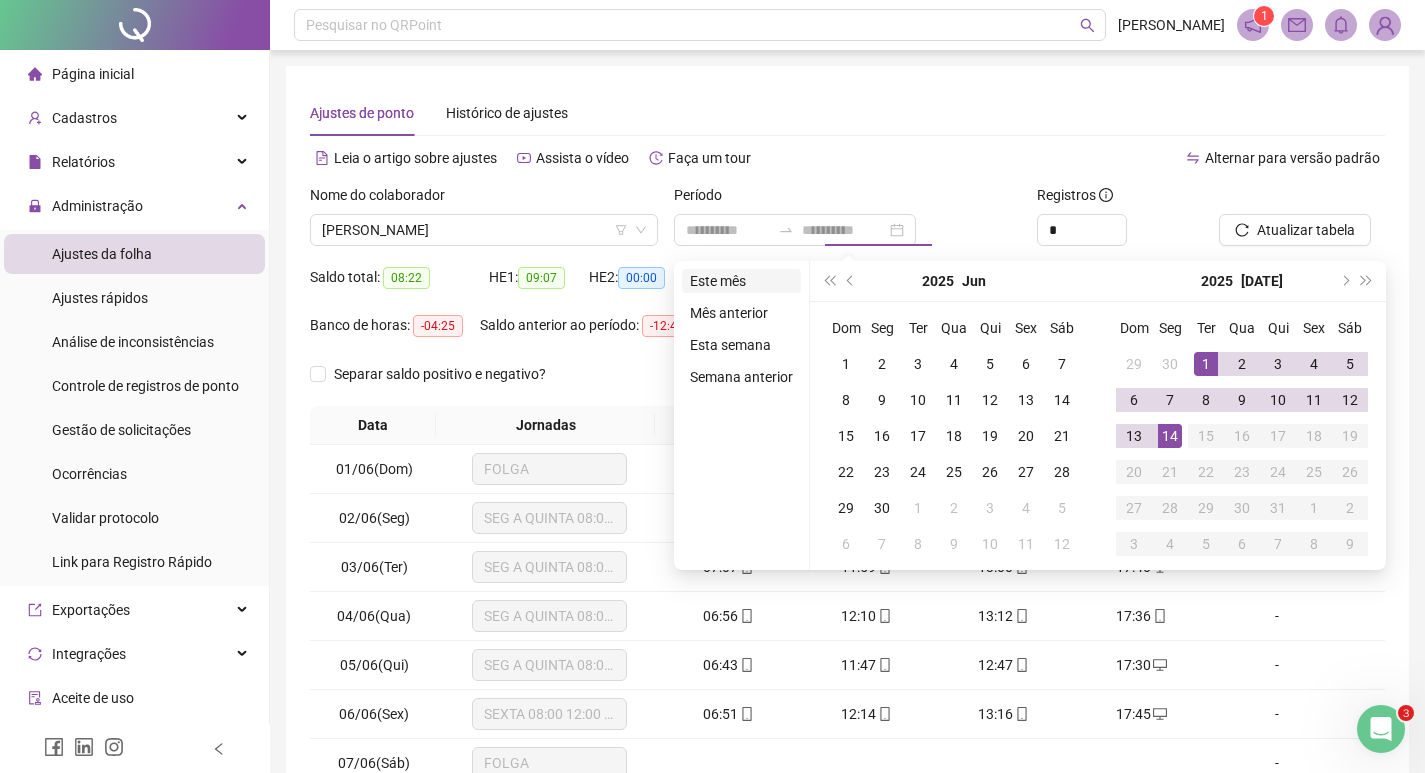 click on "Este mês" at bounding box center (741, 281) 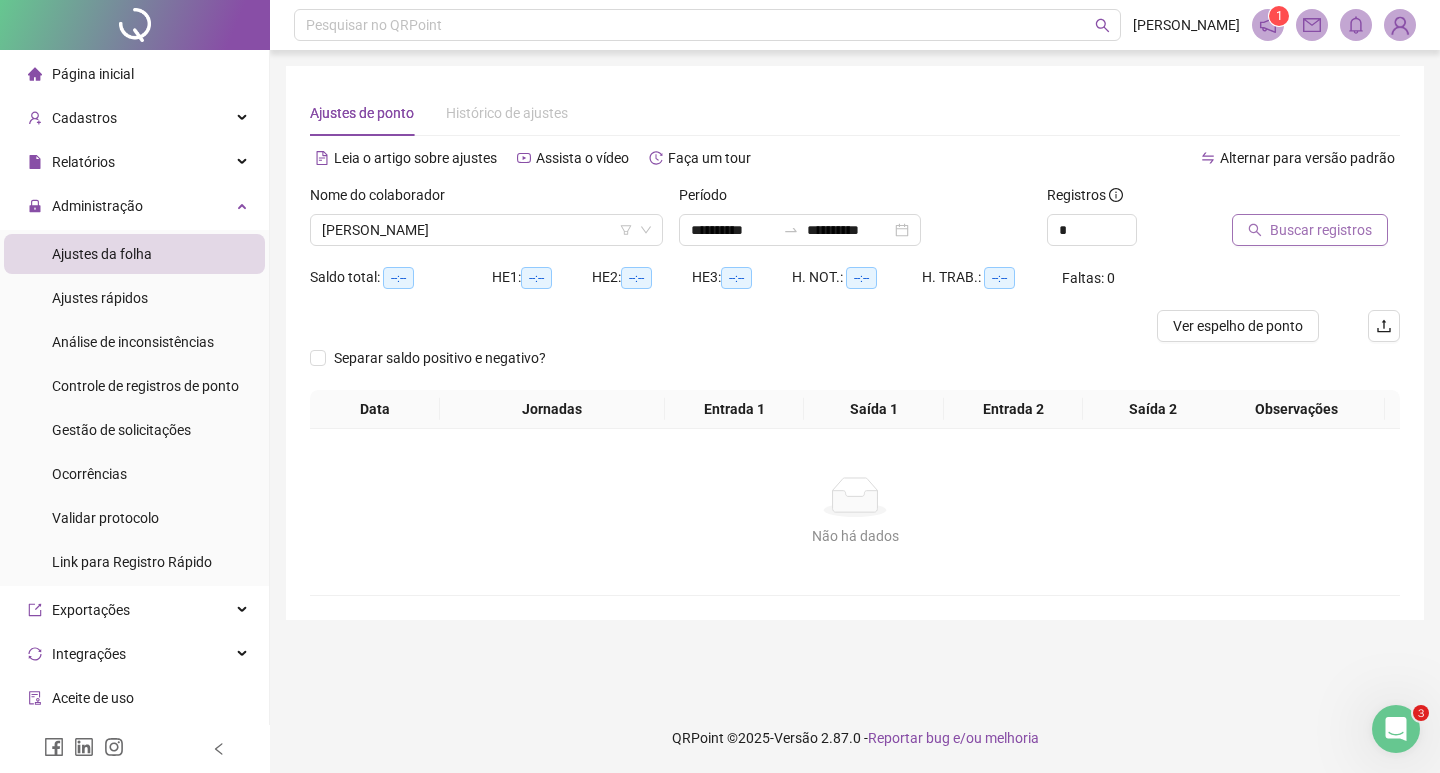 click on "Buscar registros" at bounding box center (1321, 230) 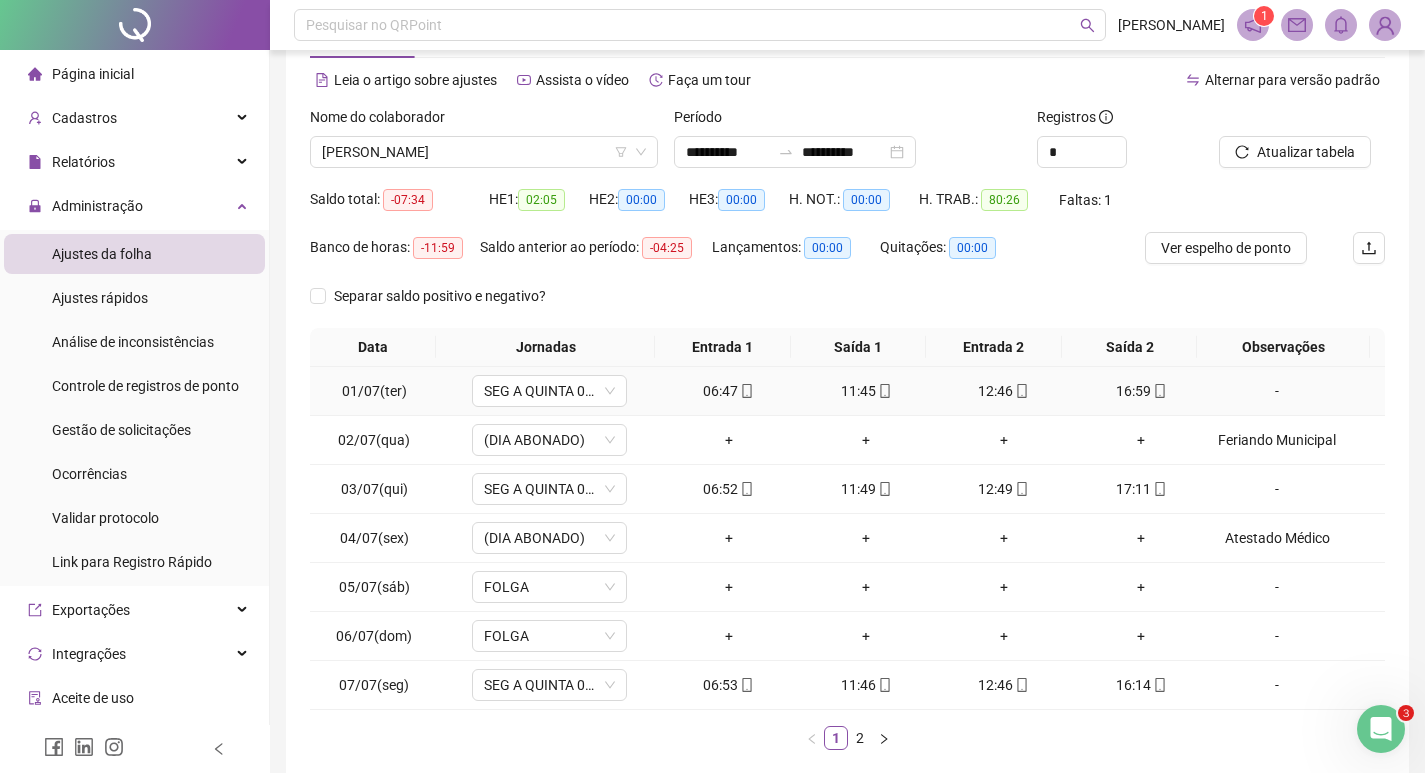 scroll, scrollTop: 181, scrollLeft: 0, axis: vertical 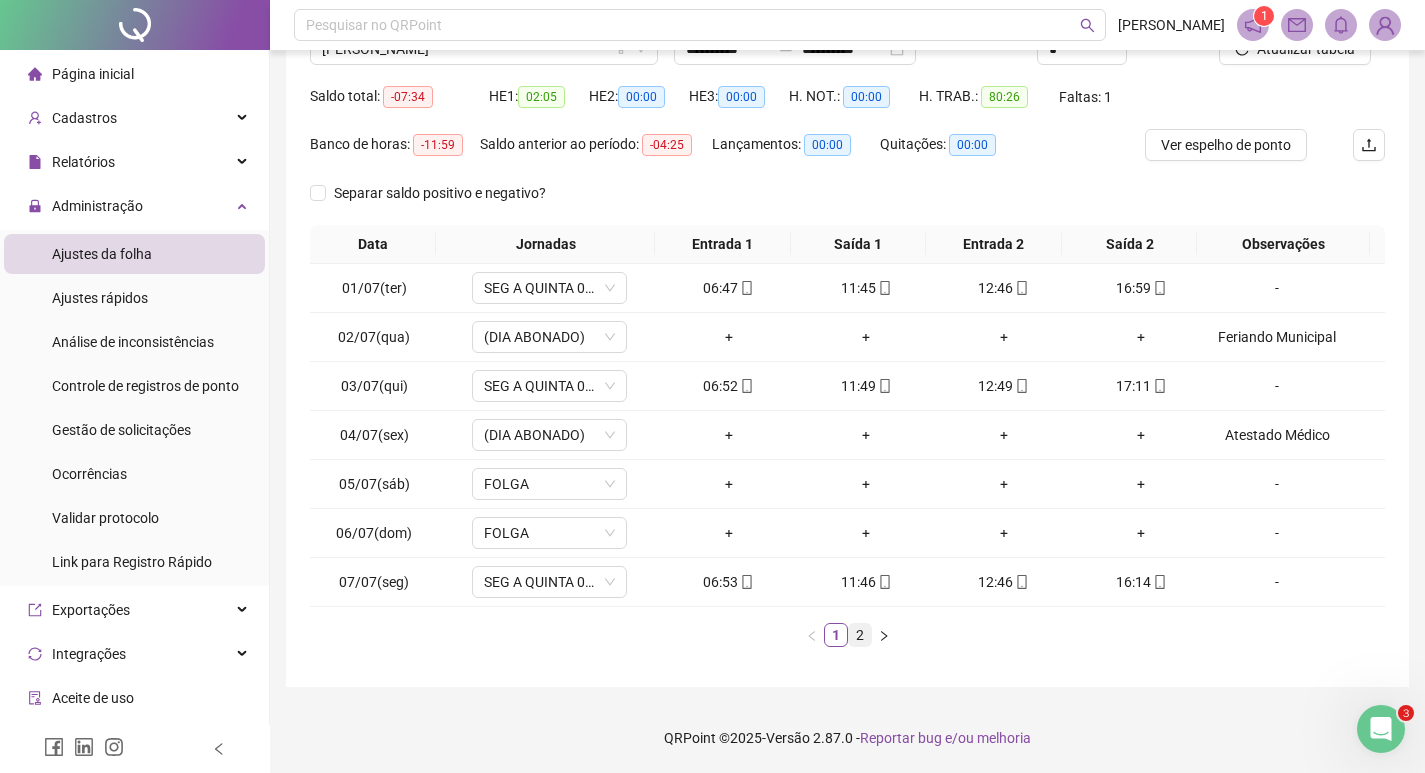 click on "2" at bounding box center [860, 635] 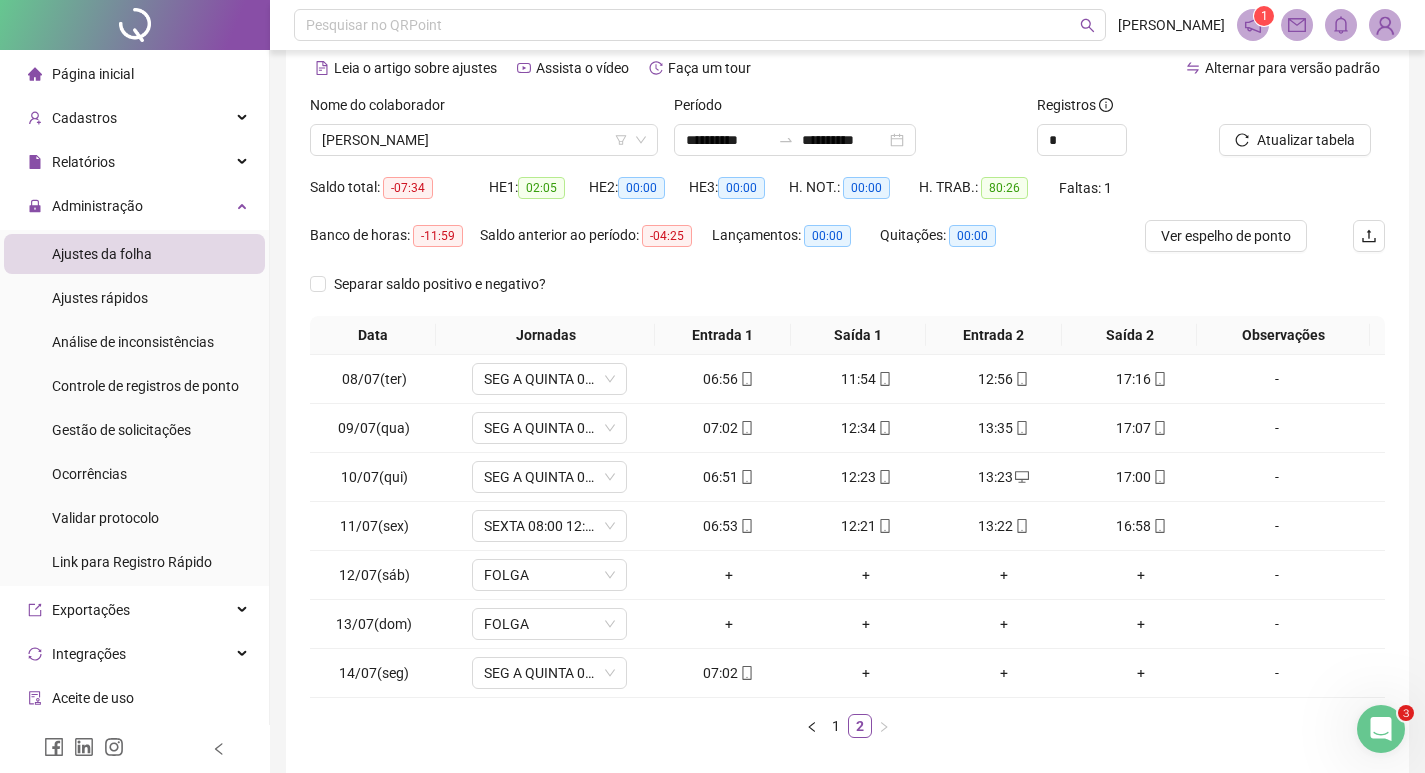 scroll, scrollTop: 0, scrollLeft: 0, axis: both 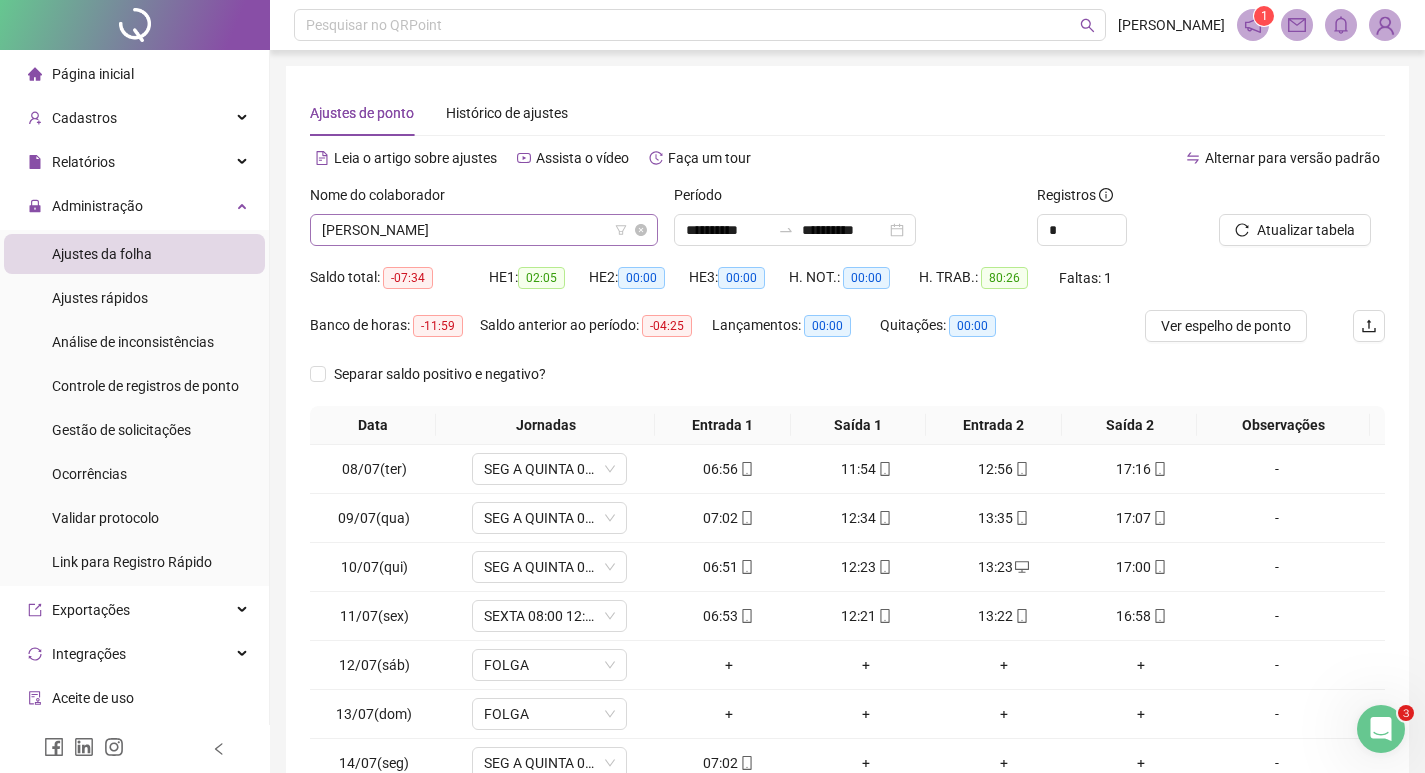 click on "[PERSON_NAME]" at bounding box center (484, 230) 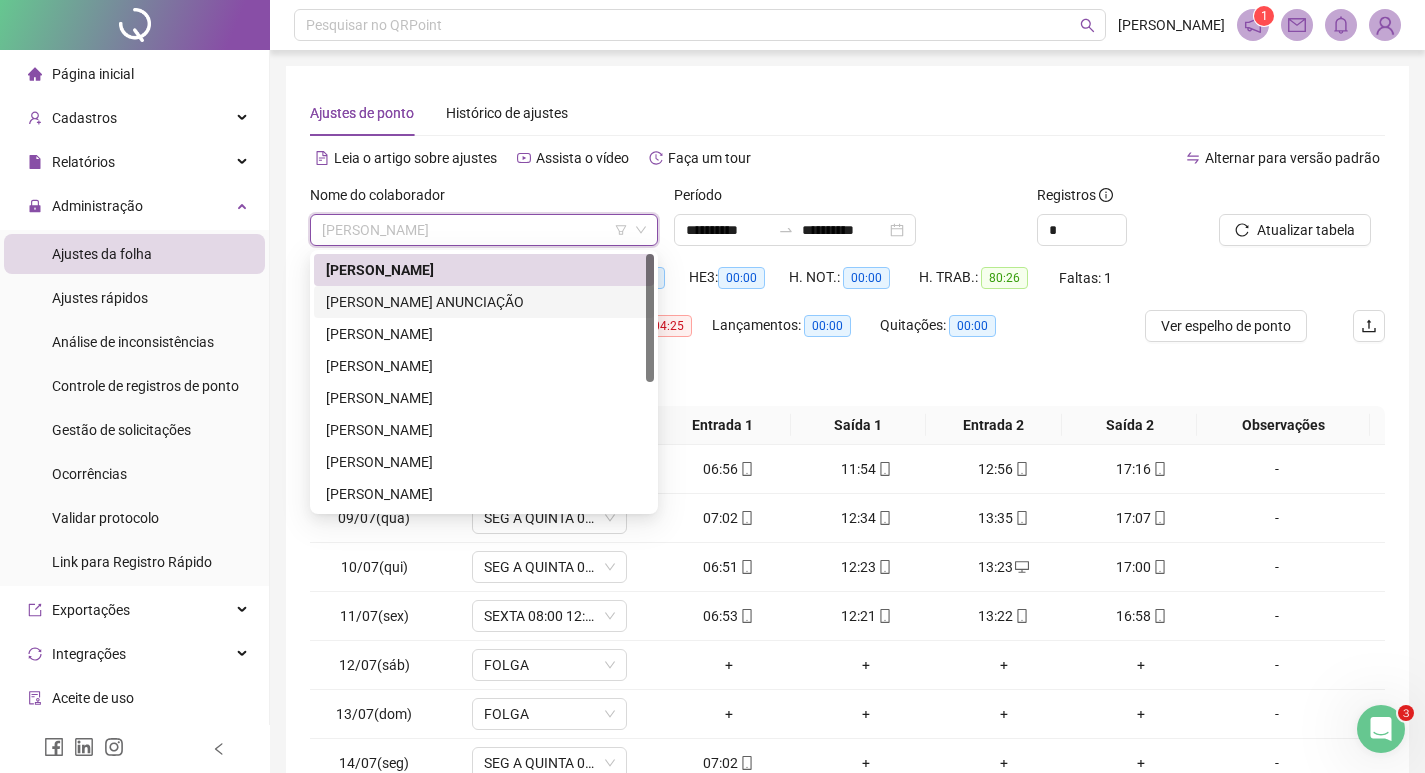 click on "[PERSON_NAME] ANUNCIAÇÃO" at bounding box center (484, 302) 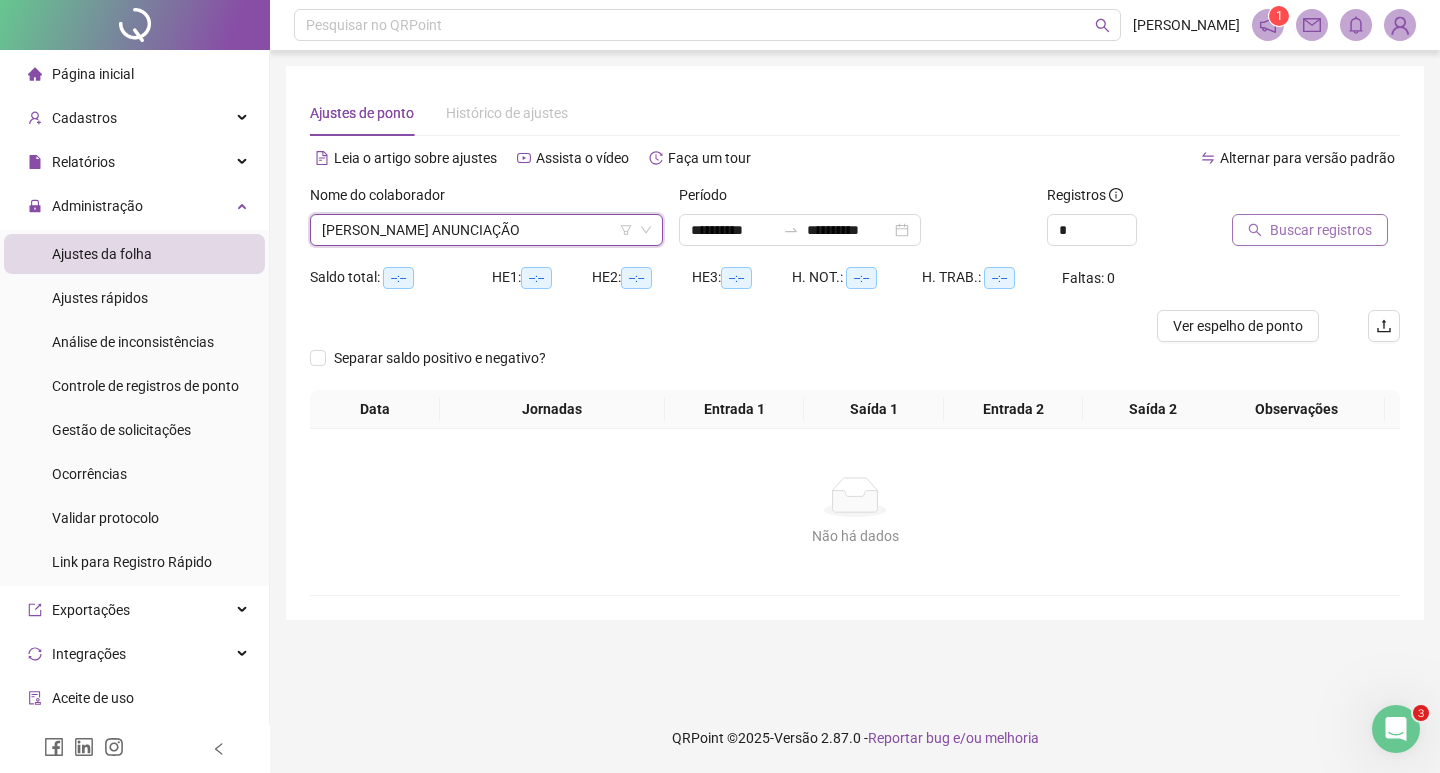 click on "Buscar registros" at bounding box center [1321, 230] 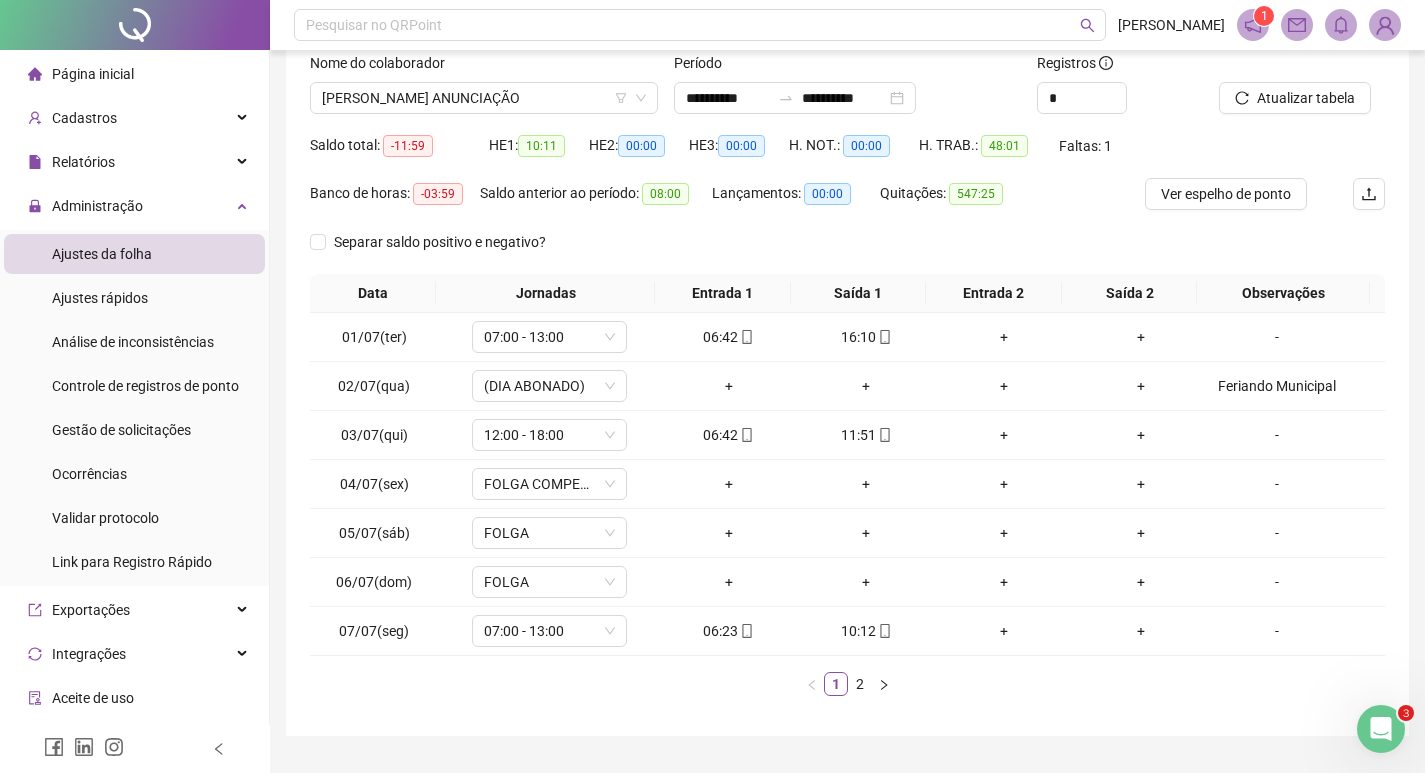 scroll, scrollTop: 181, scrollLeft: 0, axis: vertical 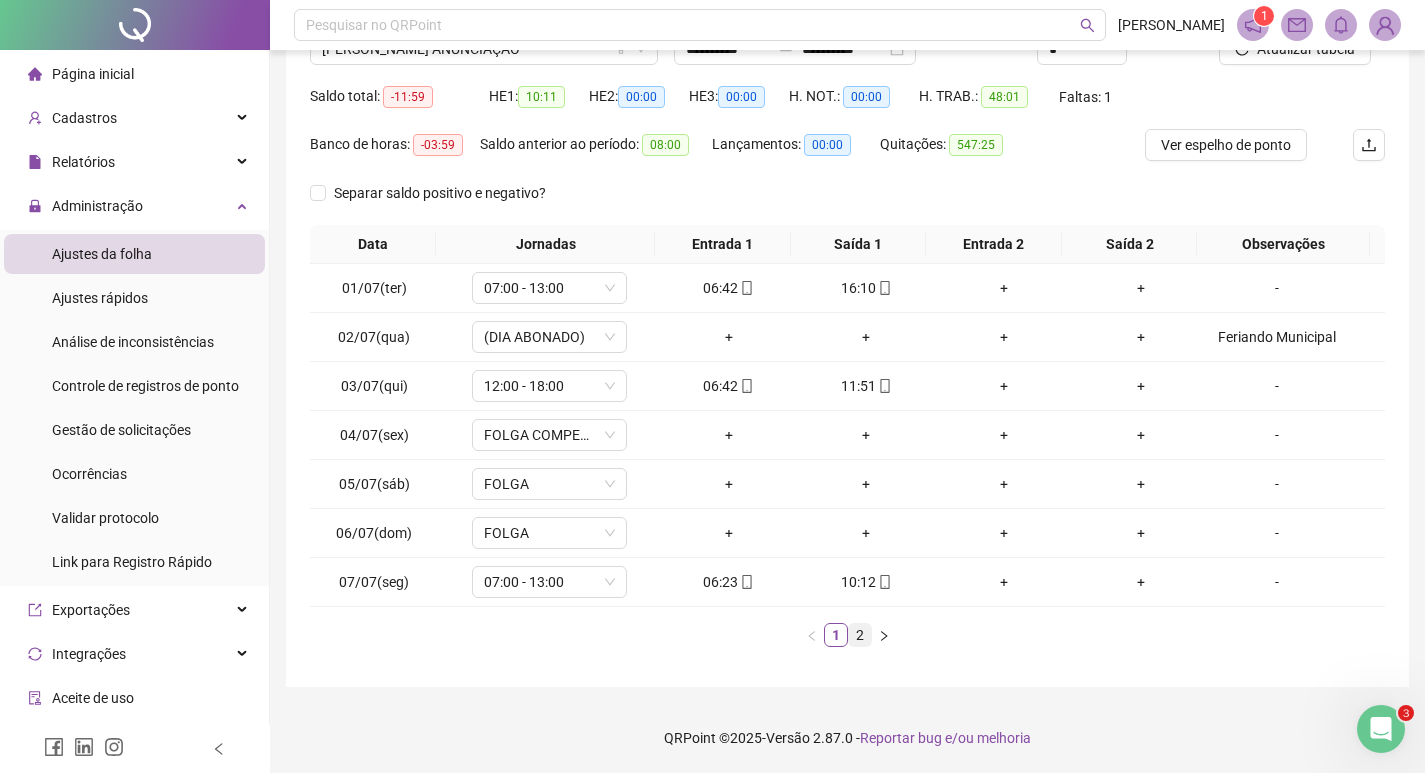 click on "2" at bounding box center [860, 635] 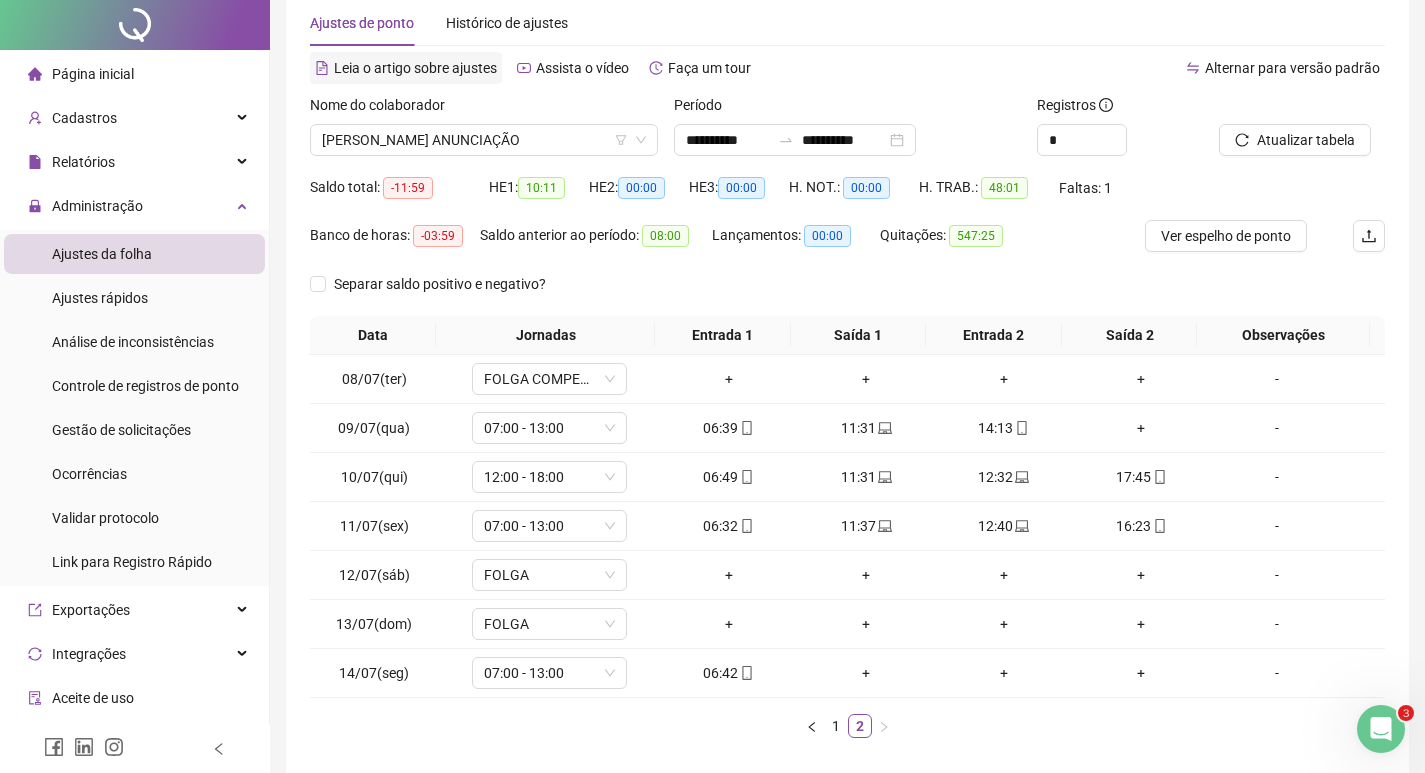 scroll, scrollTop: 0, scrollLeft: 0, axis: both 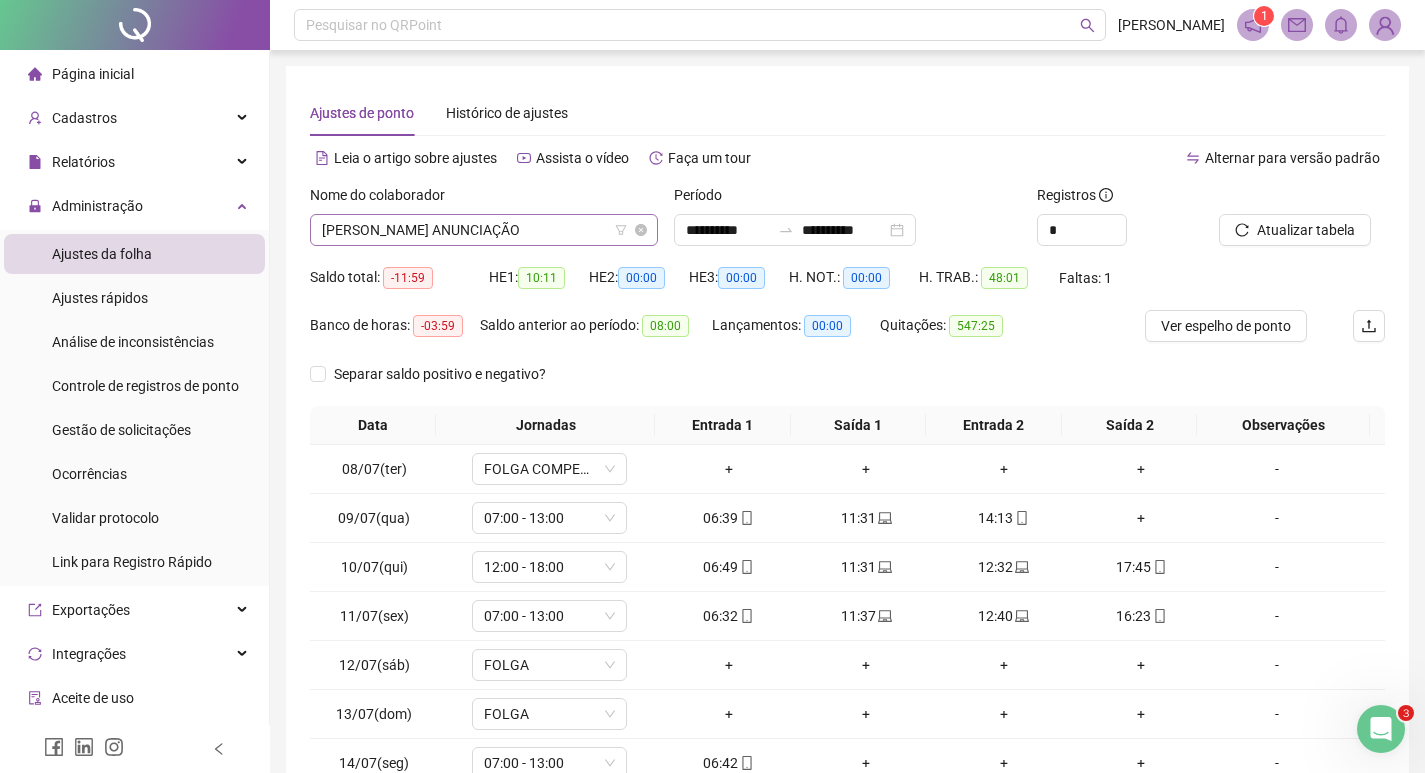 click on "[PERSON_NAME] ANUNCIAÇÃO" at bounding box center [484, 230] 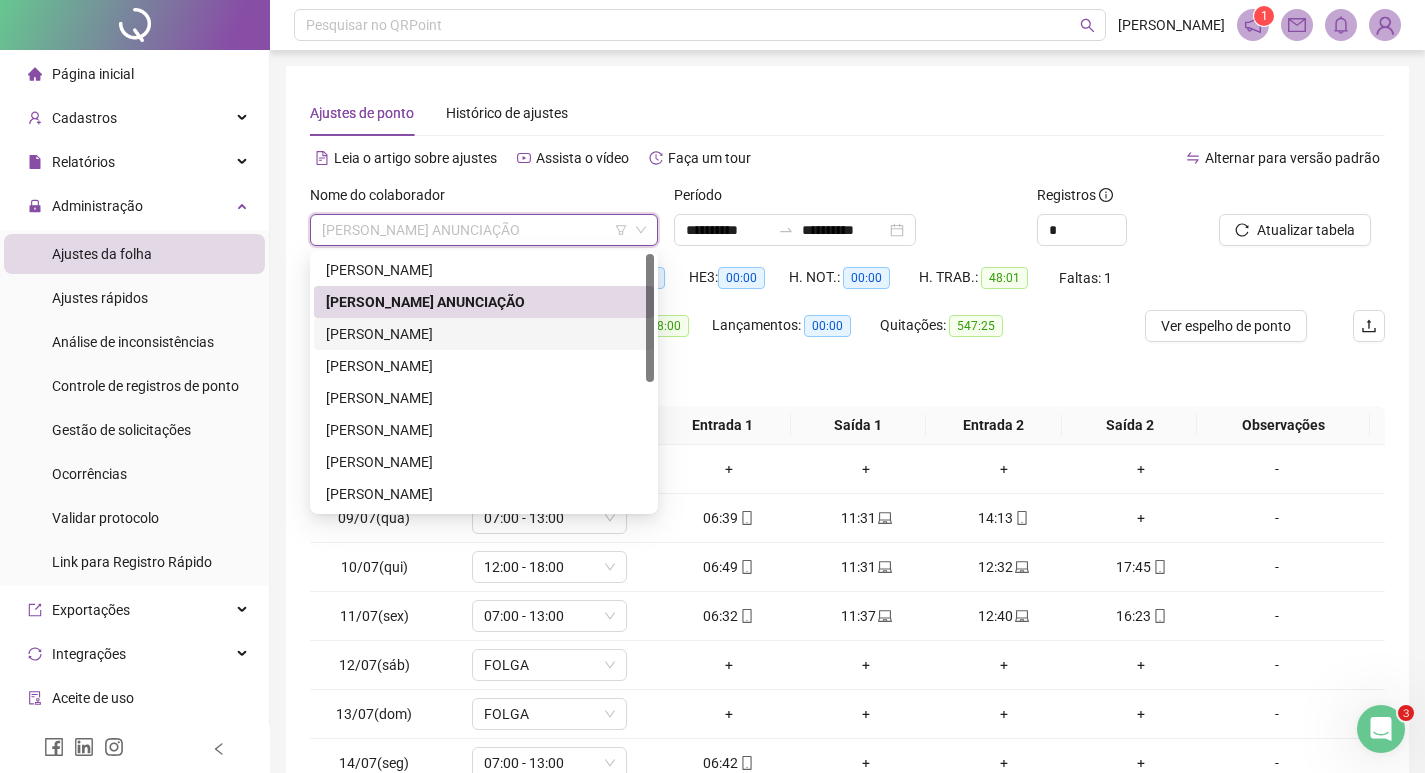 click on "[PERSON_NAME]" at bounding box center (484, 334) 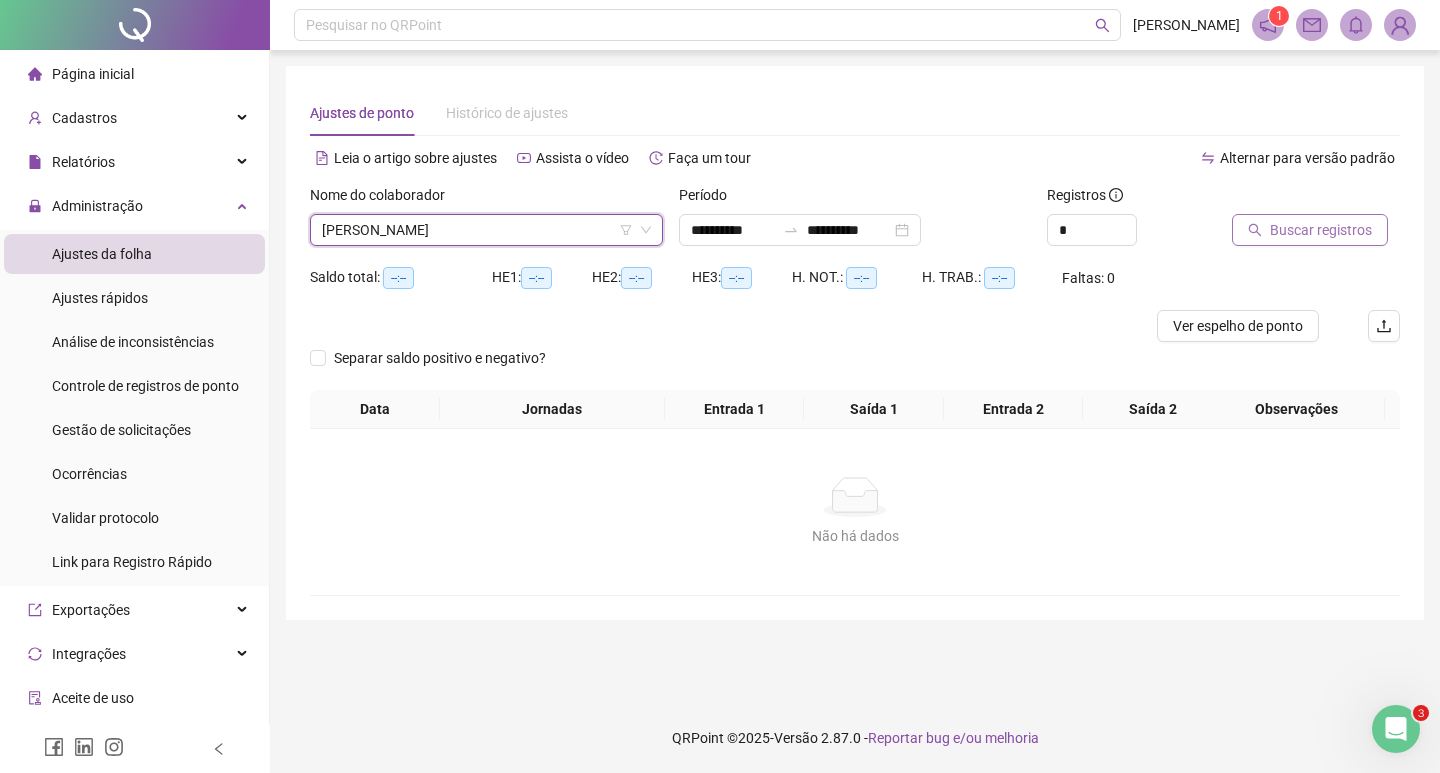 click on "Buscar registros" at bounding box center (1321, 230) 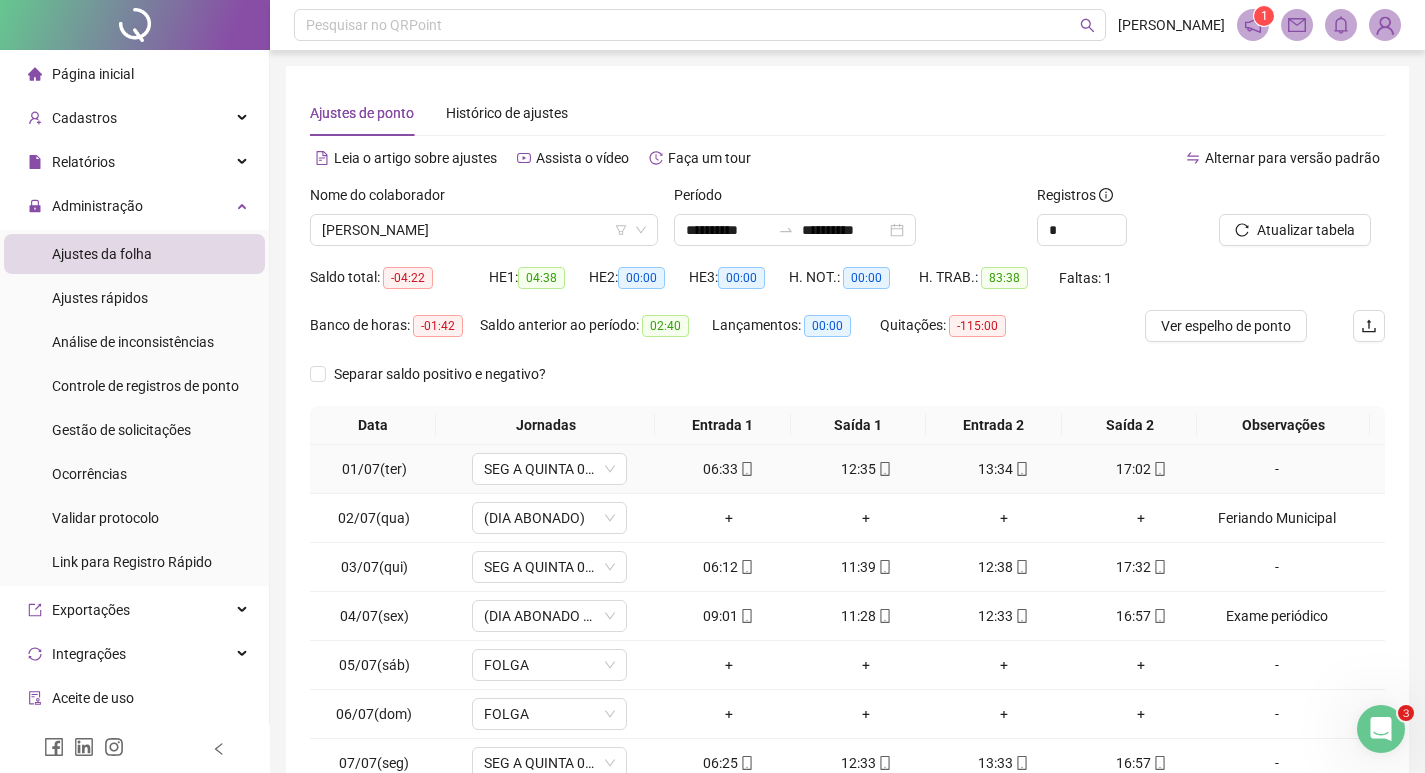 scroll, scrollTop: 181, scrollLeft: 0, axis: vertical 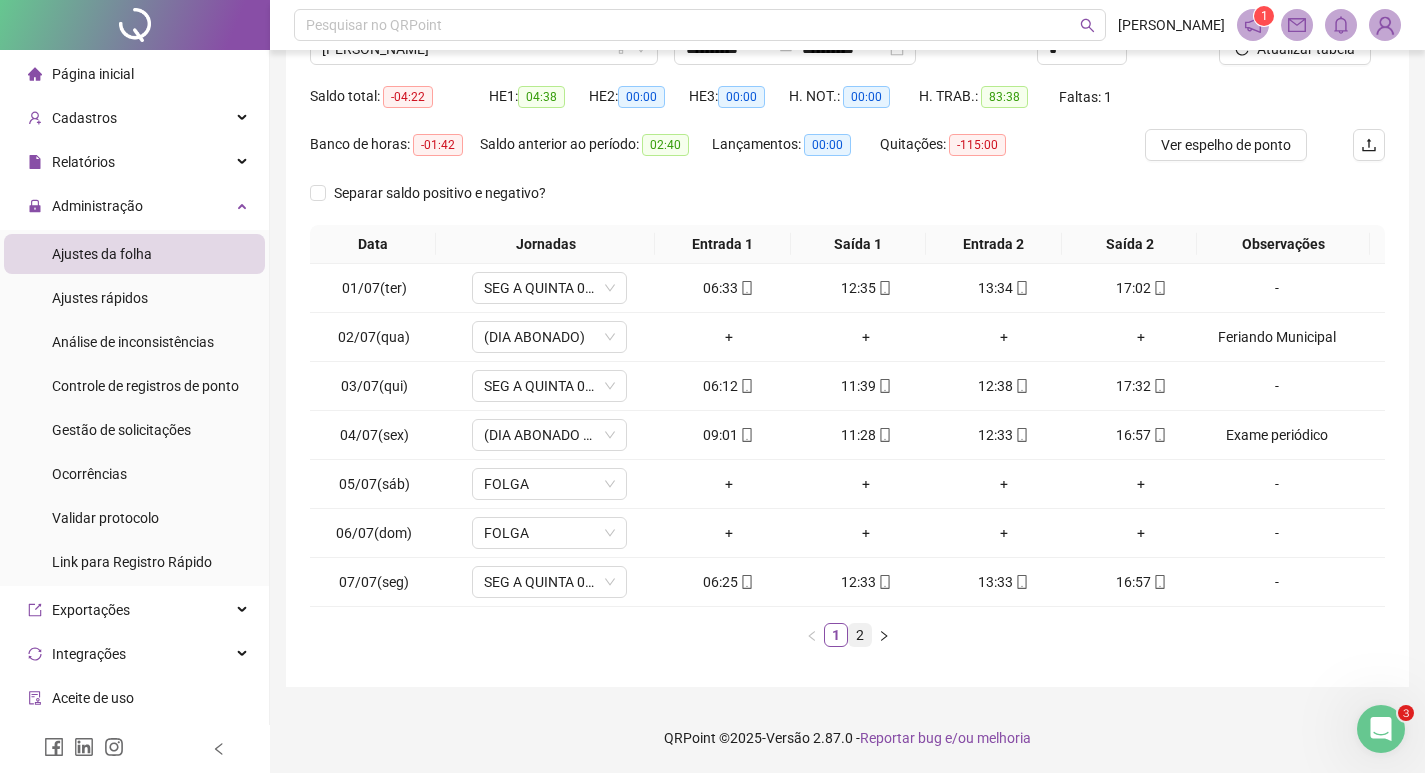 click on "2" at bounding box center (860, 635) 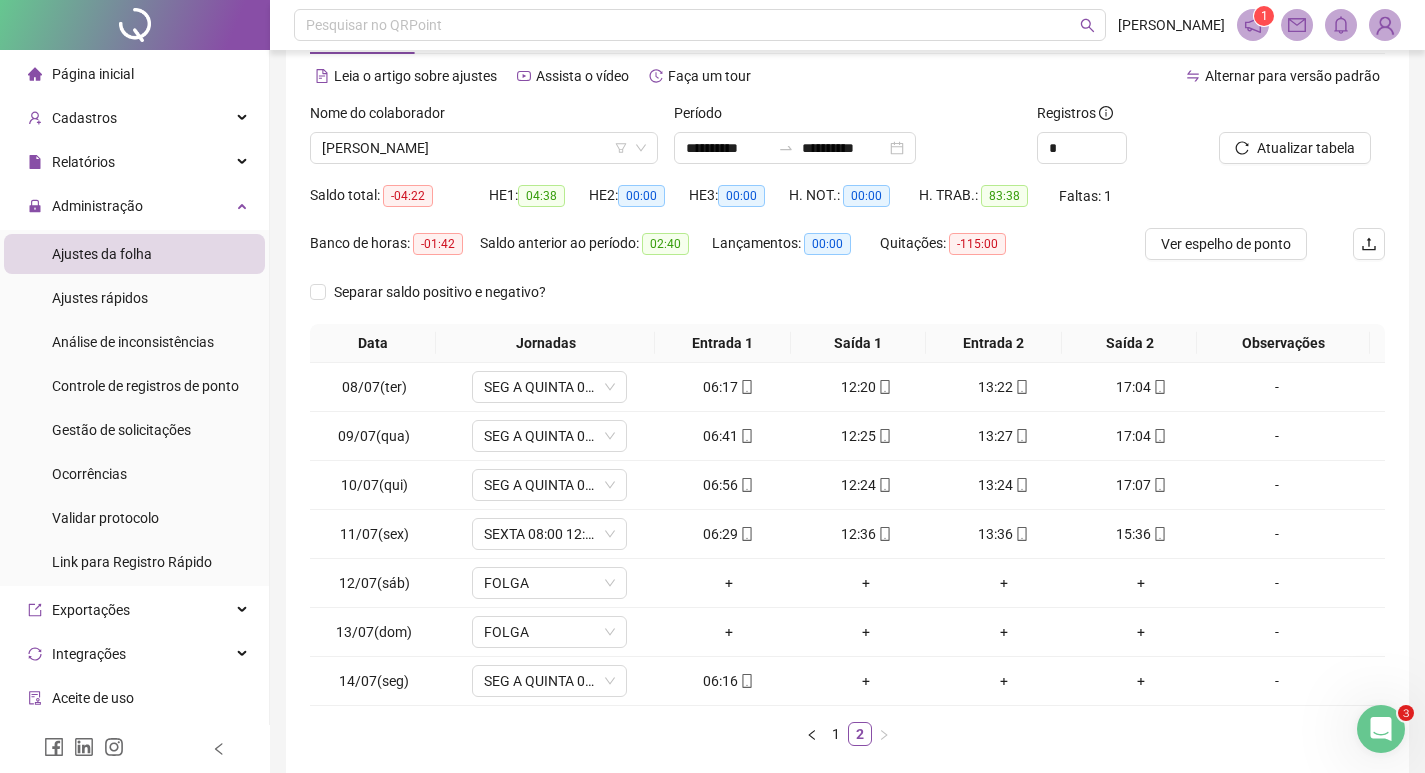 scroll, scrollTop: 0, scrollLeft: 0, axis: both 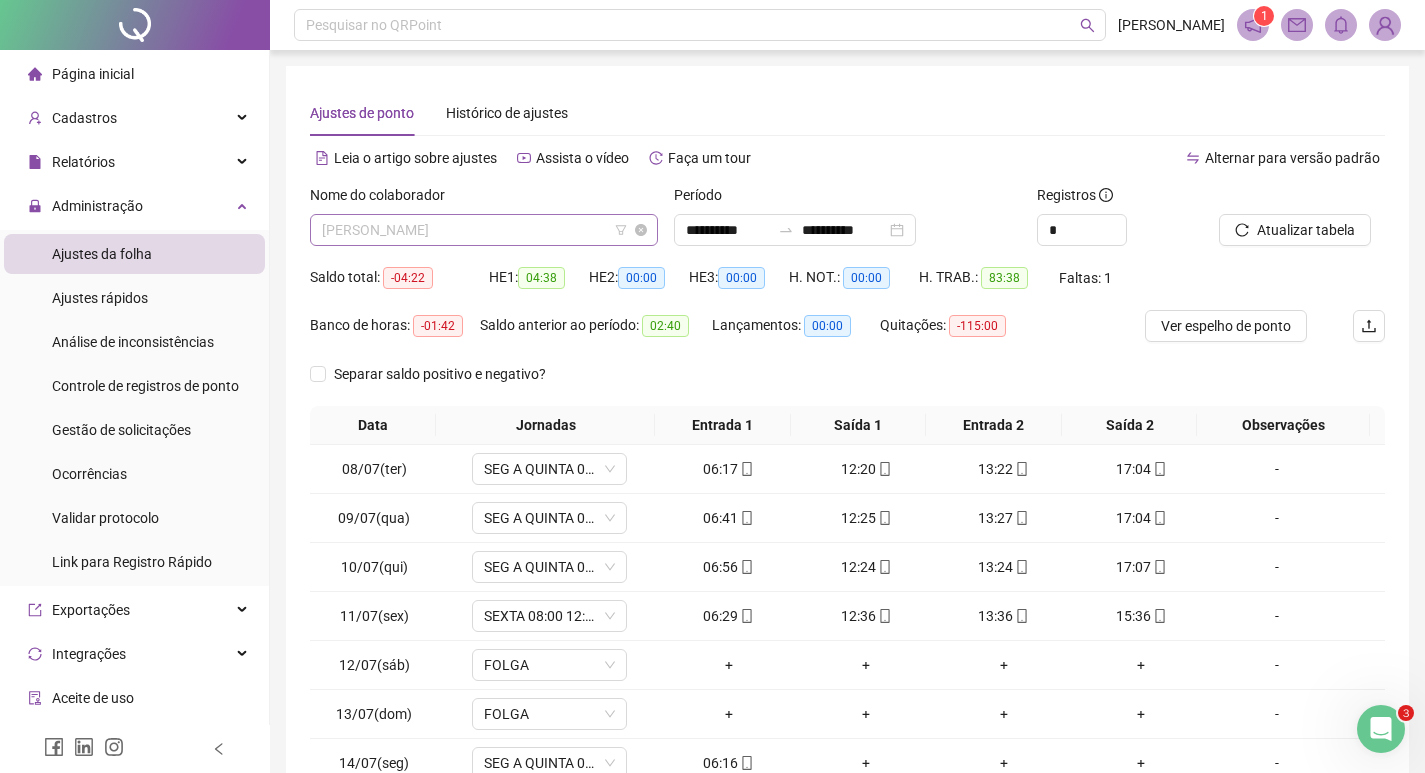 click on "[PERSON_NAME]" at bounding box center [484, 230] 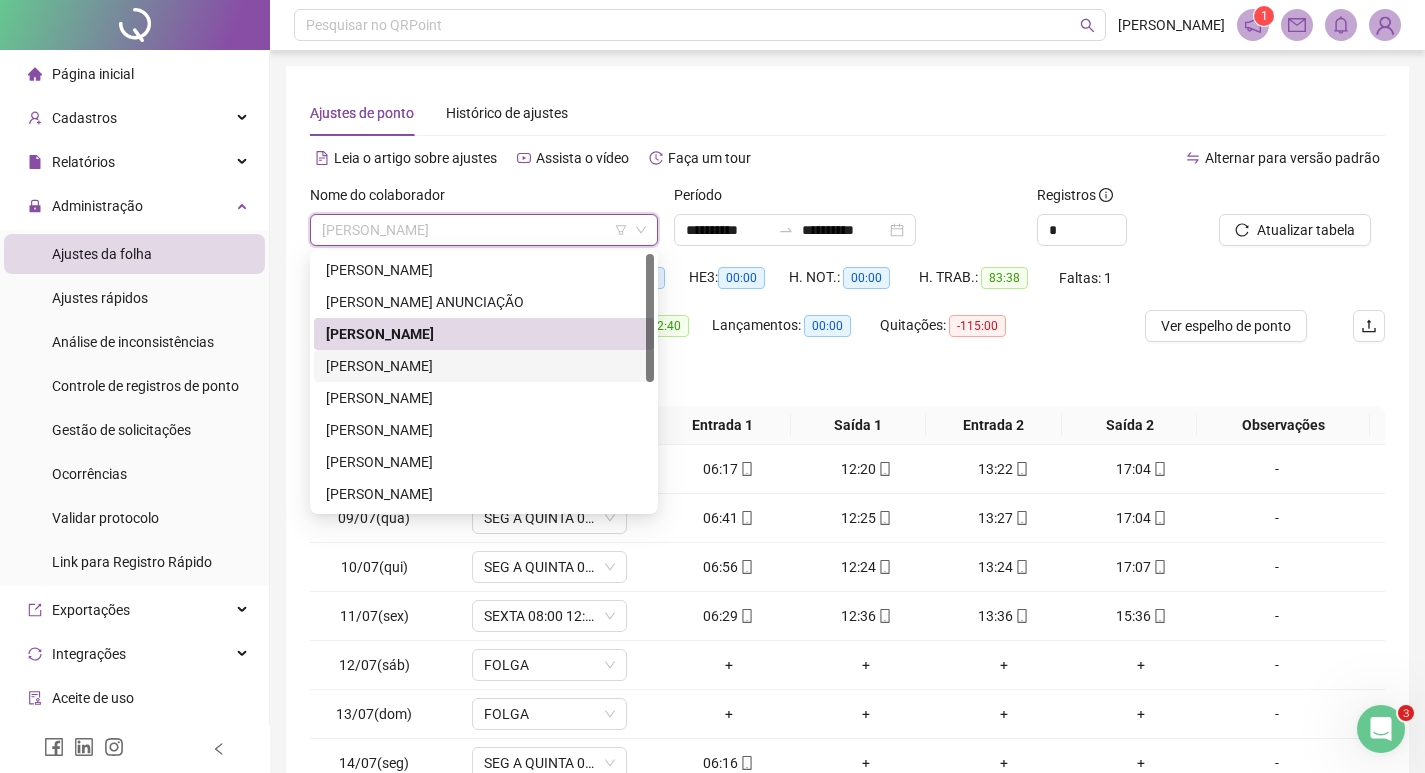 click on "[PERSON_NAME]" at bounding box center [484, 366] 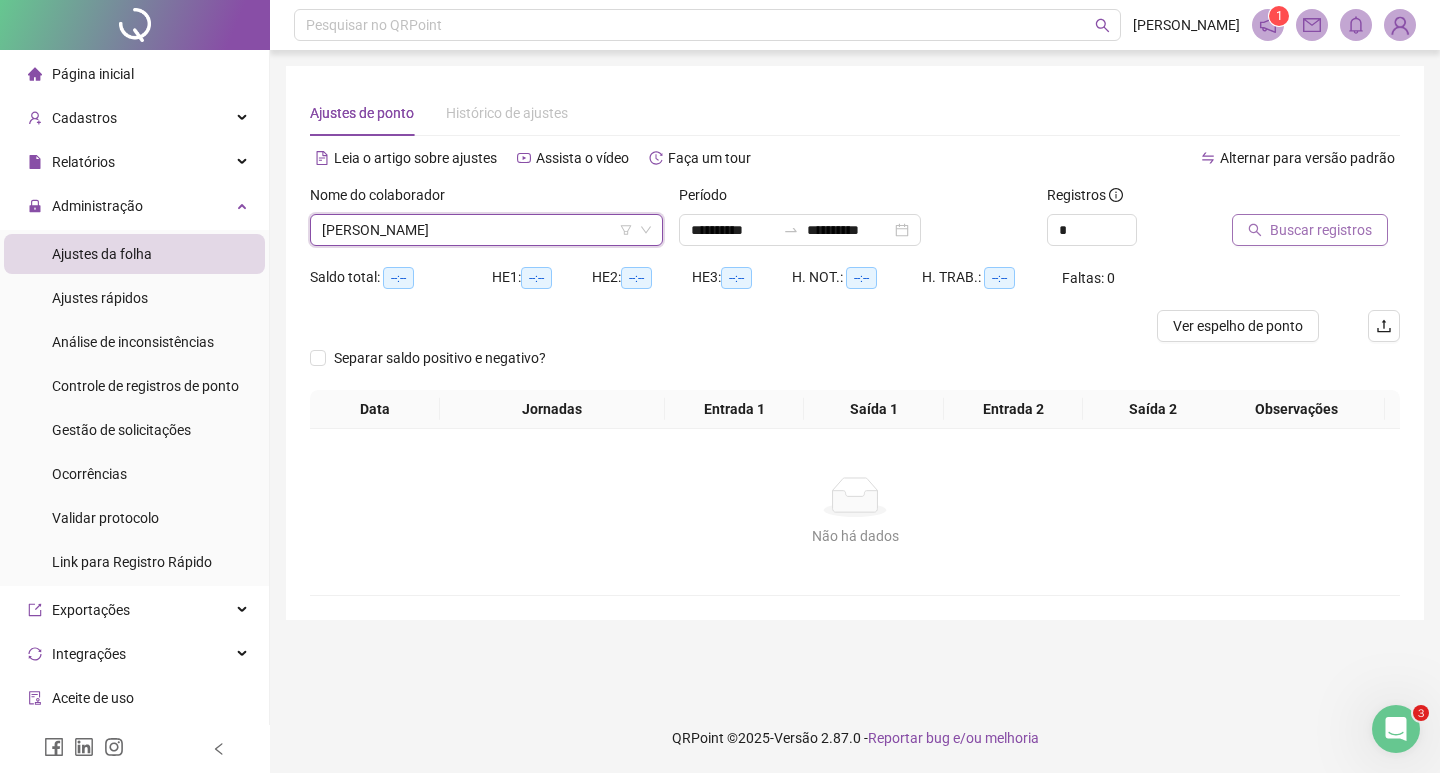 click on "Buscar registros" at bounding box center [1321, 230] 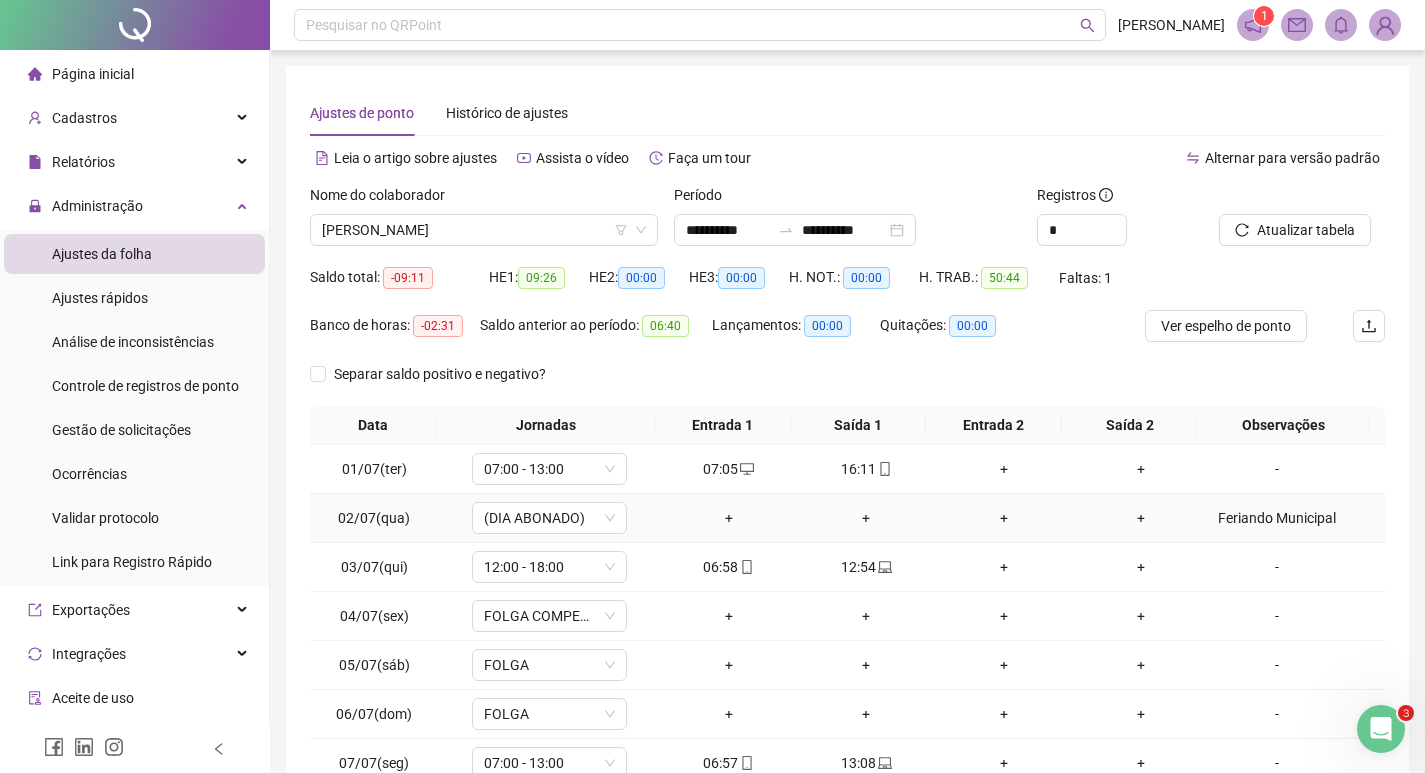 scroll, scrollTop: 181, scrollLeft: 0, axis: vertical 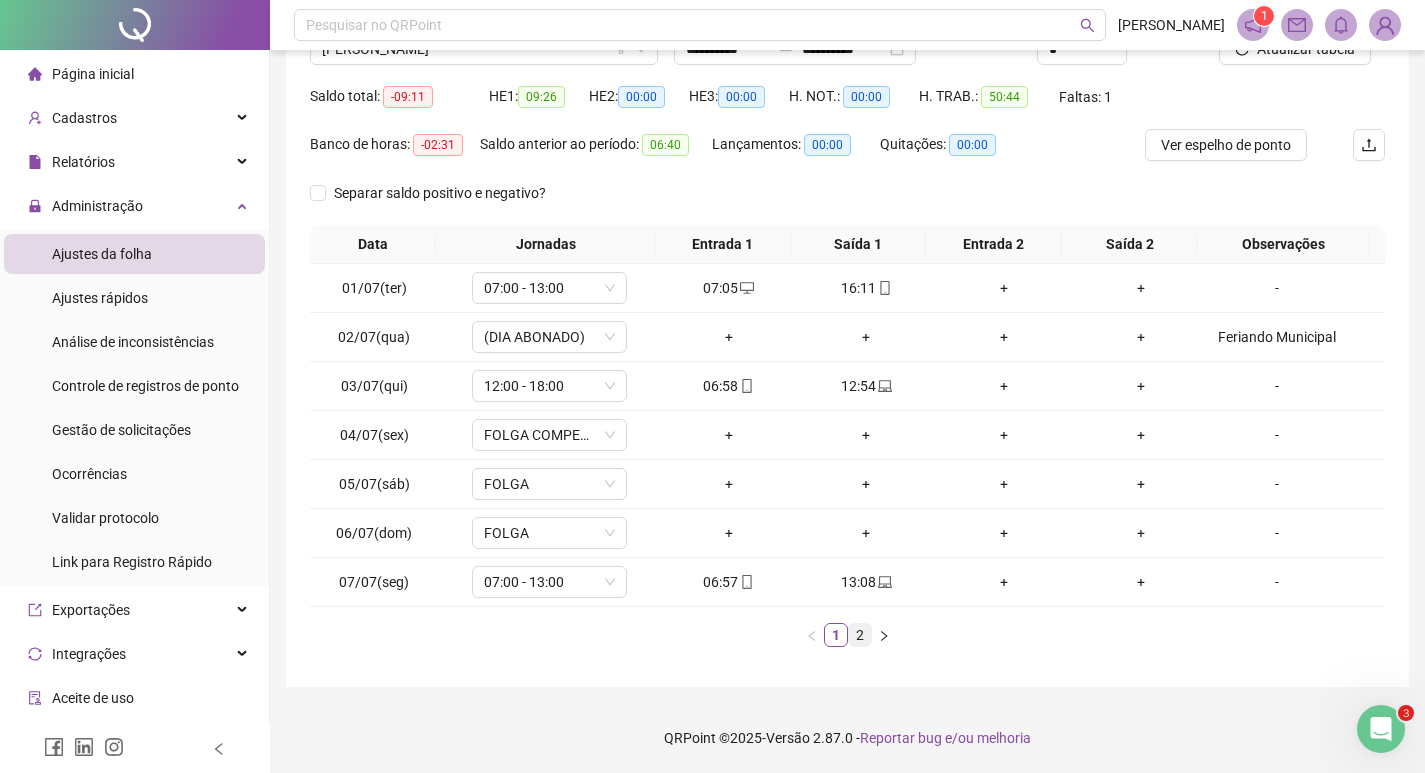 click on "2" at bounding box center (860, 635) 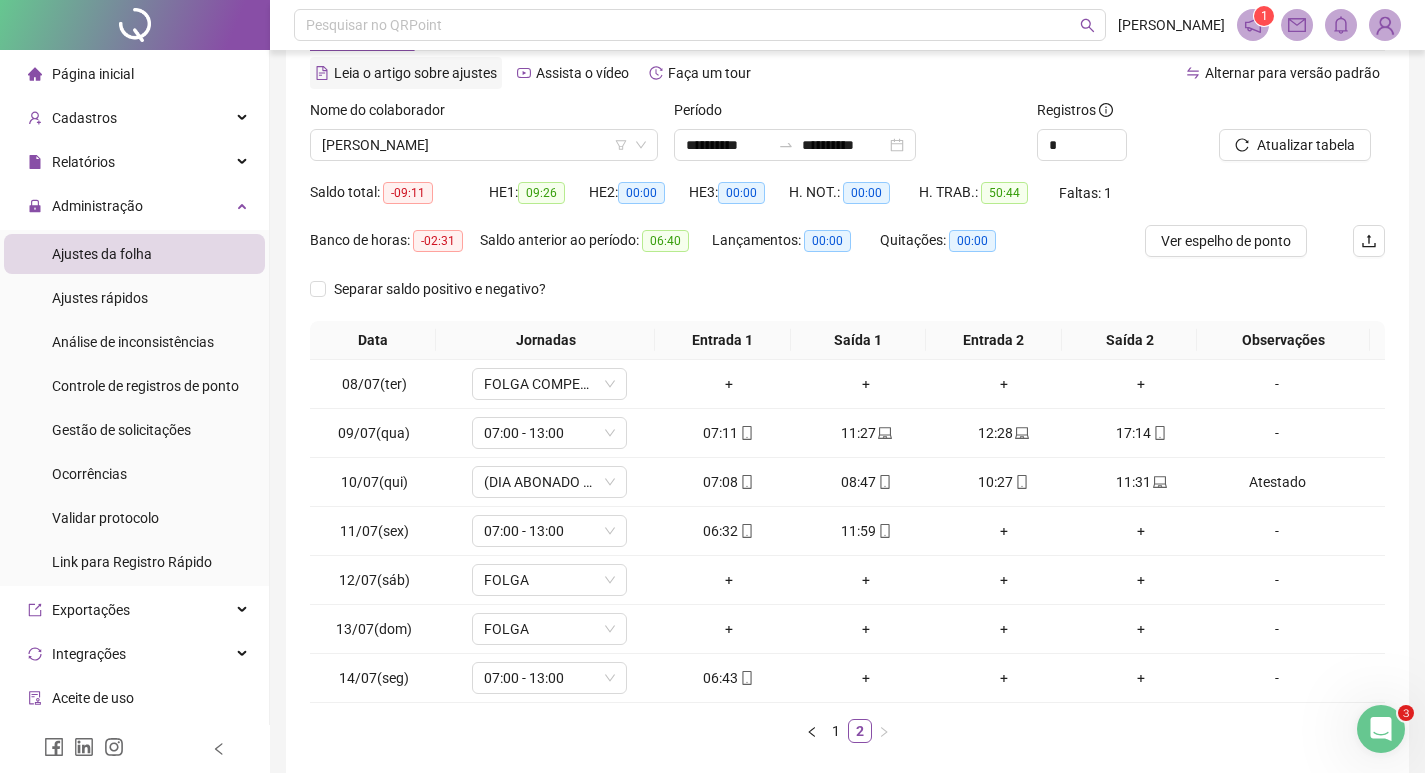 scroll, scrollTop: 0, scrollLeft: 0, axis: both 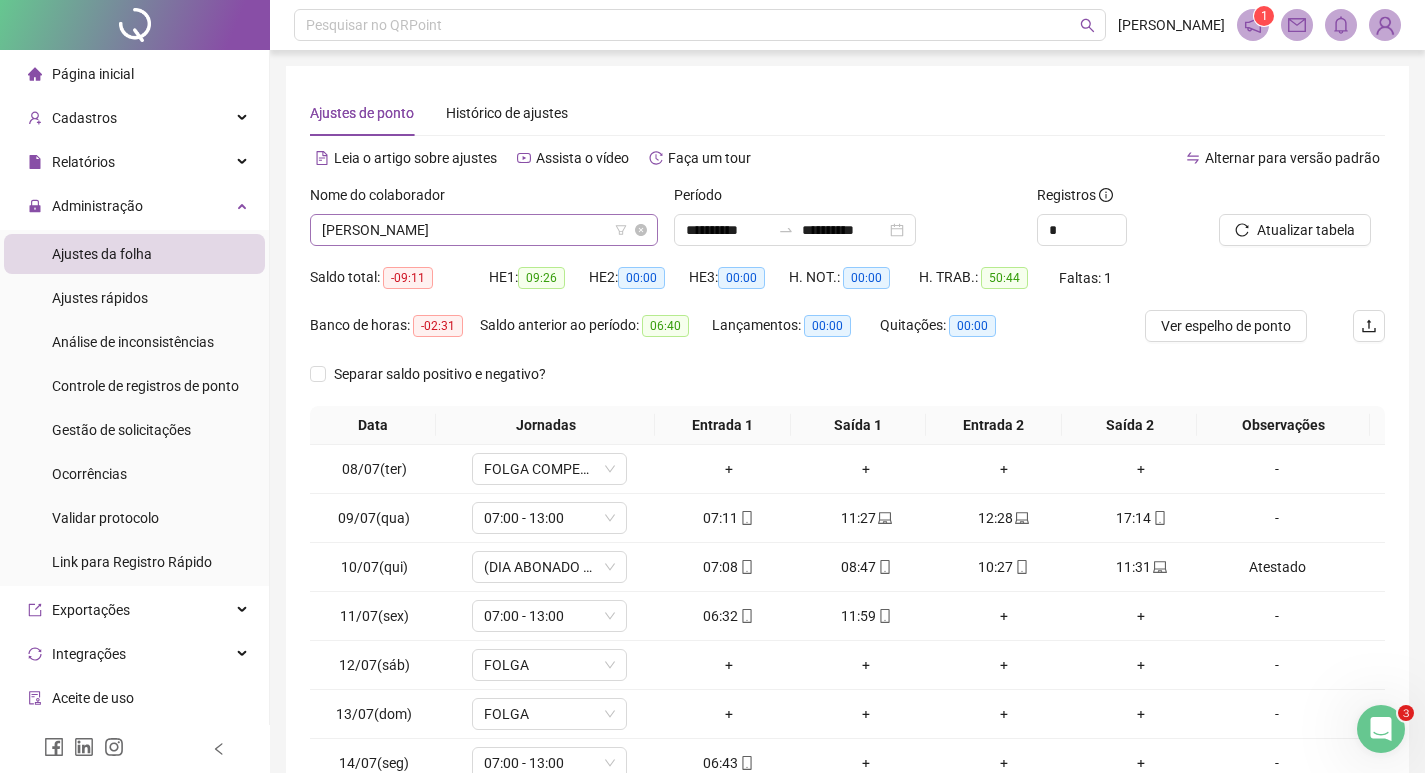 click on "[PERSON_NAME]" at bounding box center [484, 230] 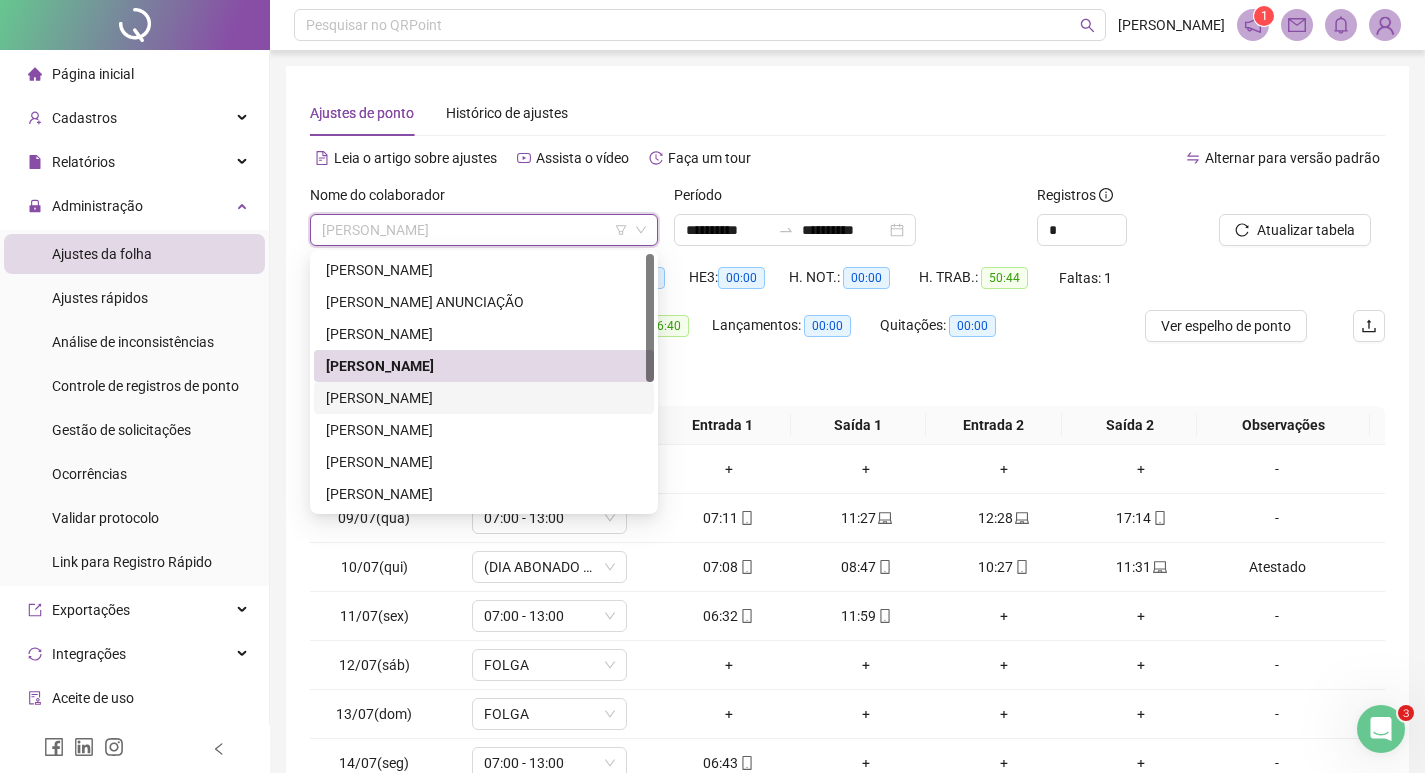 click on "[PERSON_NAME]" at bounding box center (484, 398) 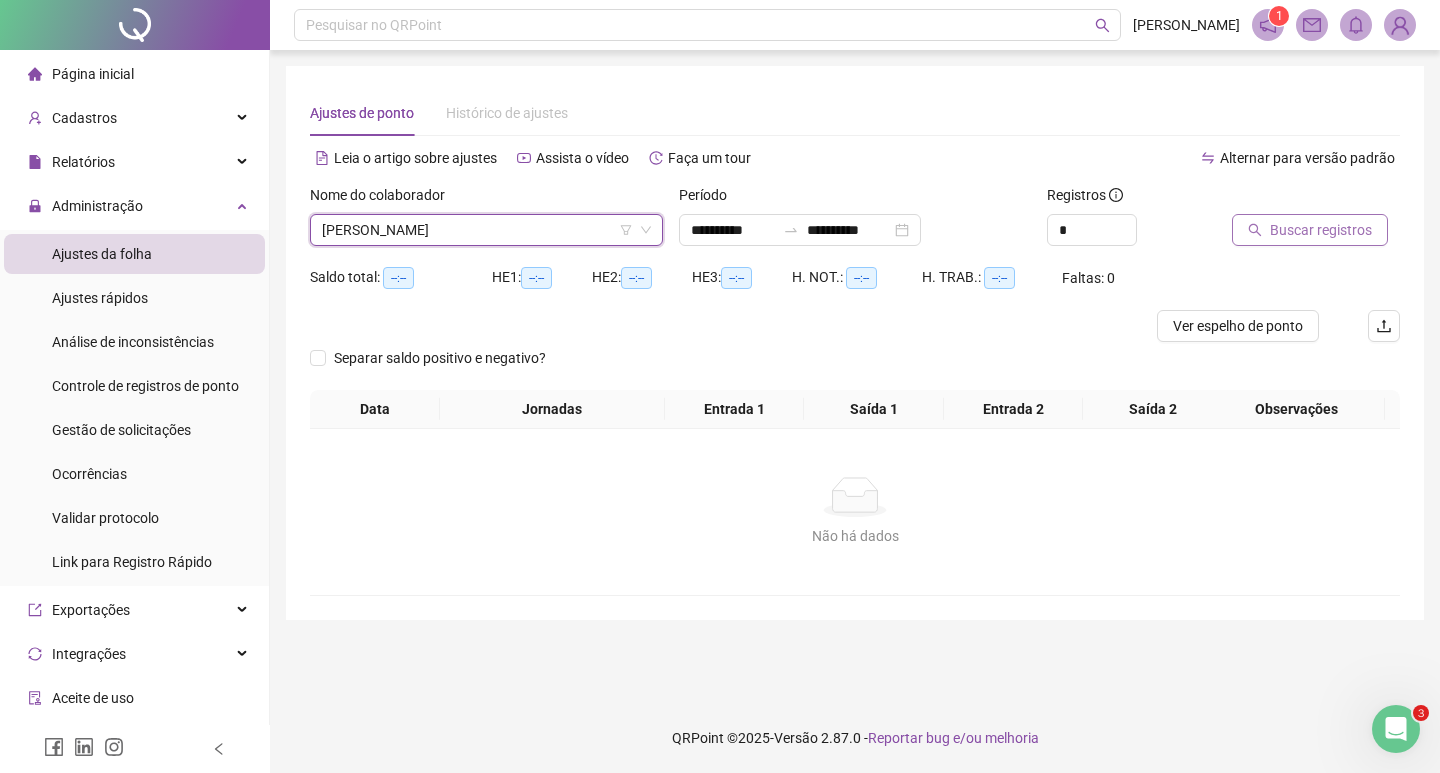 click on "Buscar registros" at bounding box center [1321, 230] 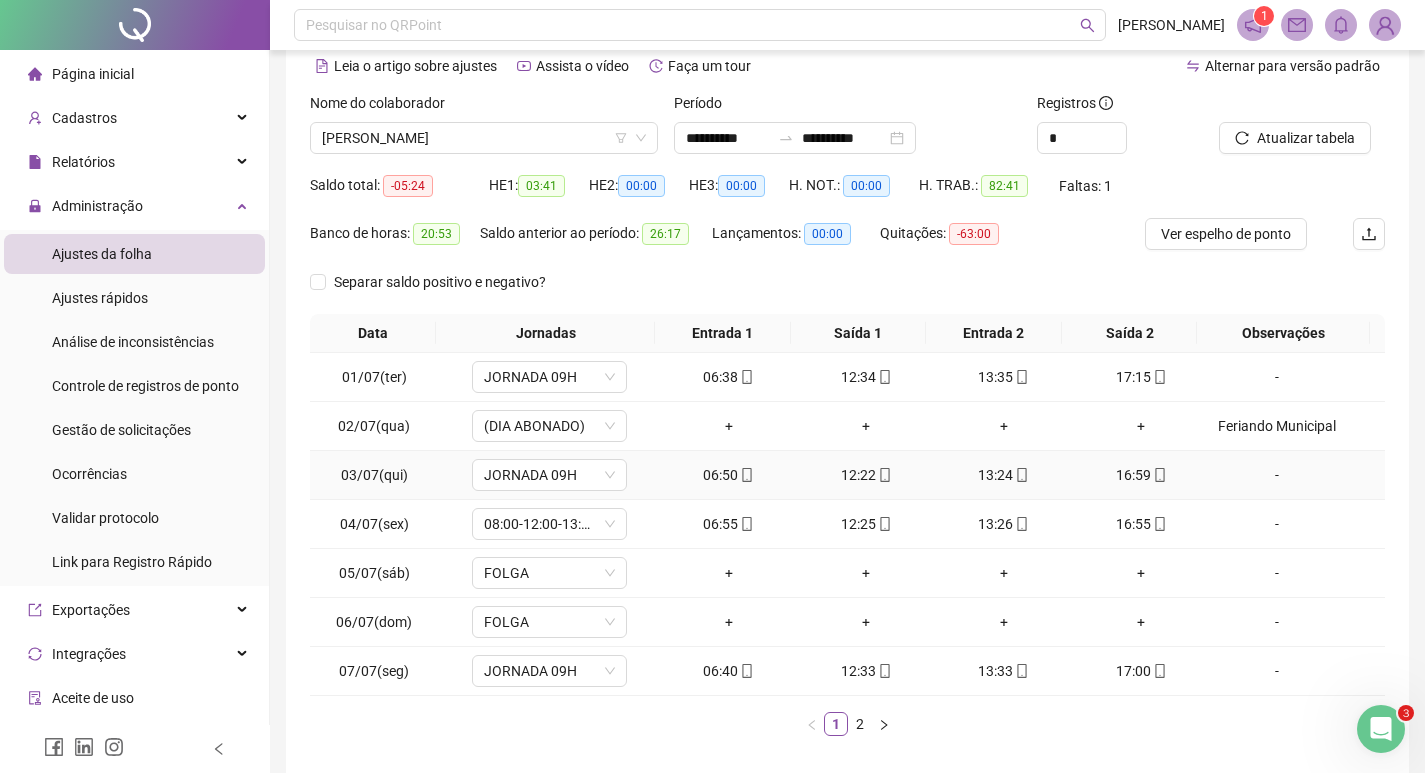 scroll, scrollTop: 181, scrollLeft: 0, axis: vertical 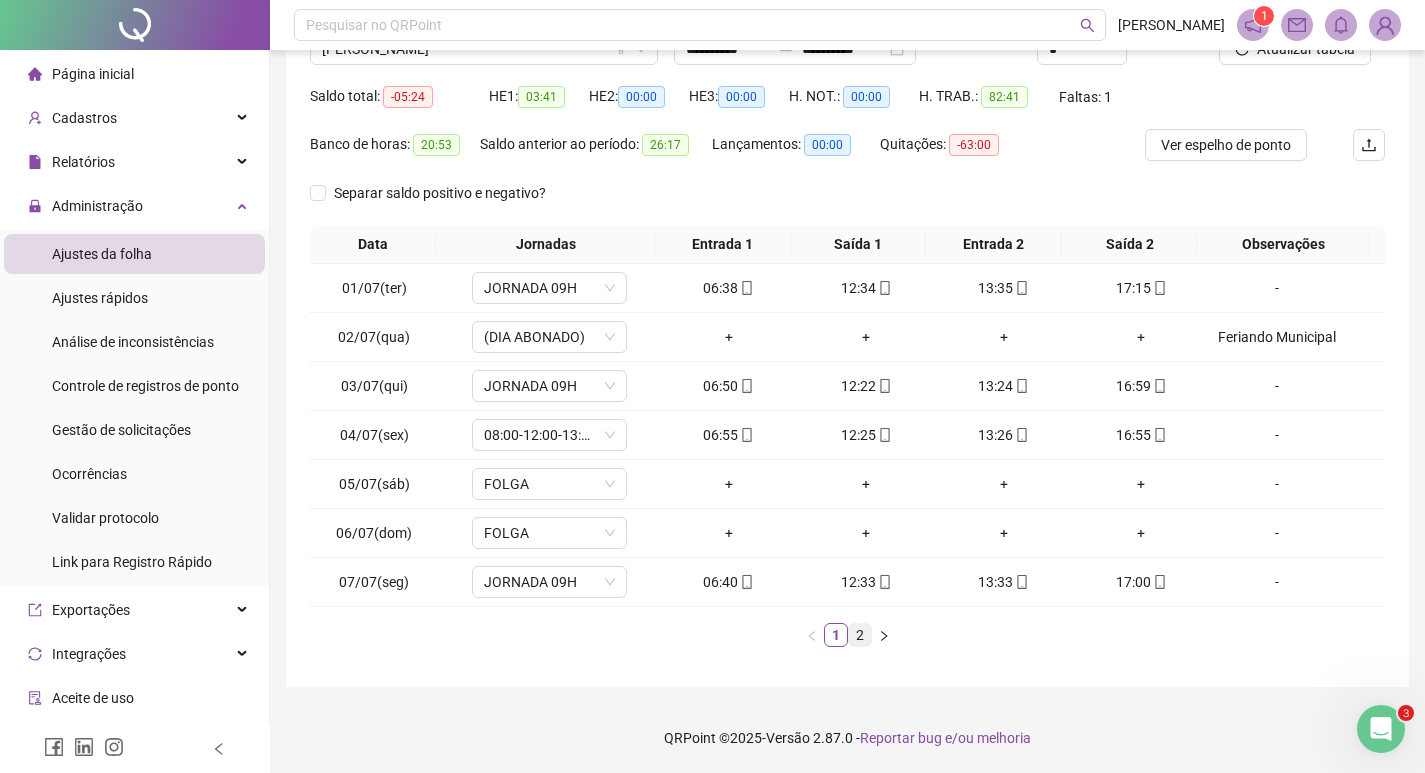 click on "2" at bounding box center [860, 635] 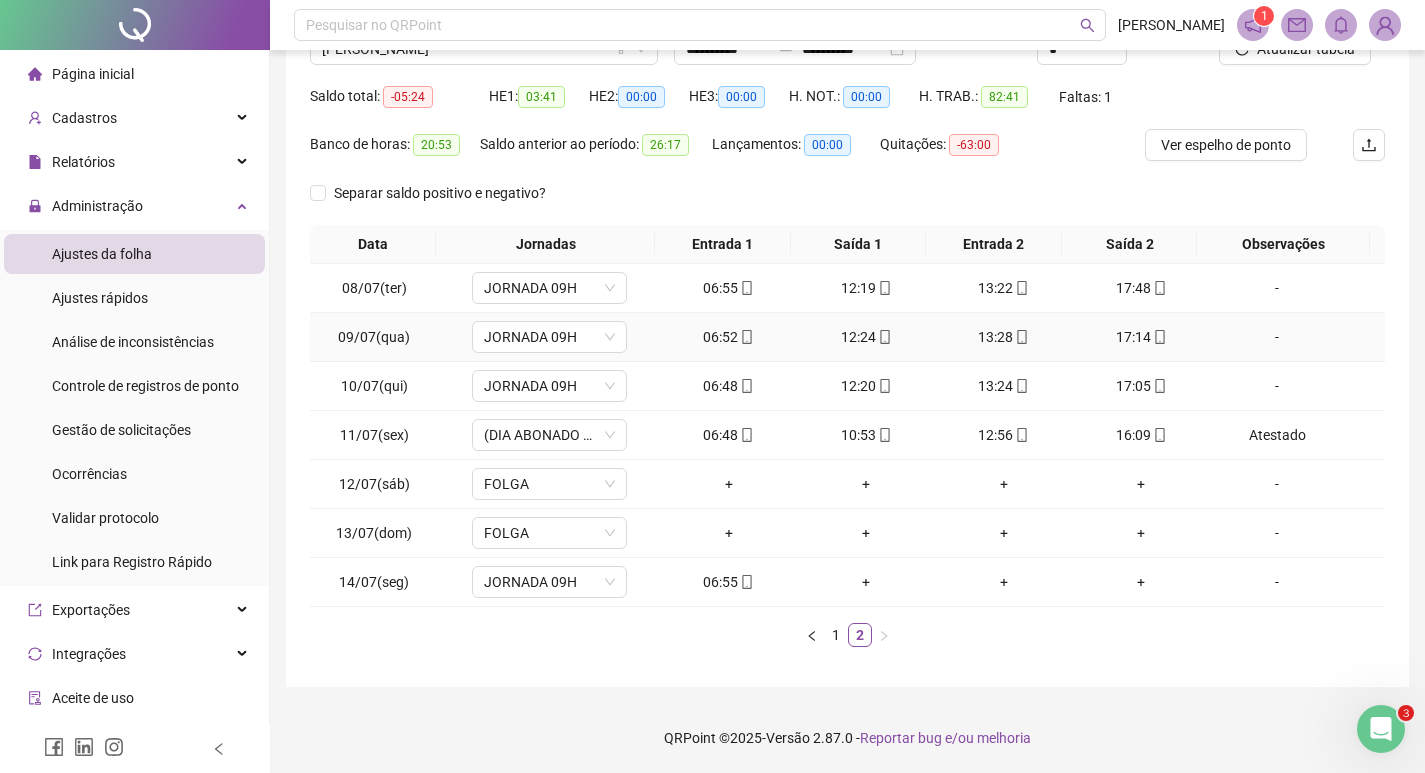 scroll, scrollTop: 0, scrollLeft: 0, axis: both 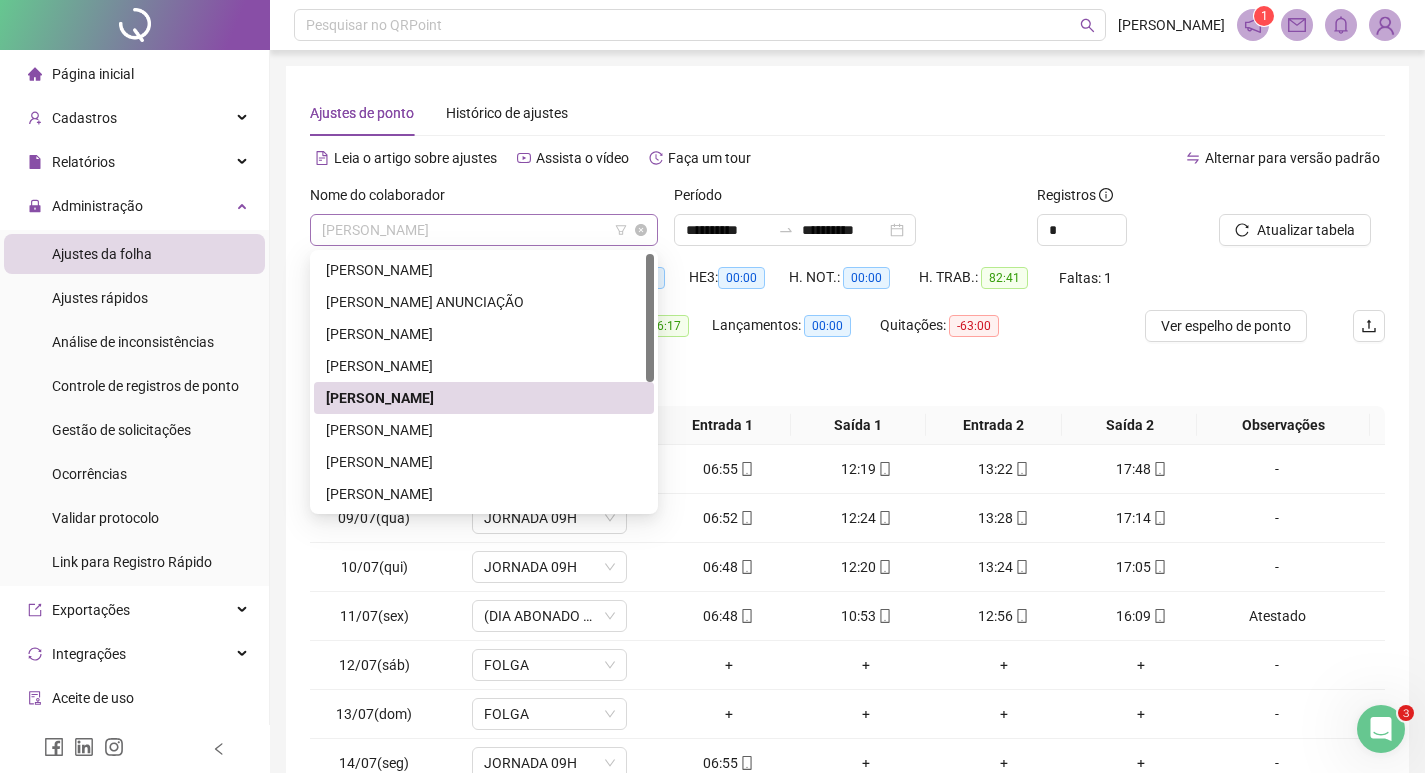 click on "[PERSON_NAME]" at bounding box center [484, 230] 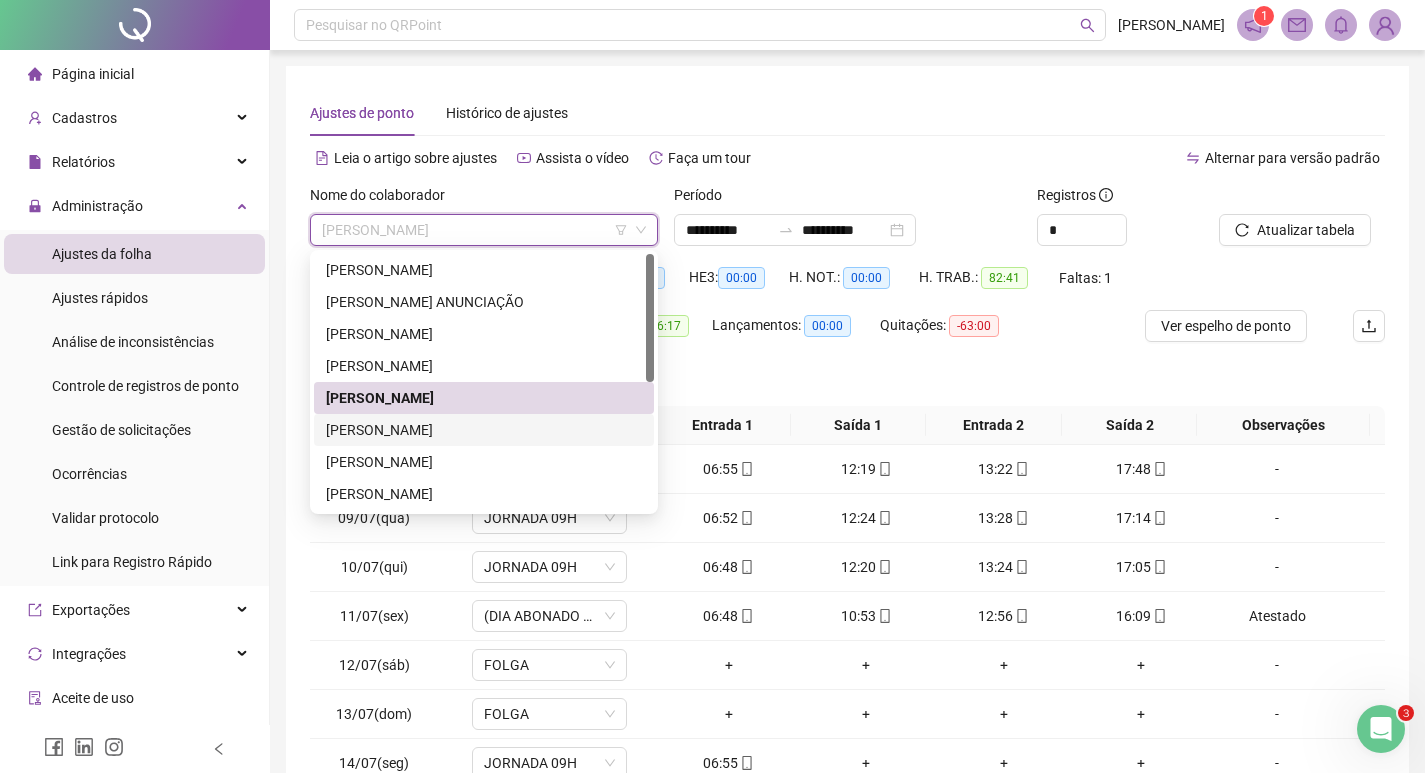 click on "[PERSON_NAME]" at bounding box center (484, 430) 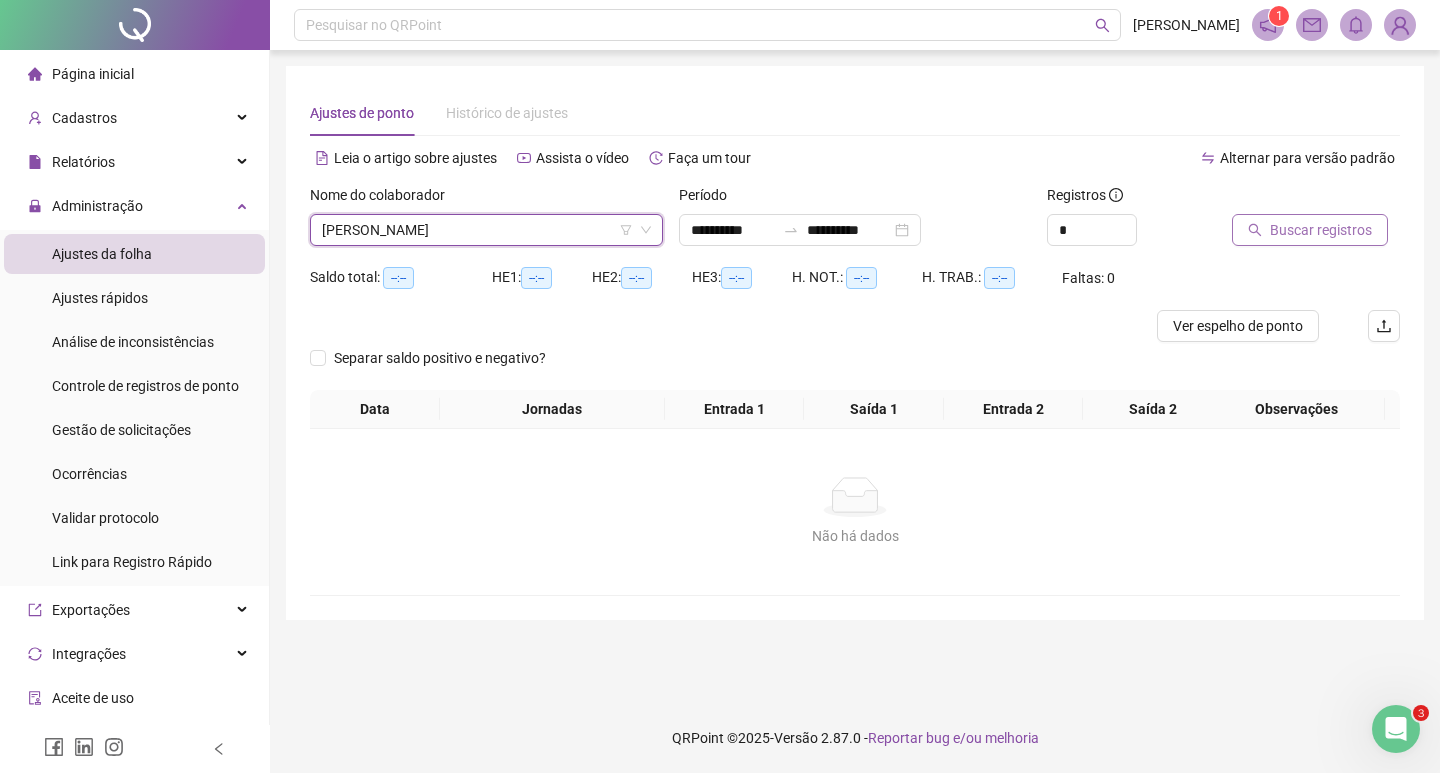 click on "Buscar registros" at bounding box center (1321, 230) 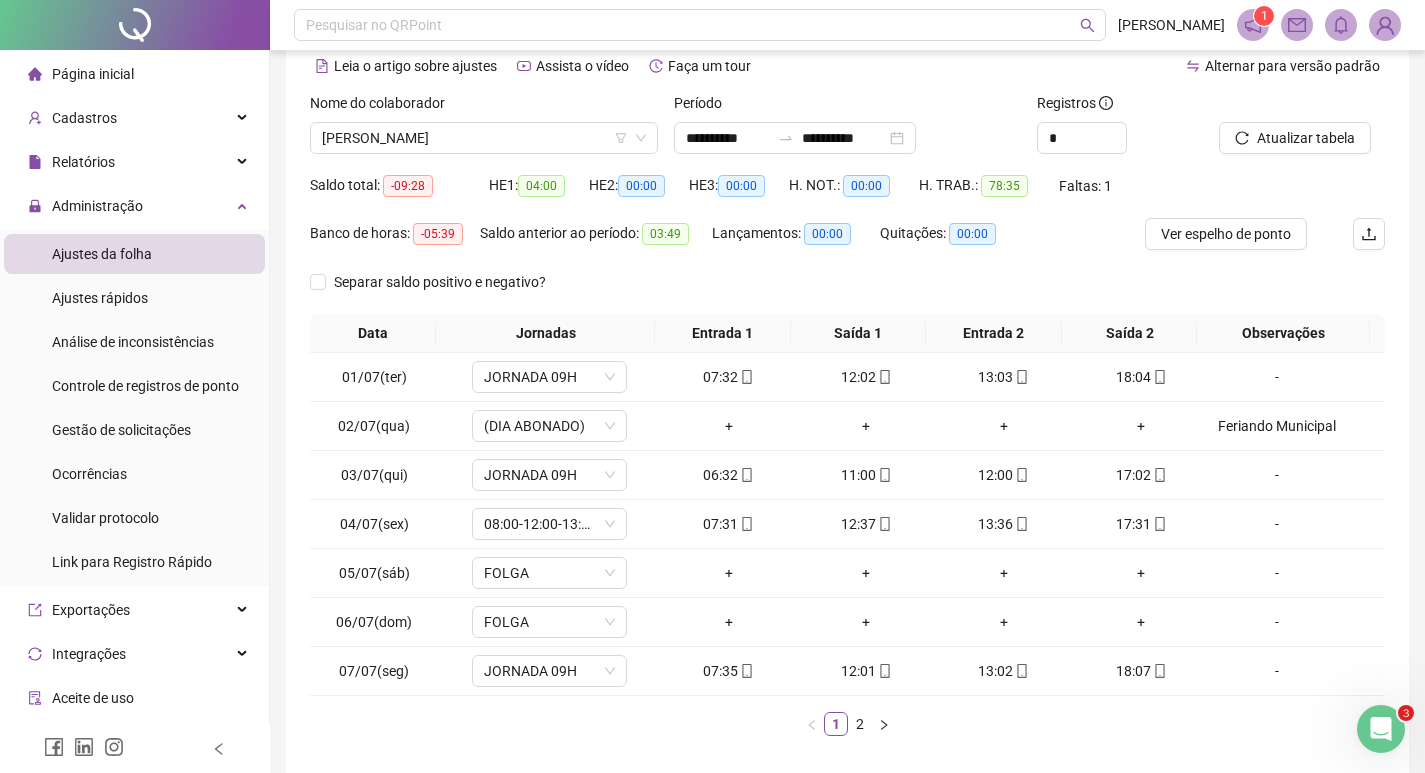scroll, scrollTop: 181, scrollLeft: 0, axis: vertical 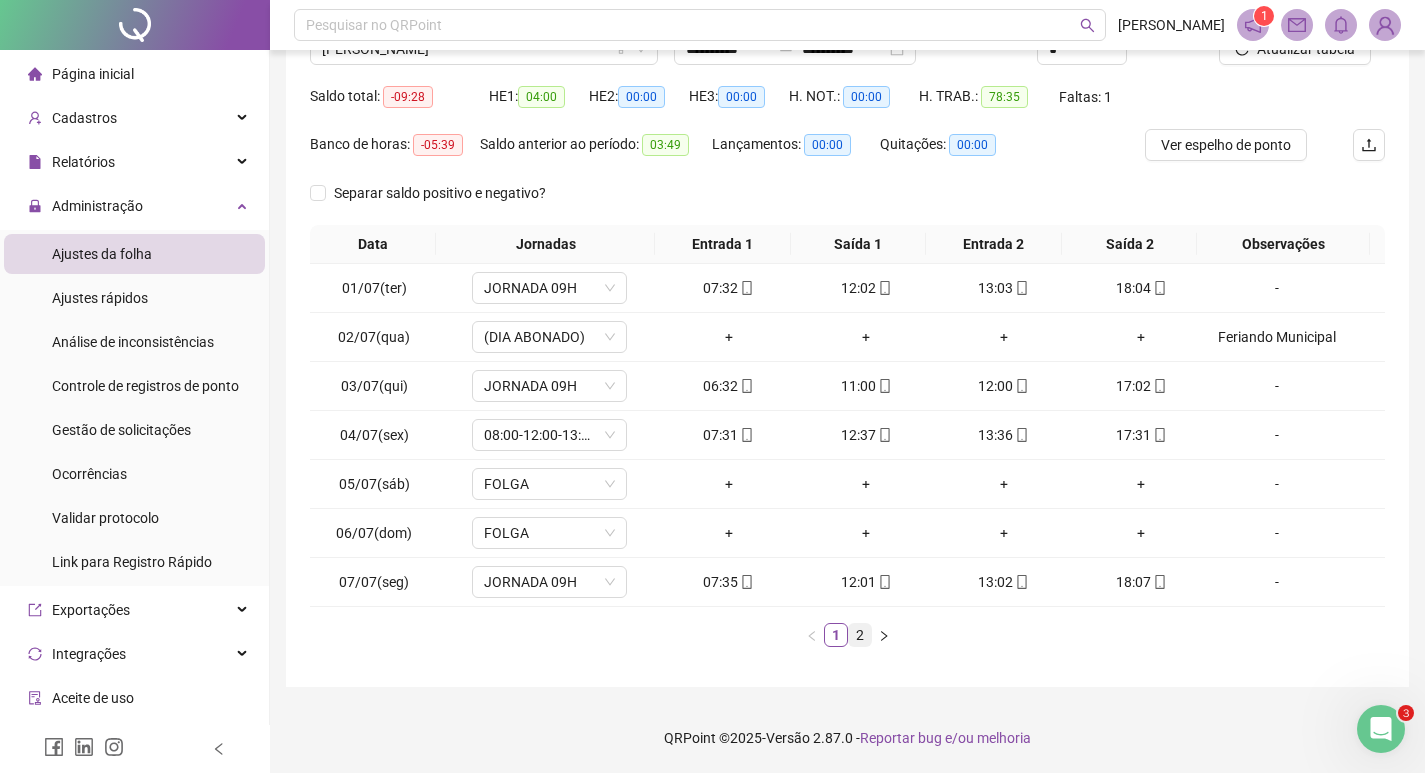 click on "2" at bounding box center (860, 635) 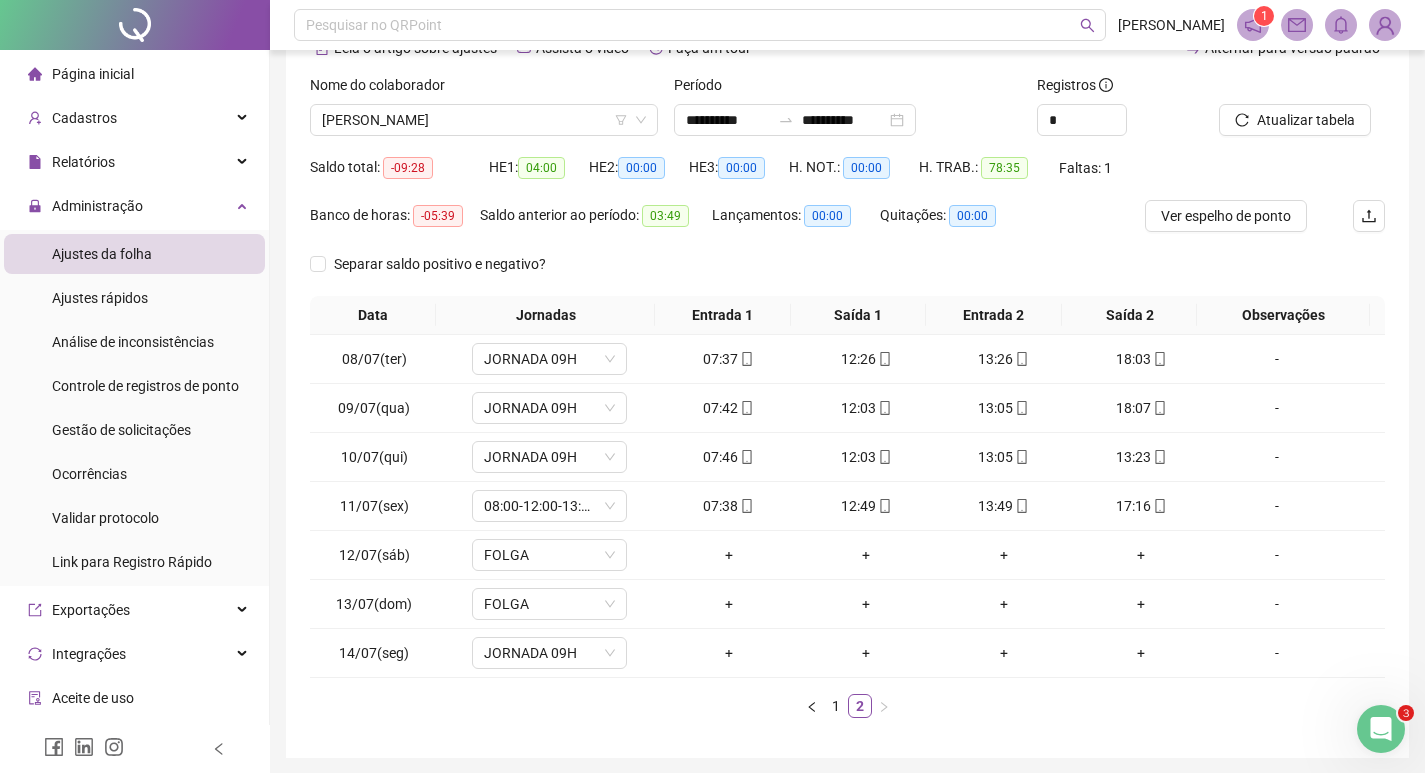 scroll, scrollTop: 0, scrollLeft: 0, axis: both 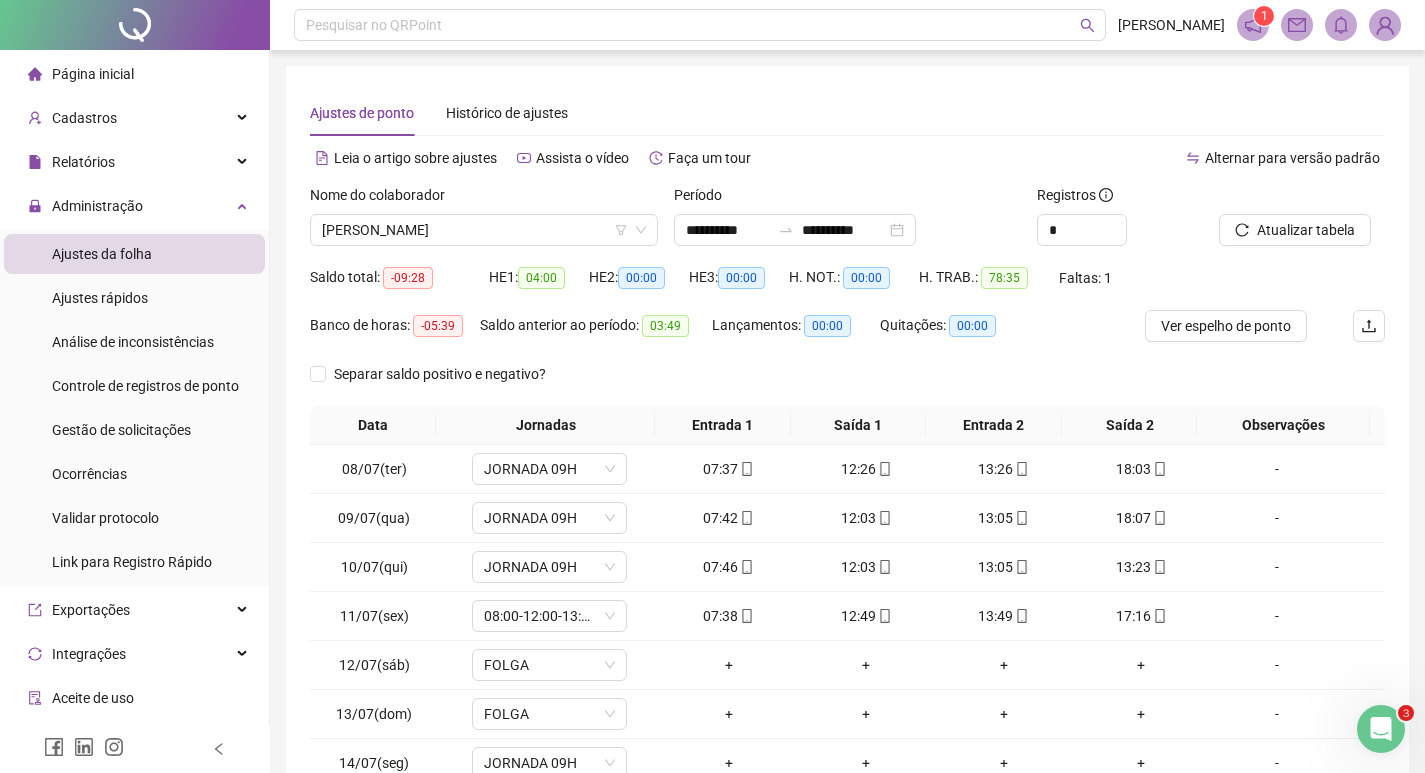 click on "Nome do colaborador" at bounding box center [484, 199] 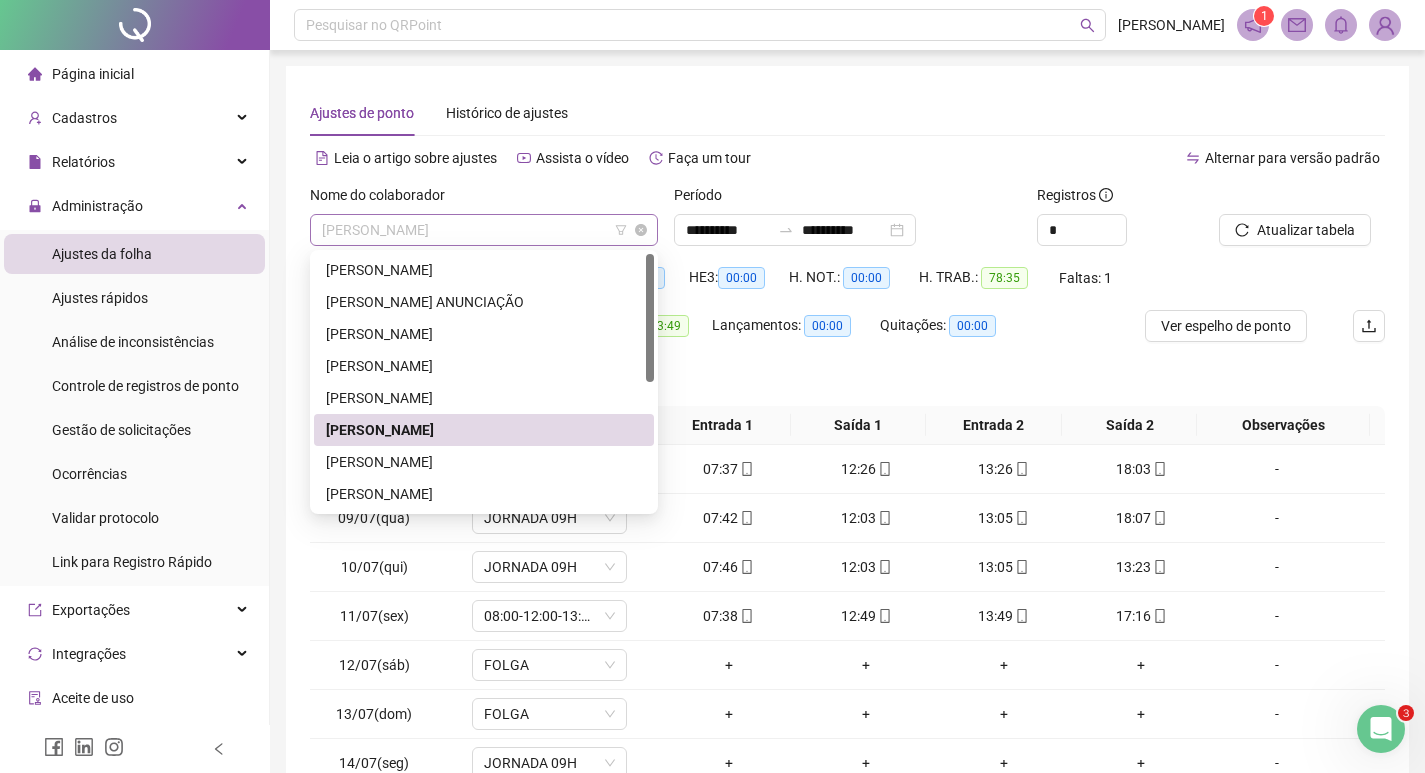 click on "[PERSON_NAME]" at bounding box center [484, 230] 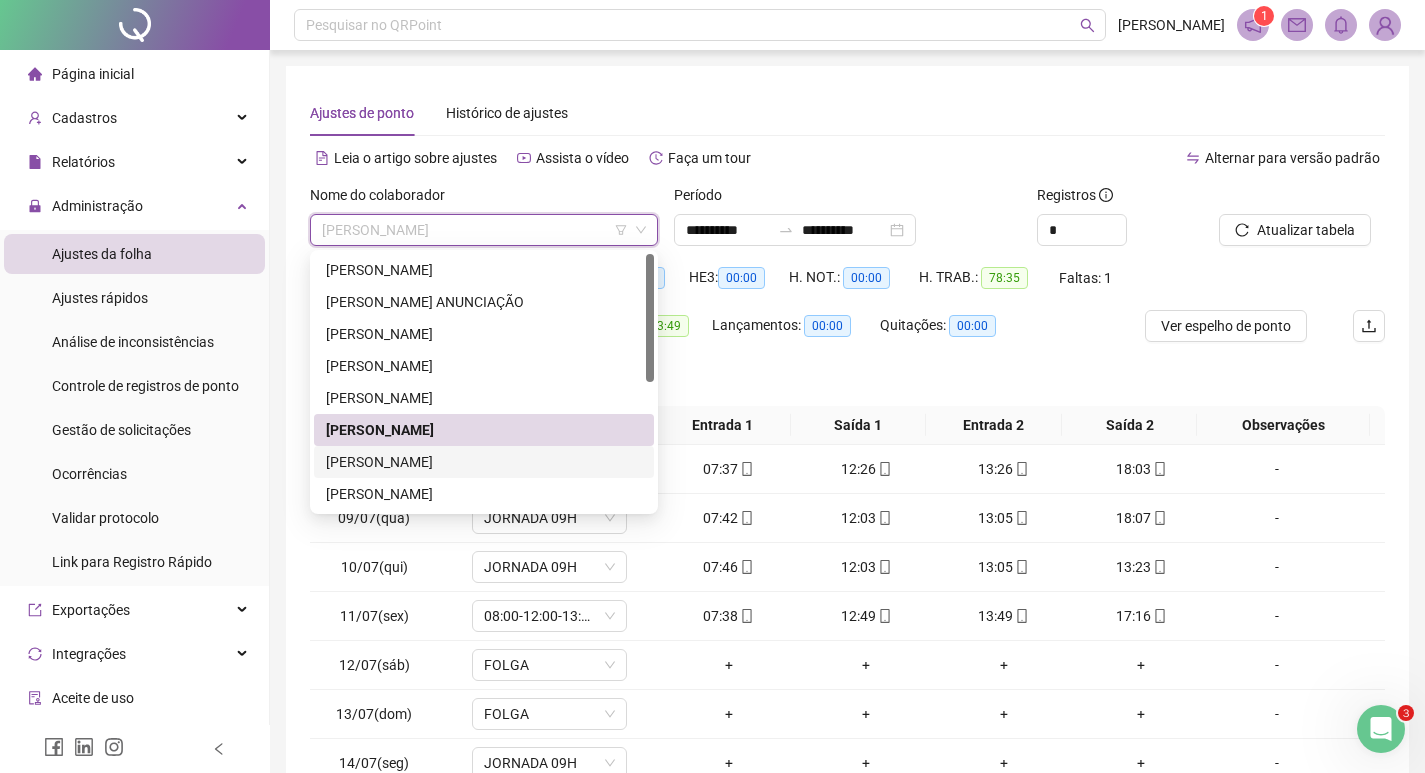 click on "[PERSON_NAME]" at bounding box center (484, 462) 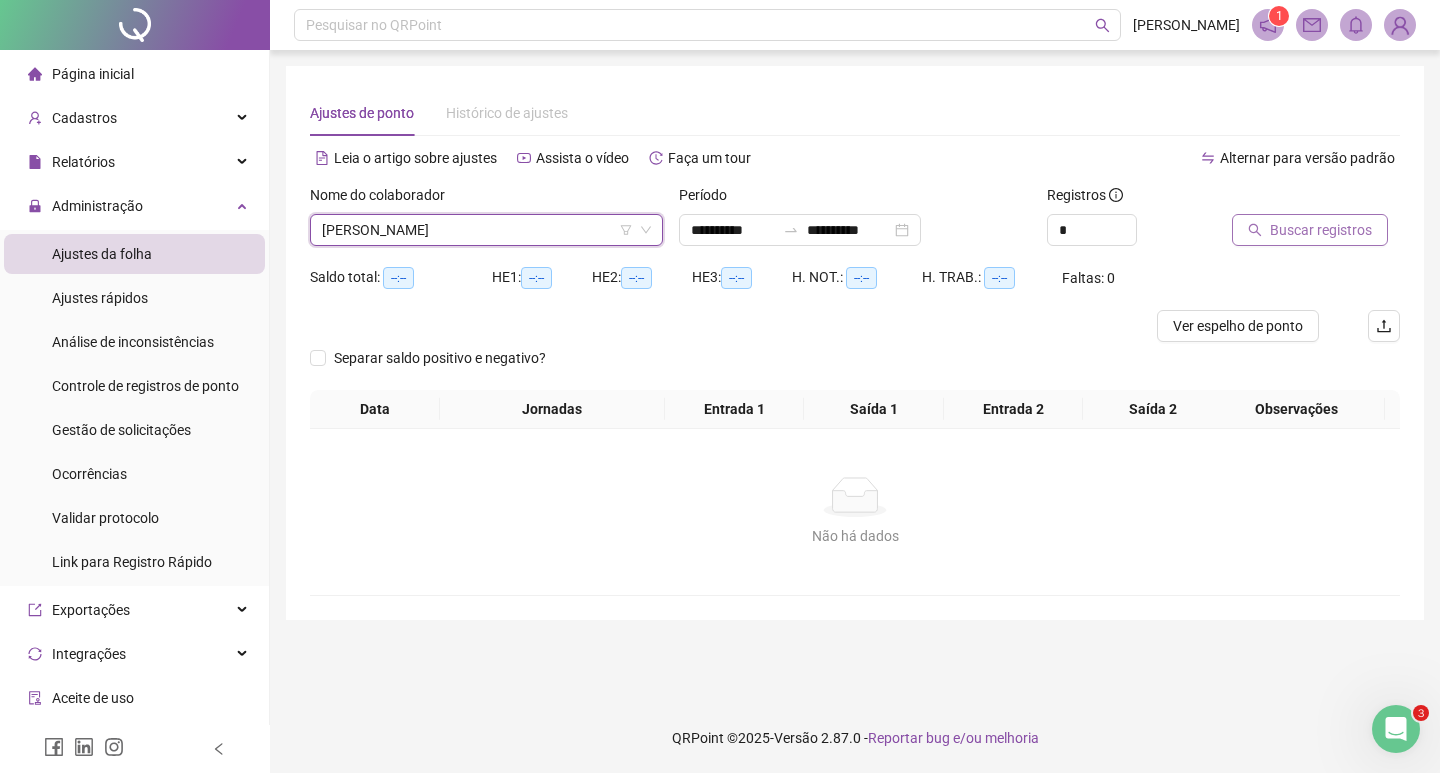 click on "Buscar registros" at bounding box center [1321, 230] 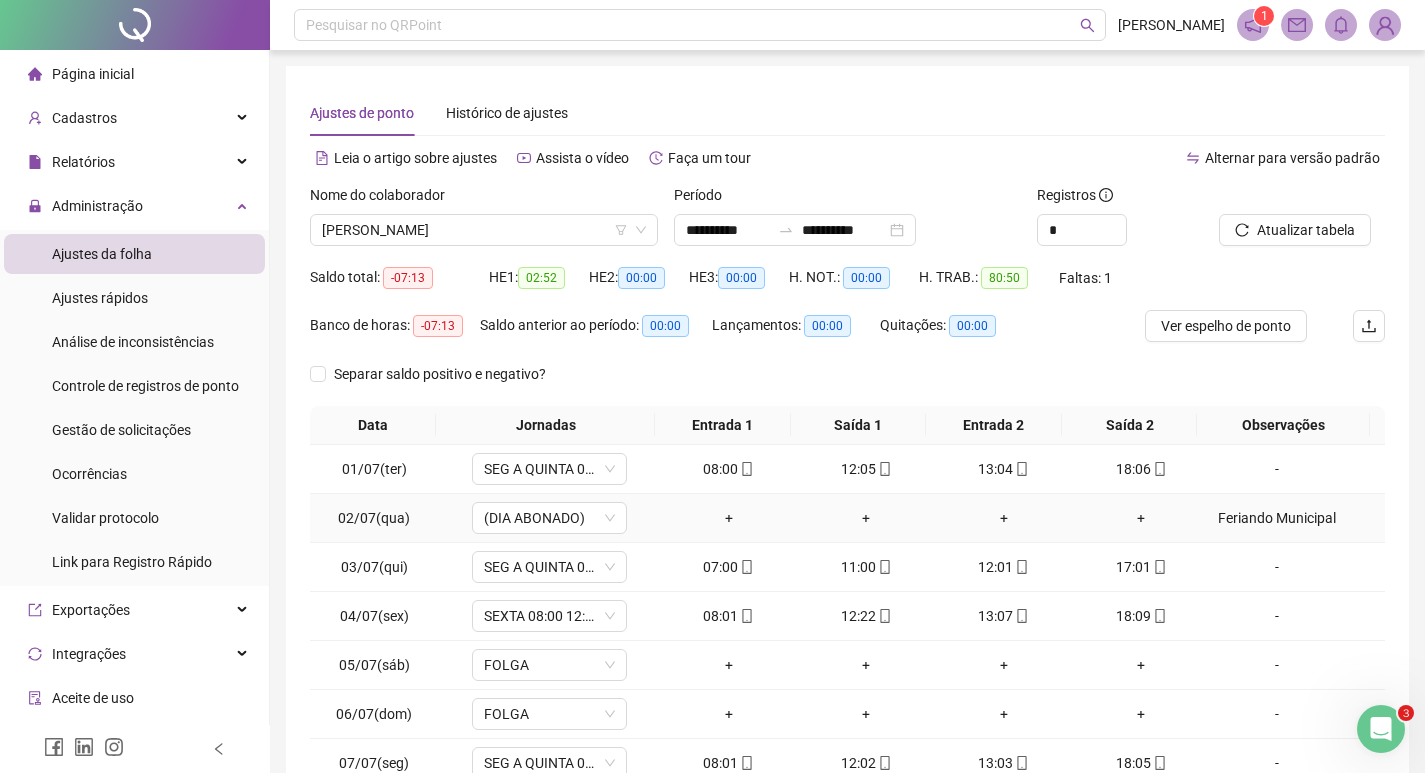 scroll, scrollTop: 181, scrollLeft: 0, axis: vertical 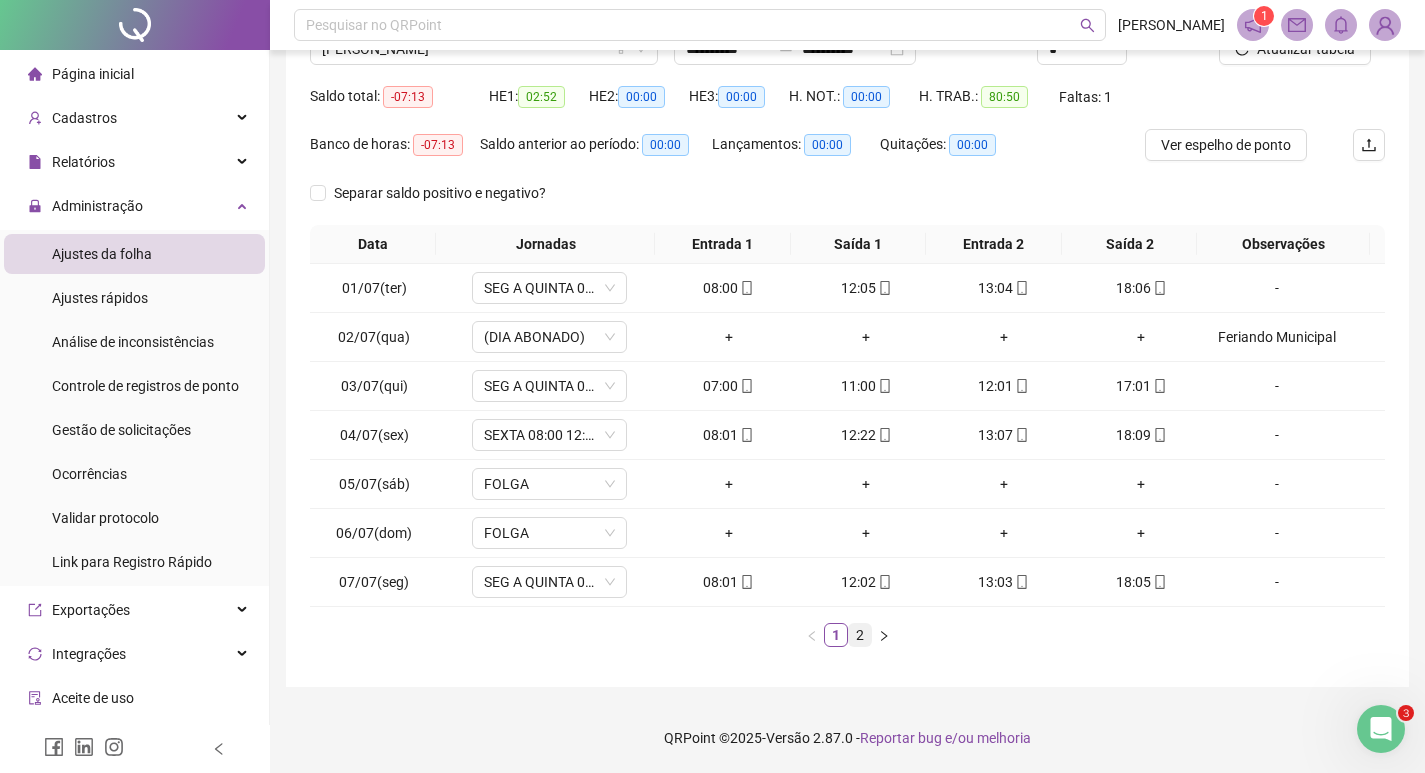 click on "2" at bounding box center [860, 635] 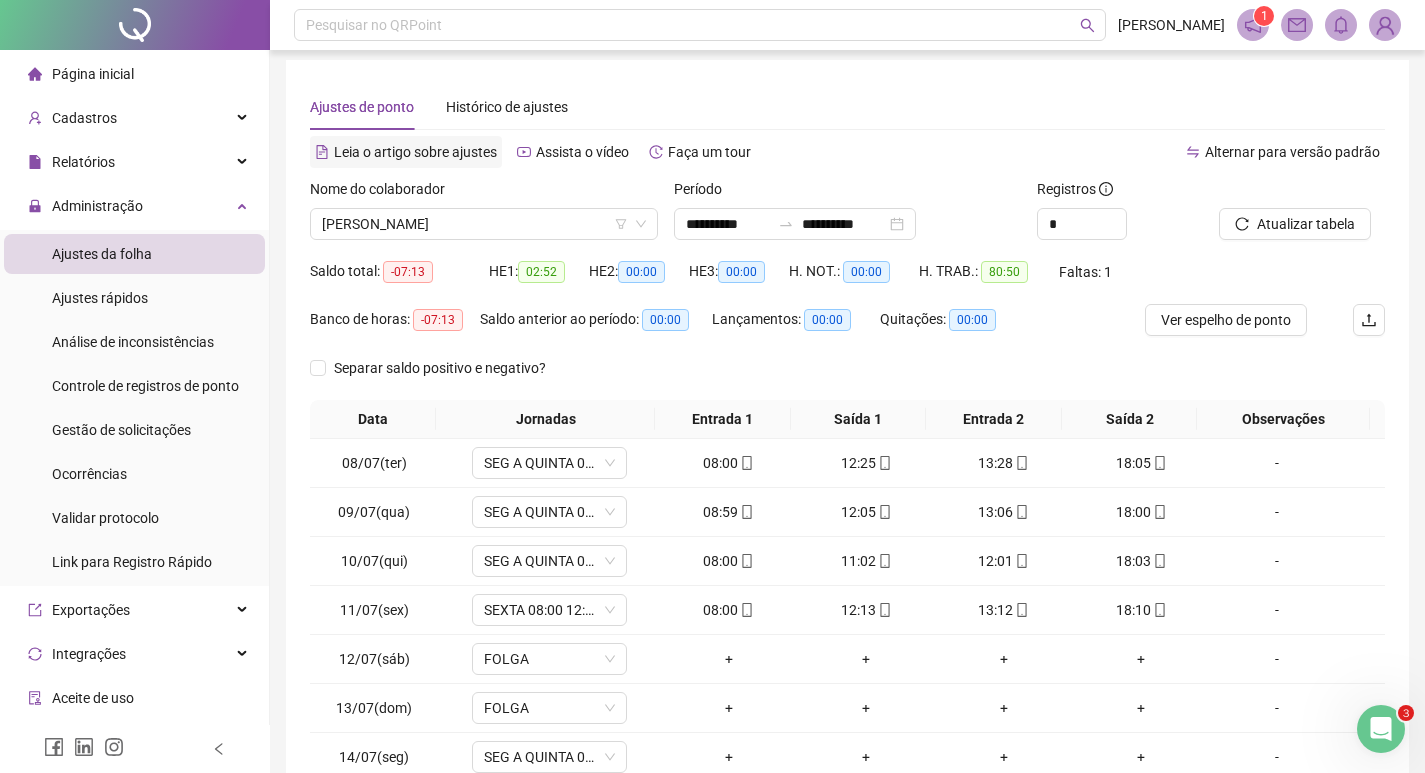 scroll, scrollTop: 0, scrollLeft: 0, axis: both 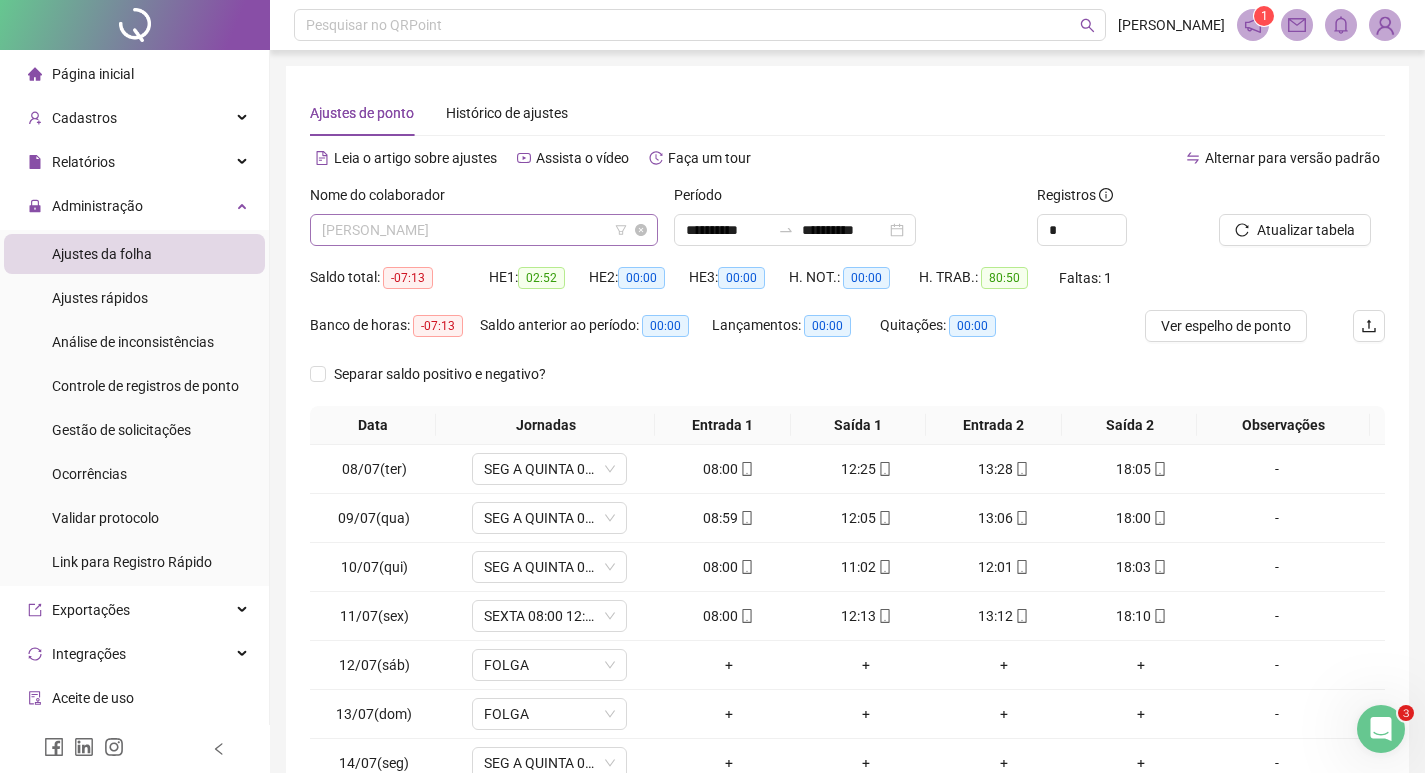 click on "[PERSON_NAME]" at bounding box center (484, 230) 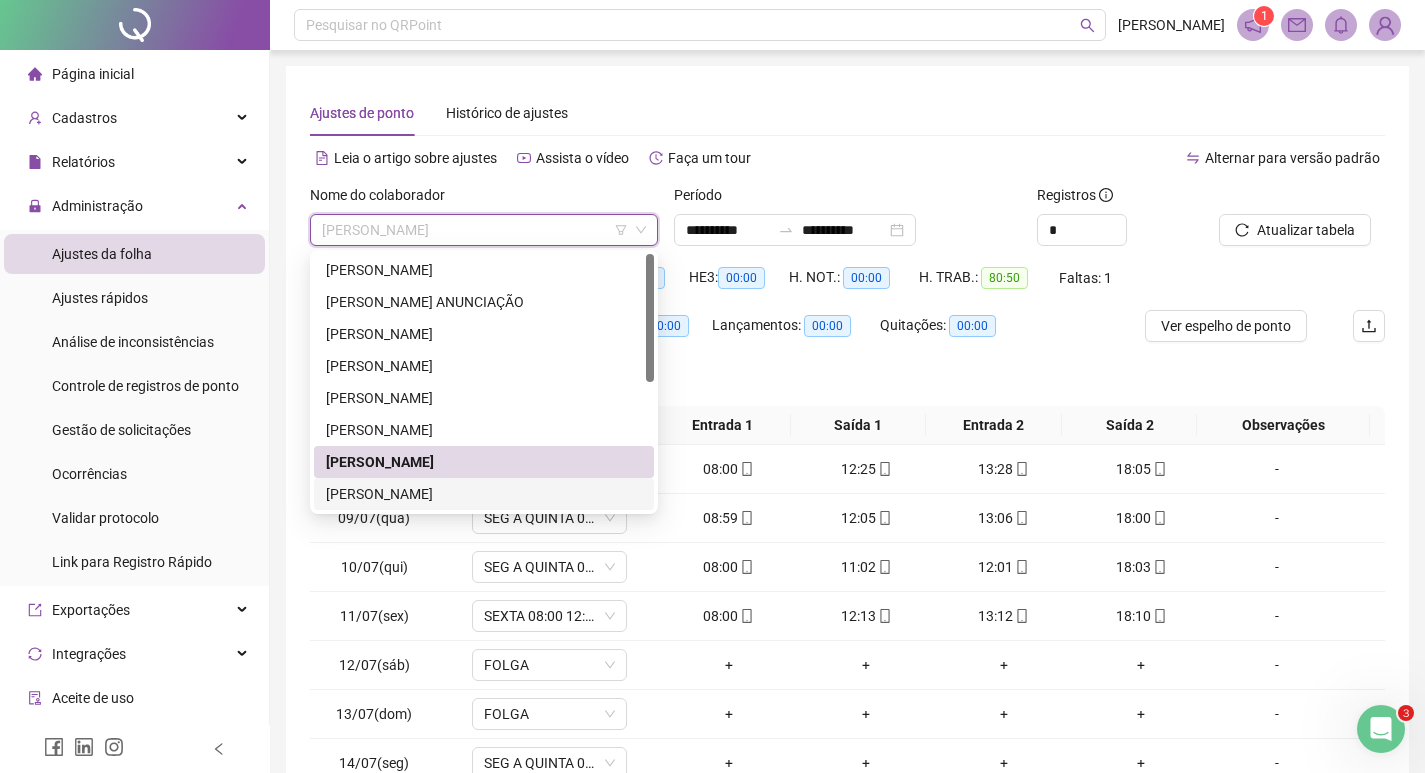 click on "[PERSON_NAME]" at bounding box center [484, 494] 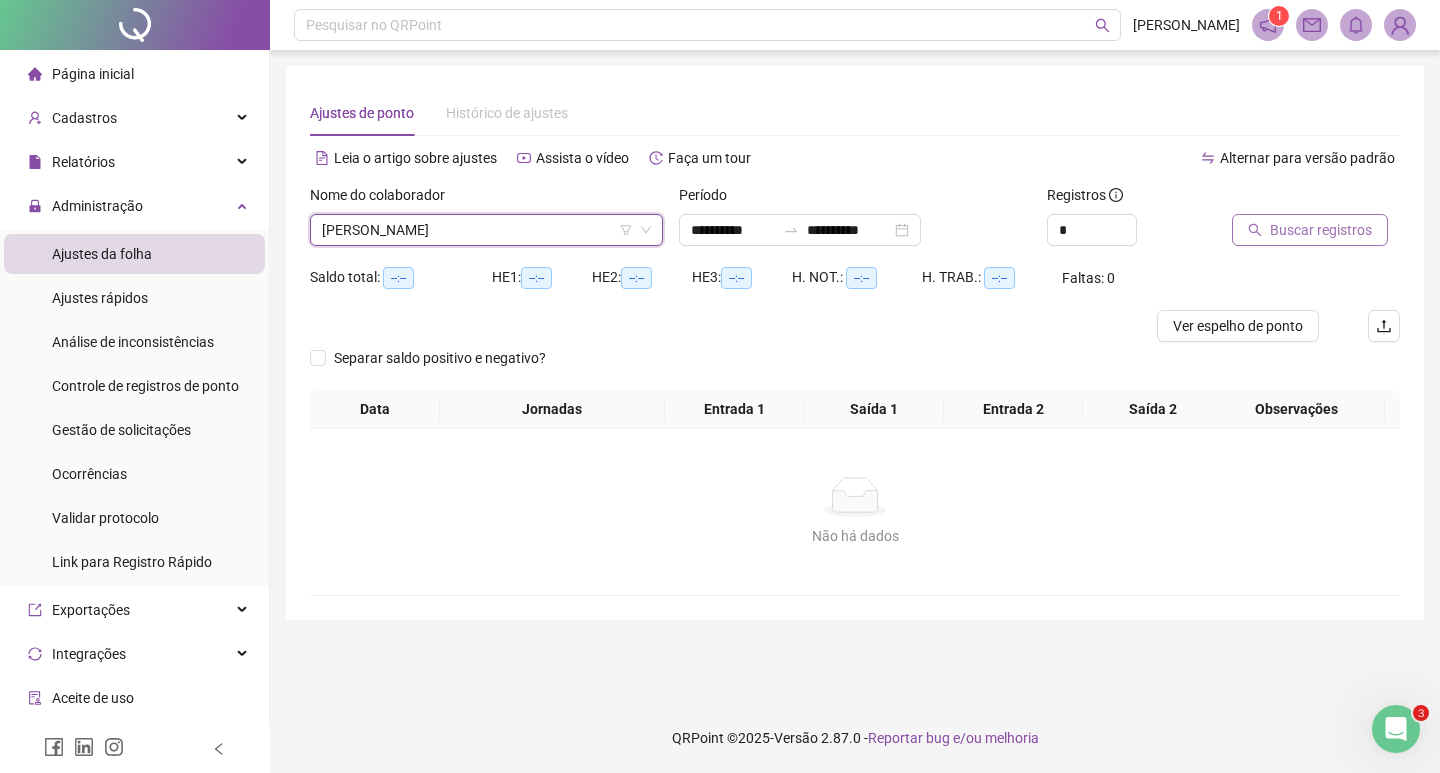 click on "Buscar registros" at bounding box center (1321, 230) 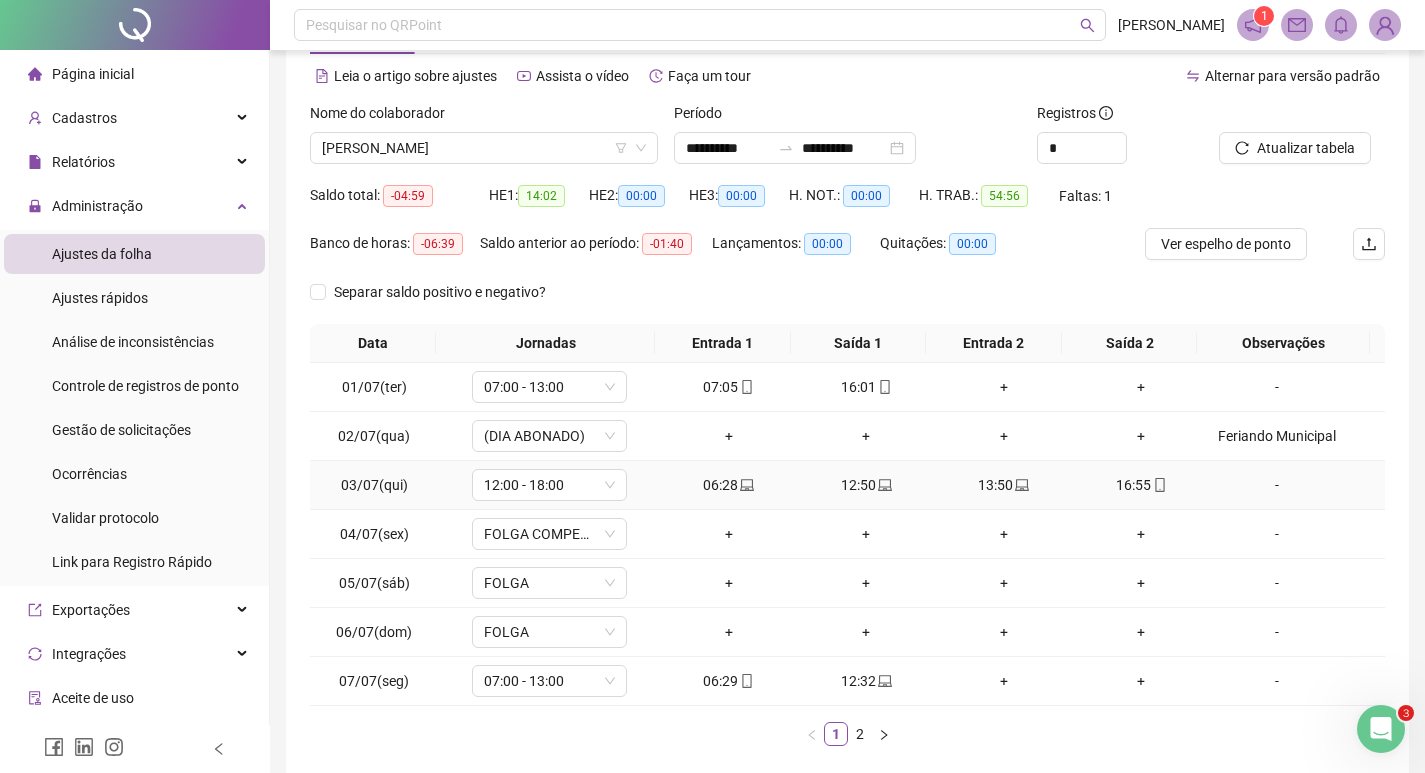 scroll, scrollTop: 181, scrollLeft: 0, axis: vertical 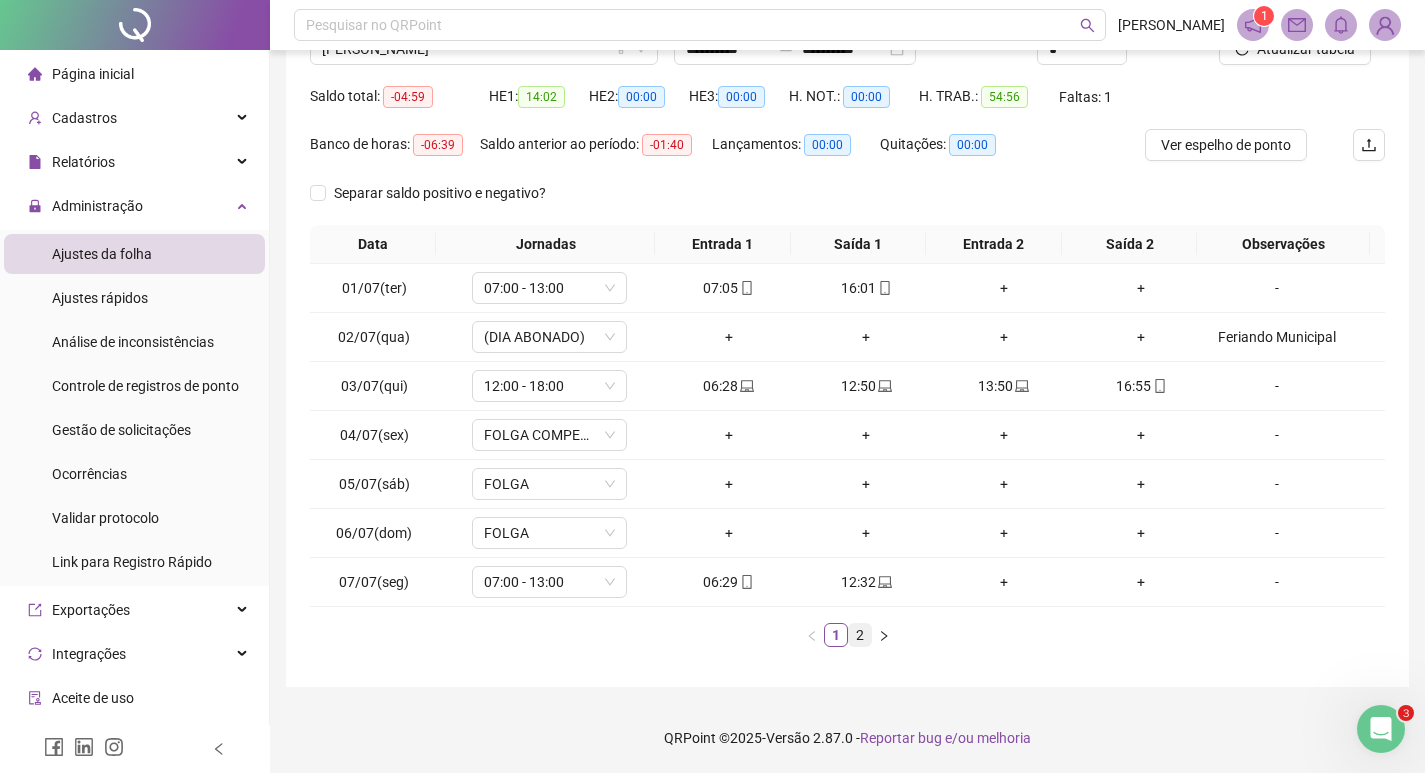 click on "2" at bounding box center (860, 635) 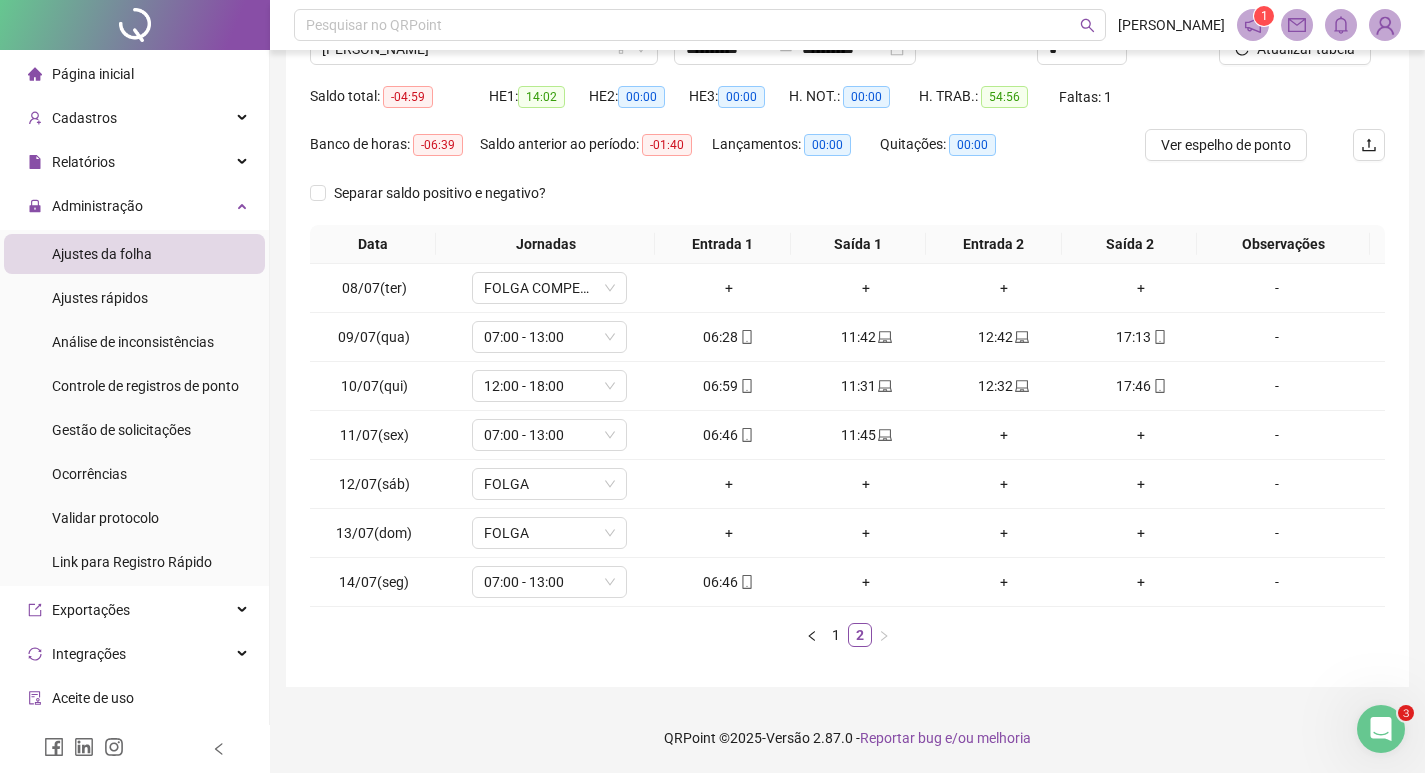 scroll, scrollTop: 0, scrollLeft: 0, axis: both 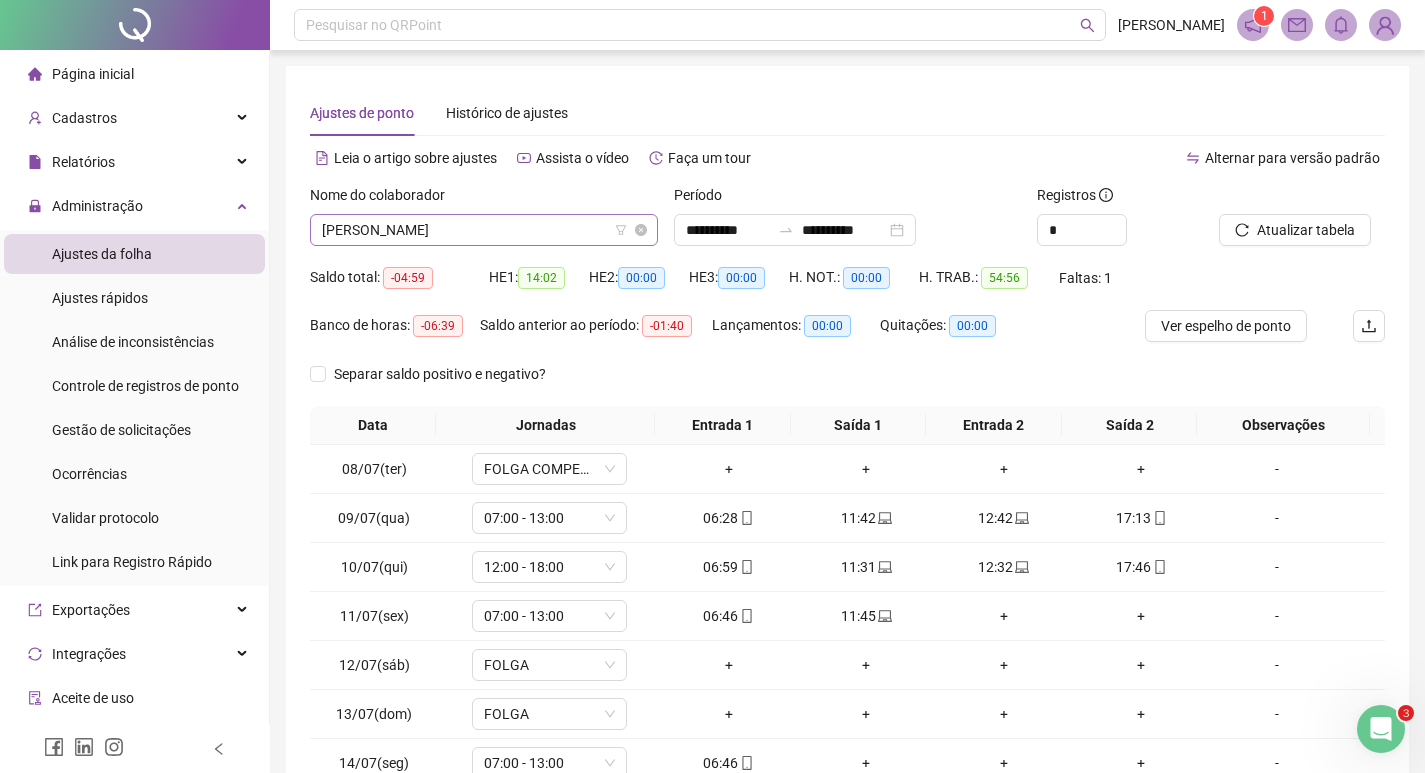 click on "[PERSON_NAME]" at bounding box center [484, 230] 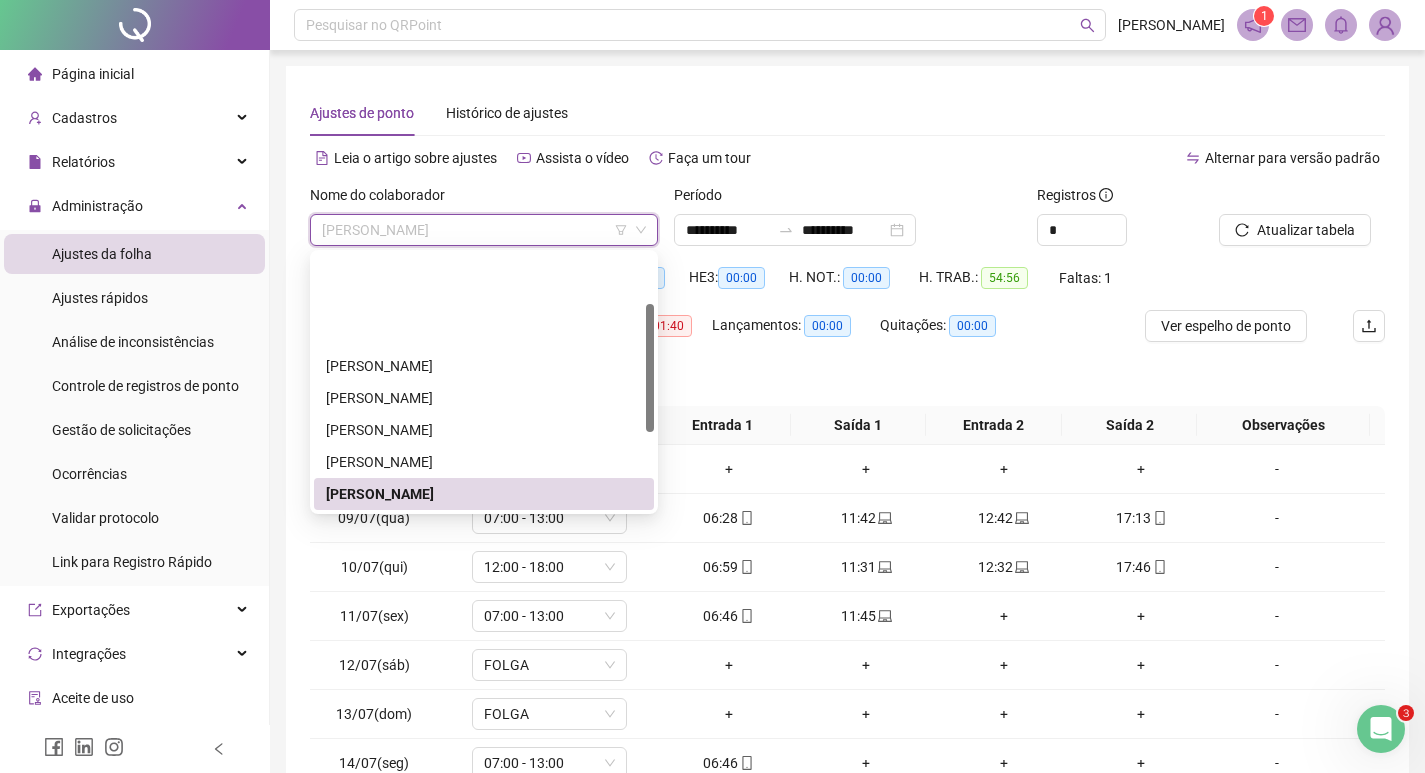 scroll, scrollTop: 200, scrollLeft: 0, axis: vertical 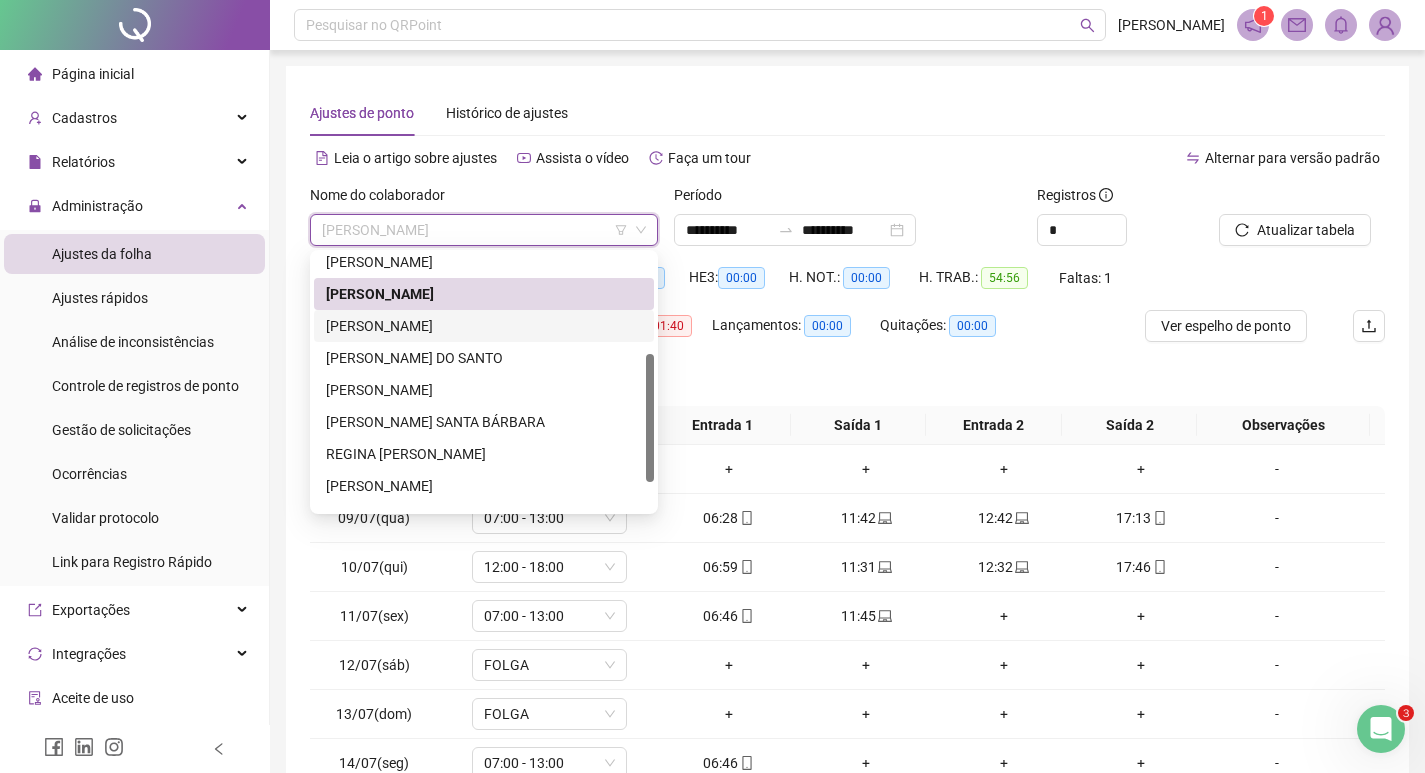 click on "[PERSON_NAME]" at bounding box center (484, 326) 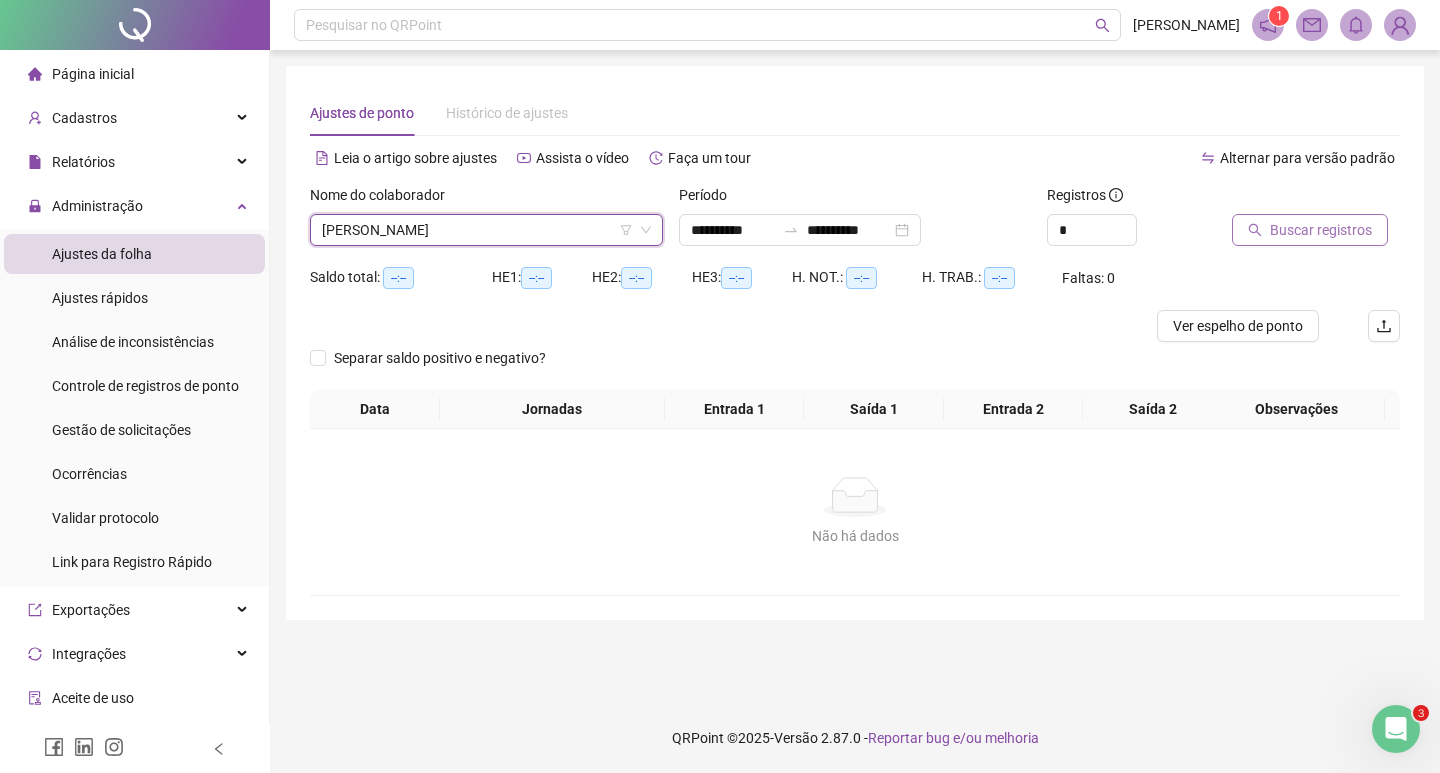 click on "Buscar registros" at bounding box center (1321, 230) 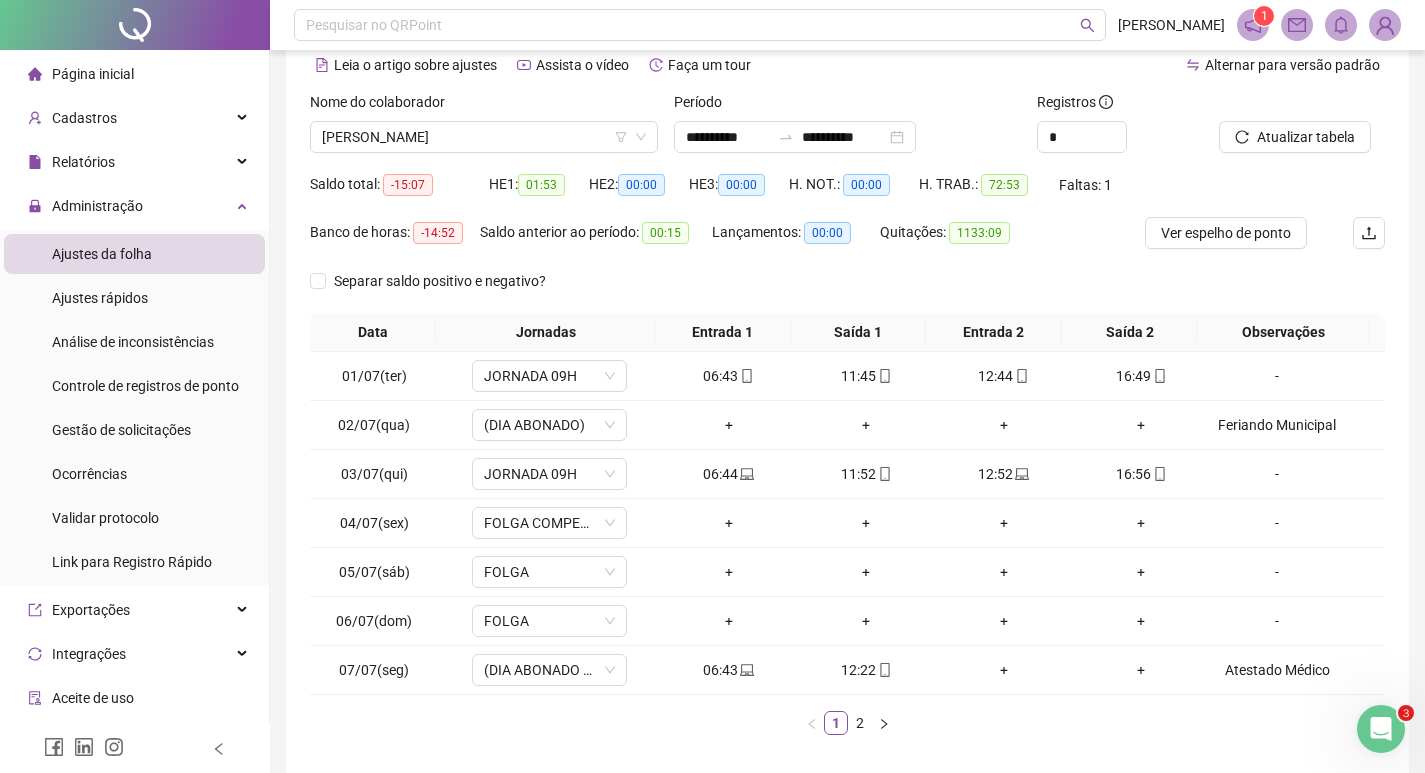scroll, scrollTop: 181, scrollLeft: 0, axis: vertical 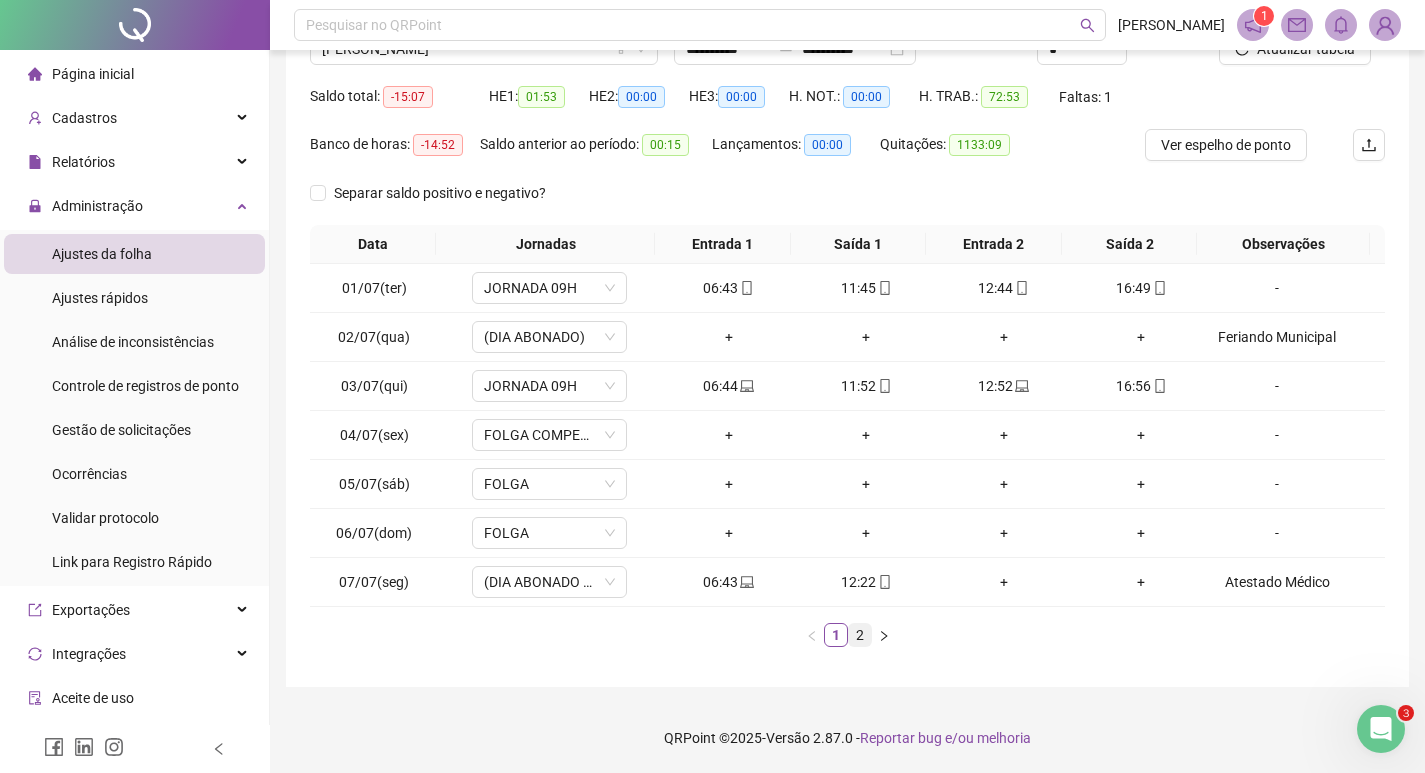 click on "2" at bounding box center (860, 635) 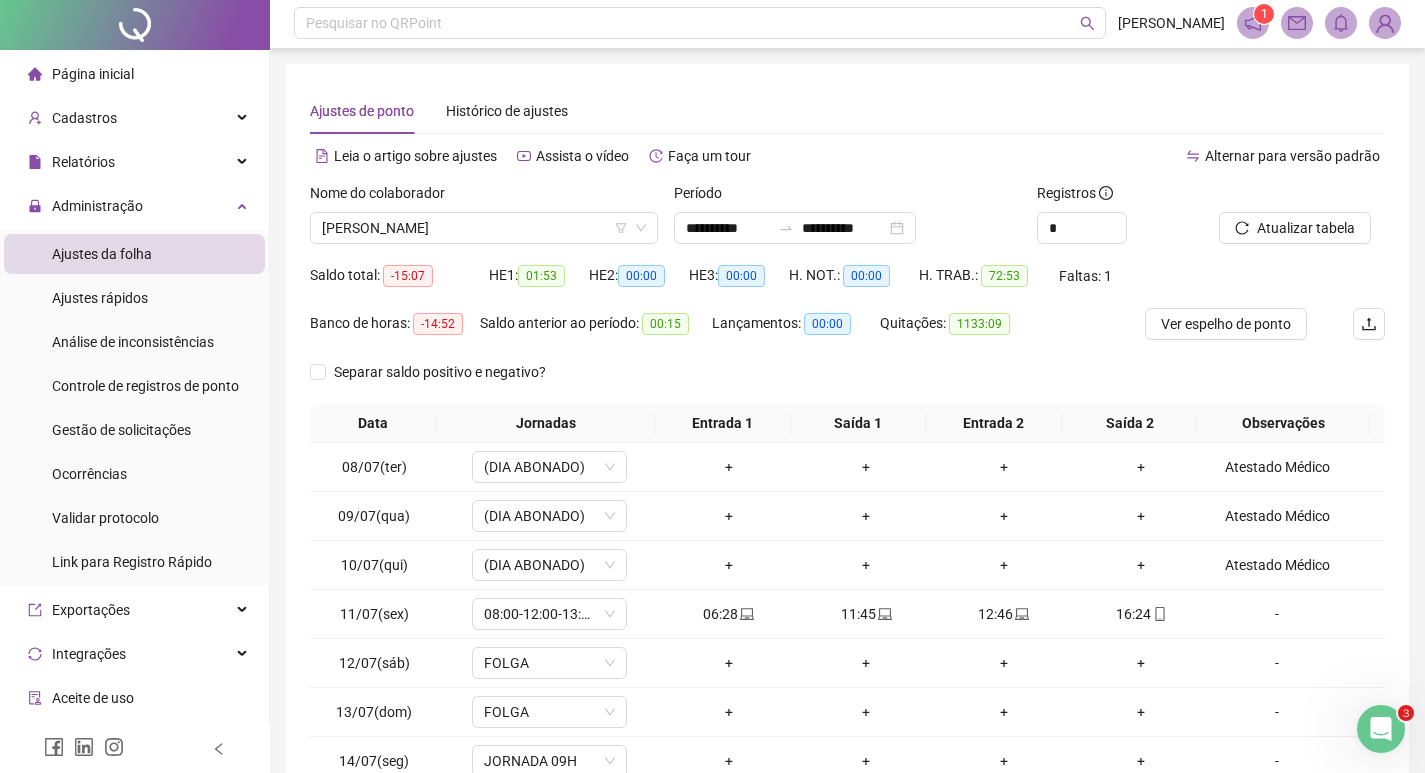 scroll, scrollTop: 0, scrollLeft: 0, axis: both 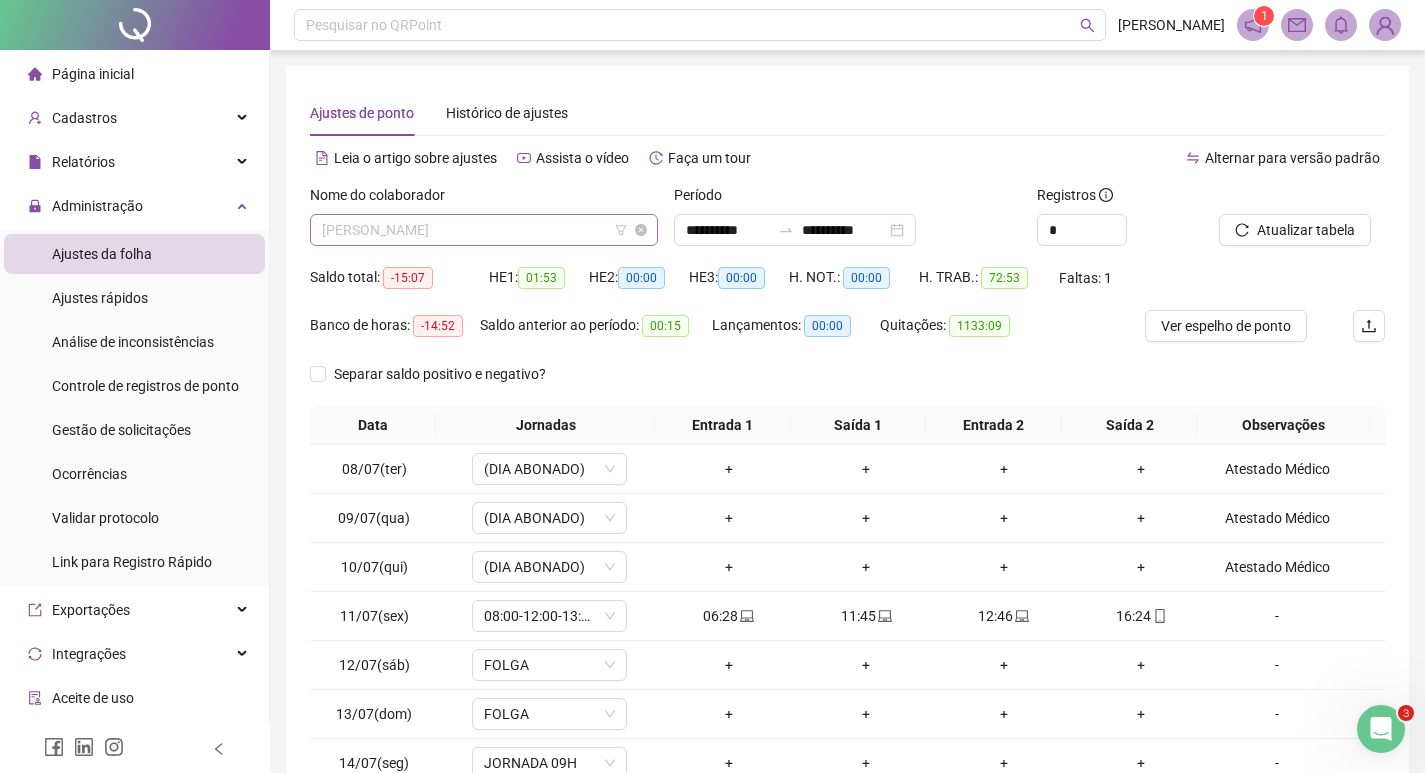 click on "[PERSON_NAME]" at bounding box center (484, 230) 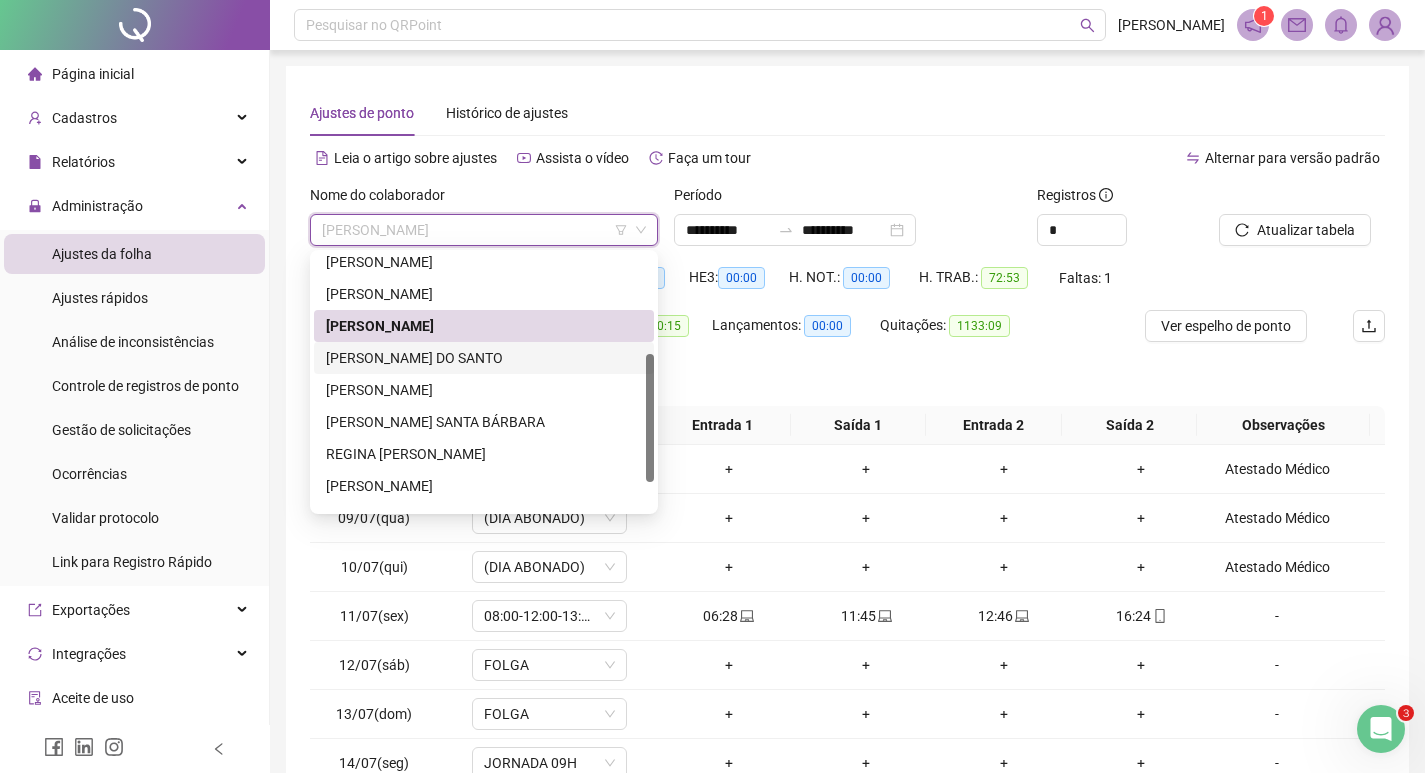 click on "[PERSON_NAME] DO SANTO" at bounding box center [484, 358] 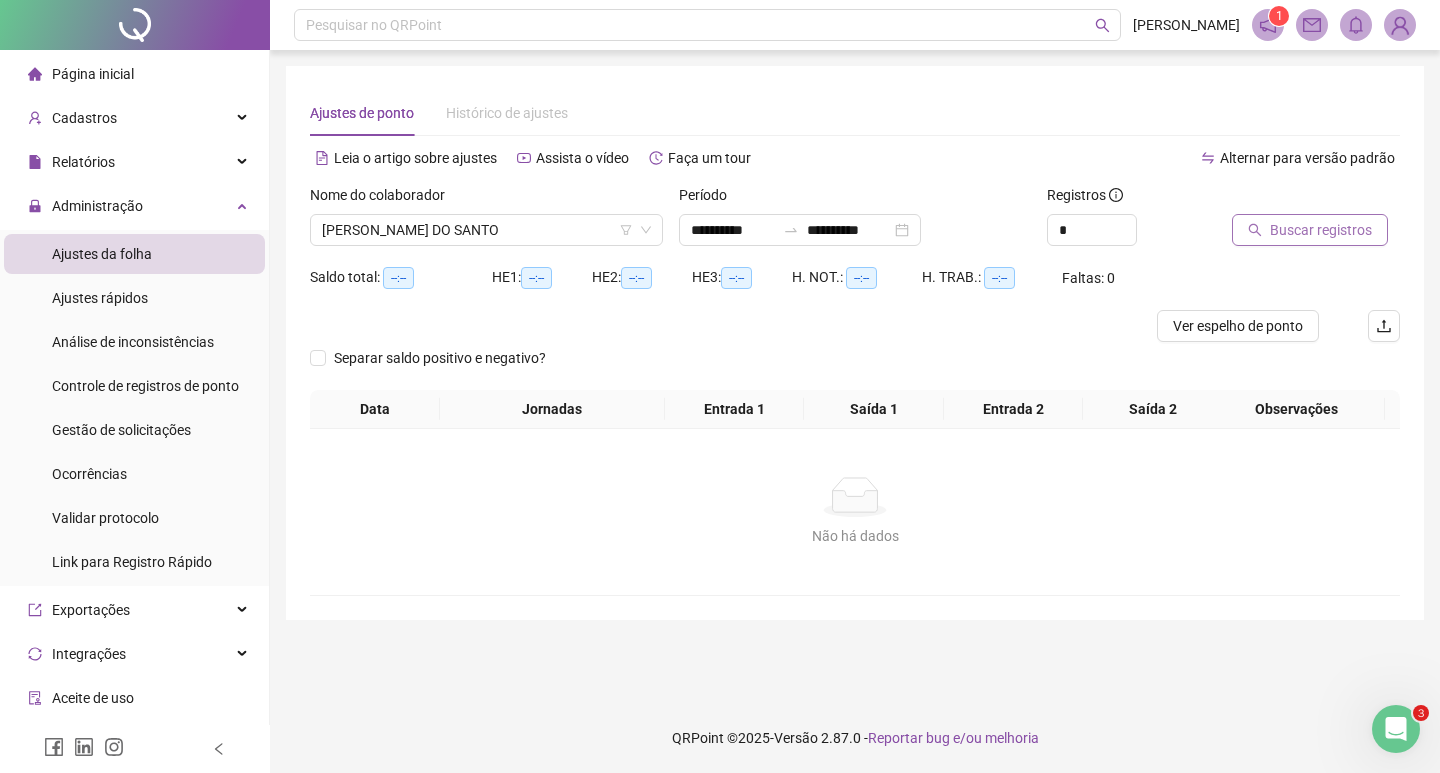 click 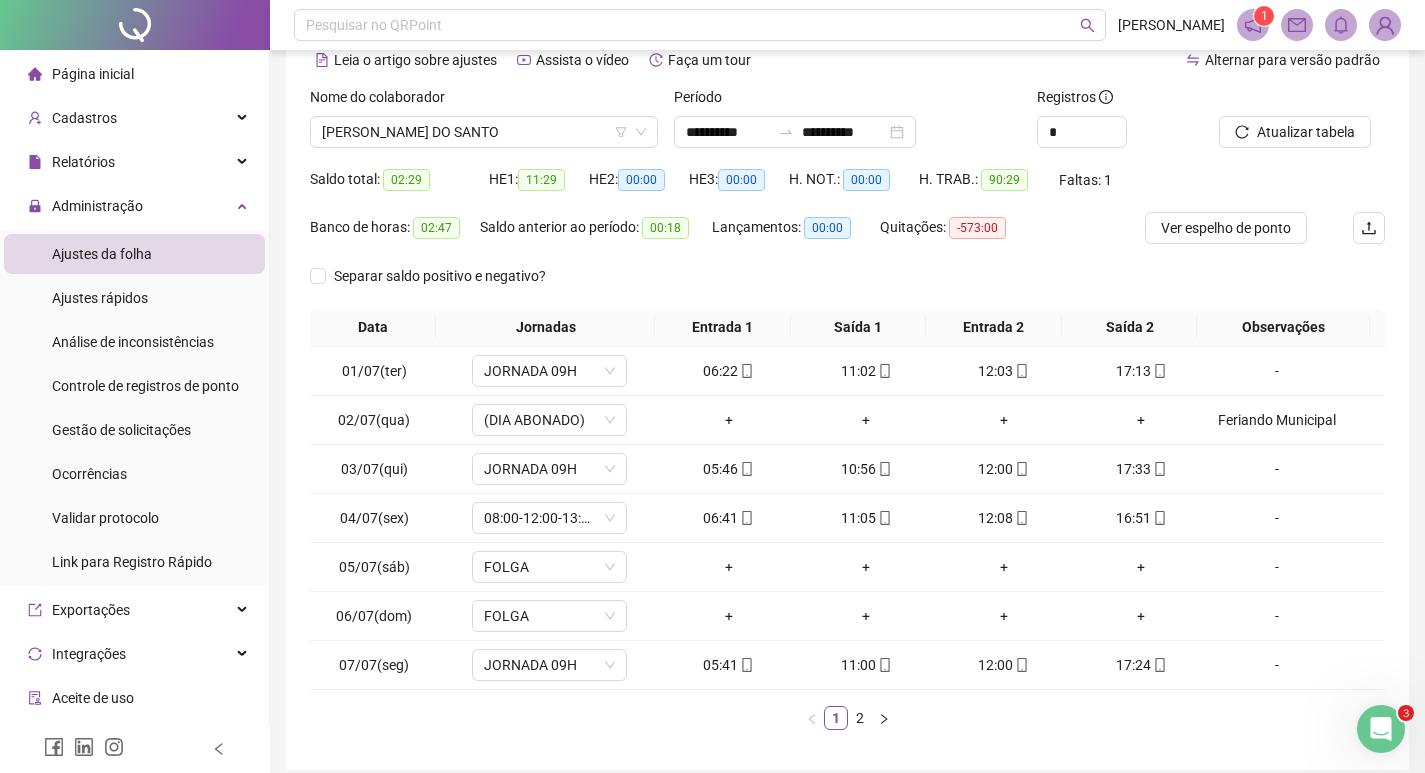 scroll, scrollTop: 181, scrollLeft: 0, axis: vertical 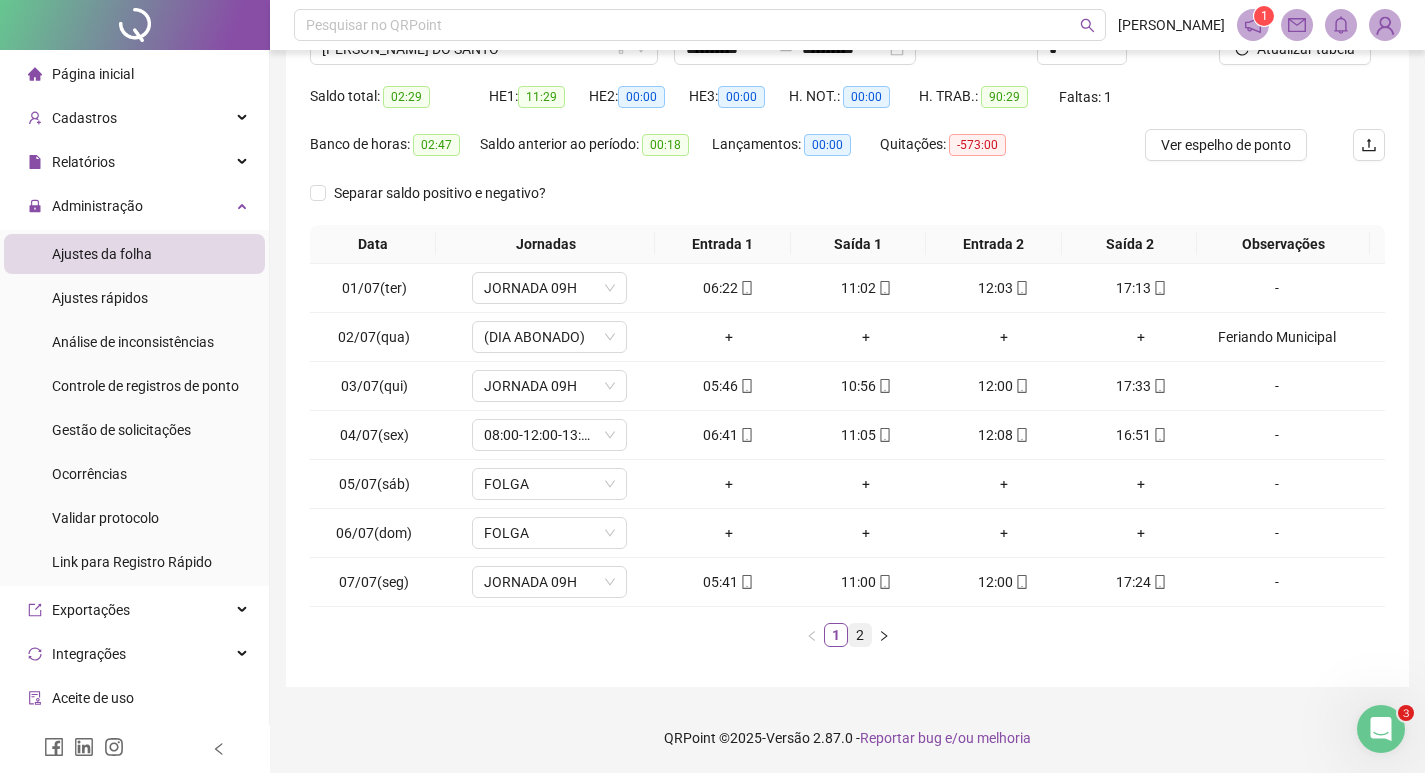 click on "2" at bounding box center [860, 635] 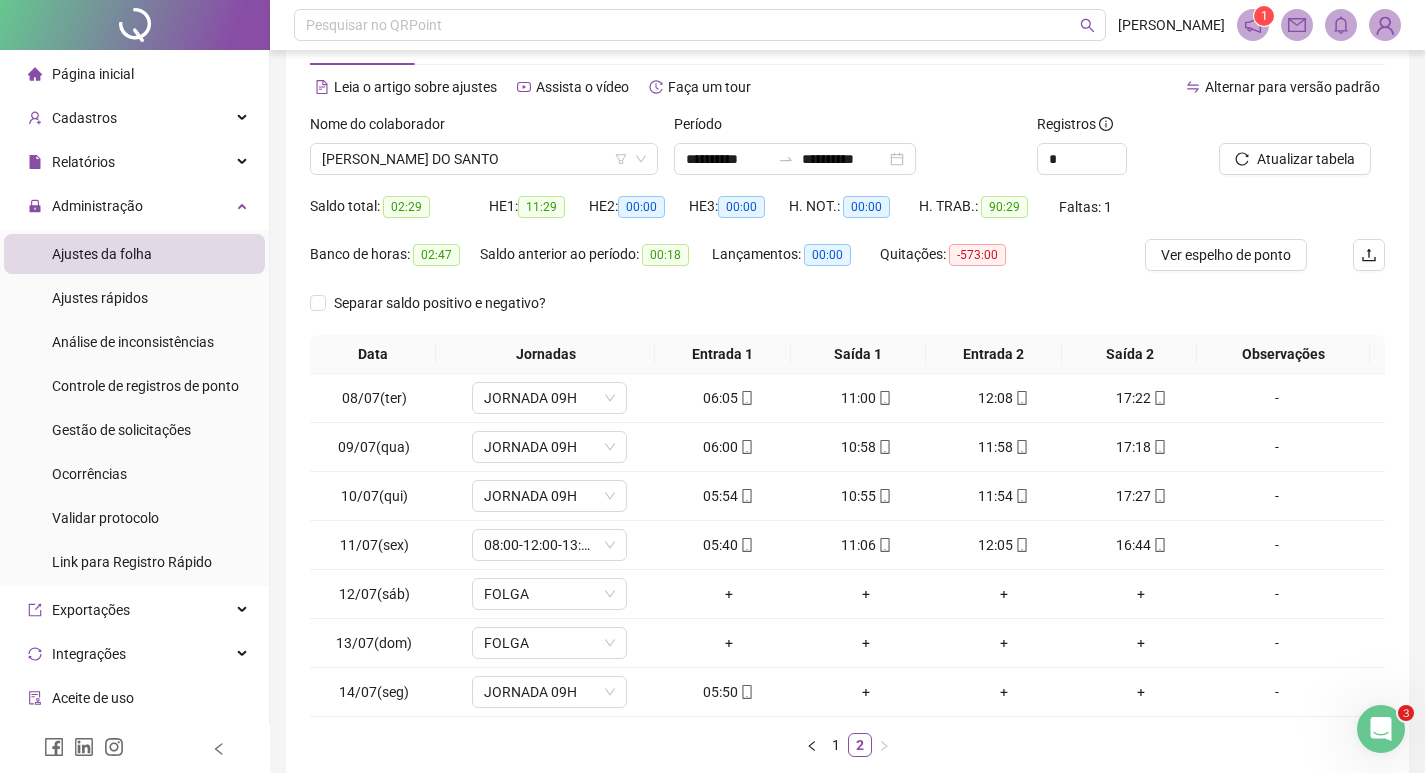 scroll, scrollTop: 0, scrollLeft: 0, axis: both 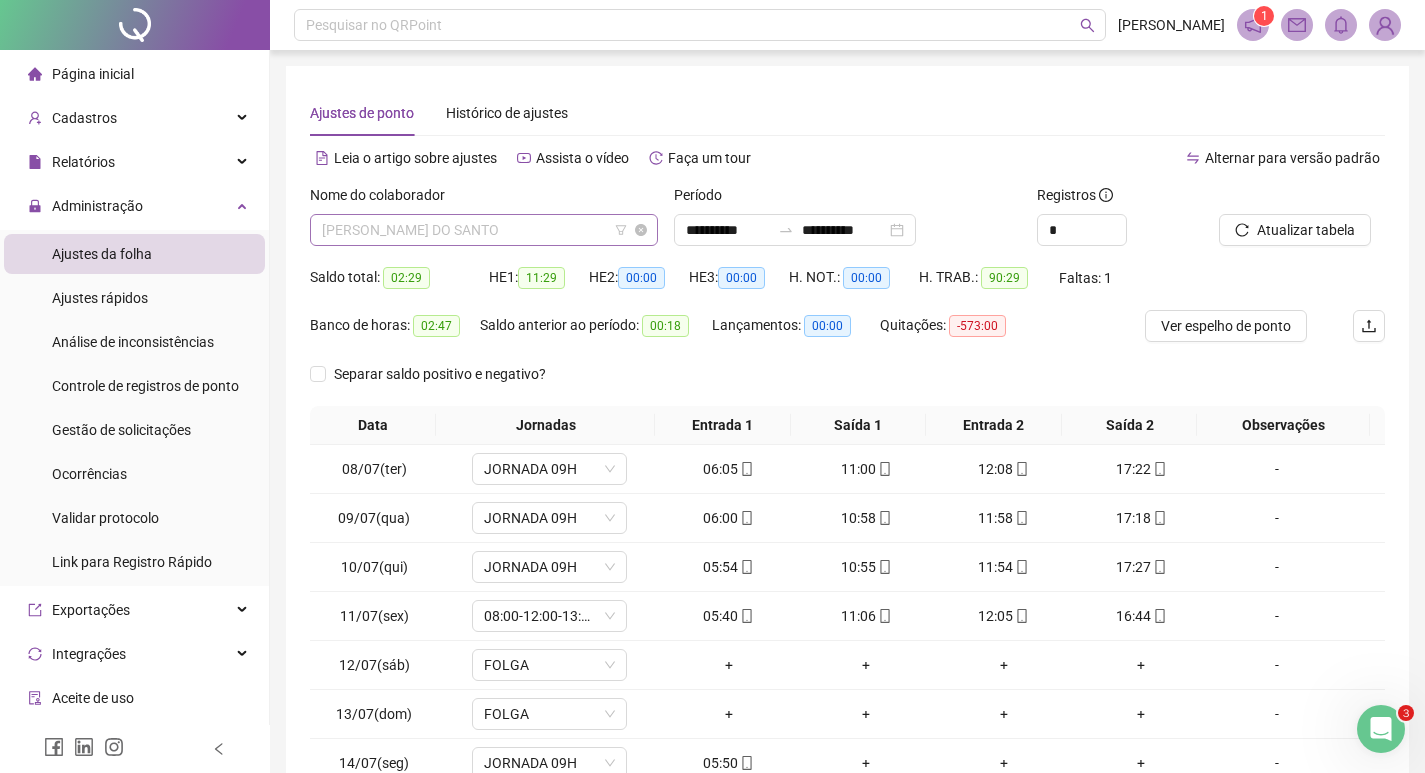 click on "[PERSON_NAME] DO SANTO" at bounding box center (484, 230) 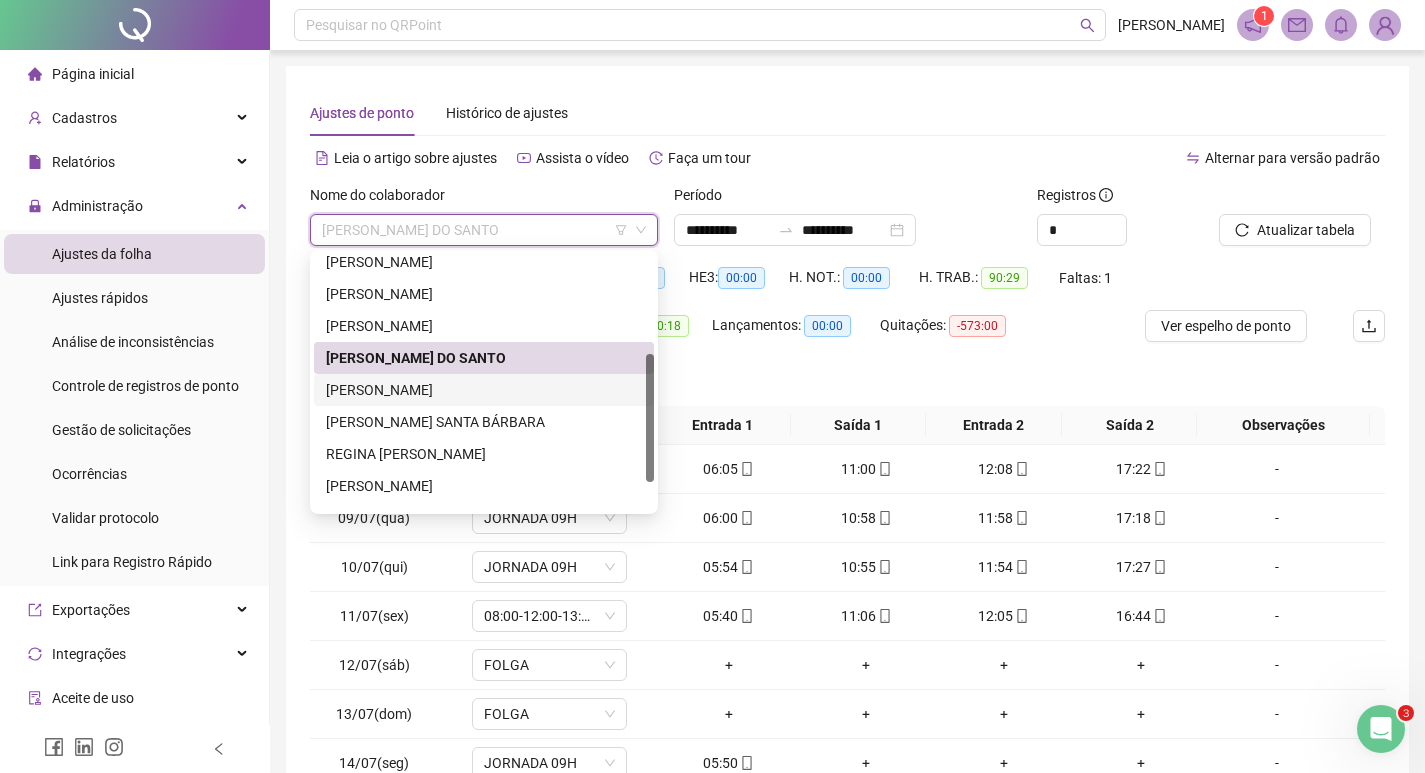 click on "[PERSON_NAME]" at bounding box center (484, 390) 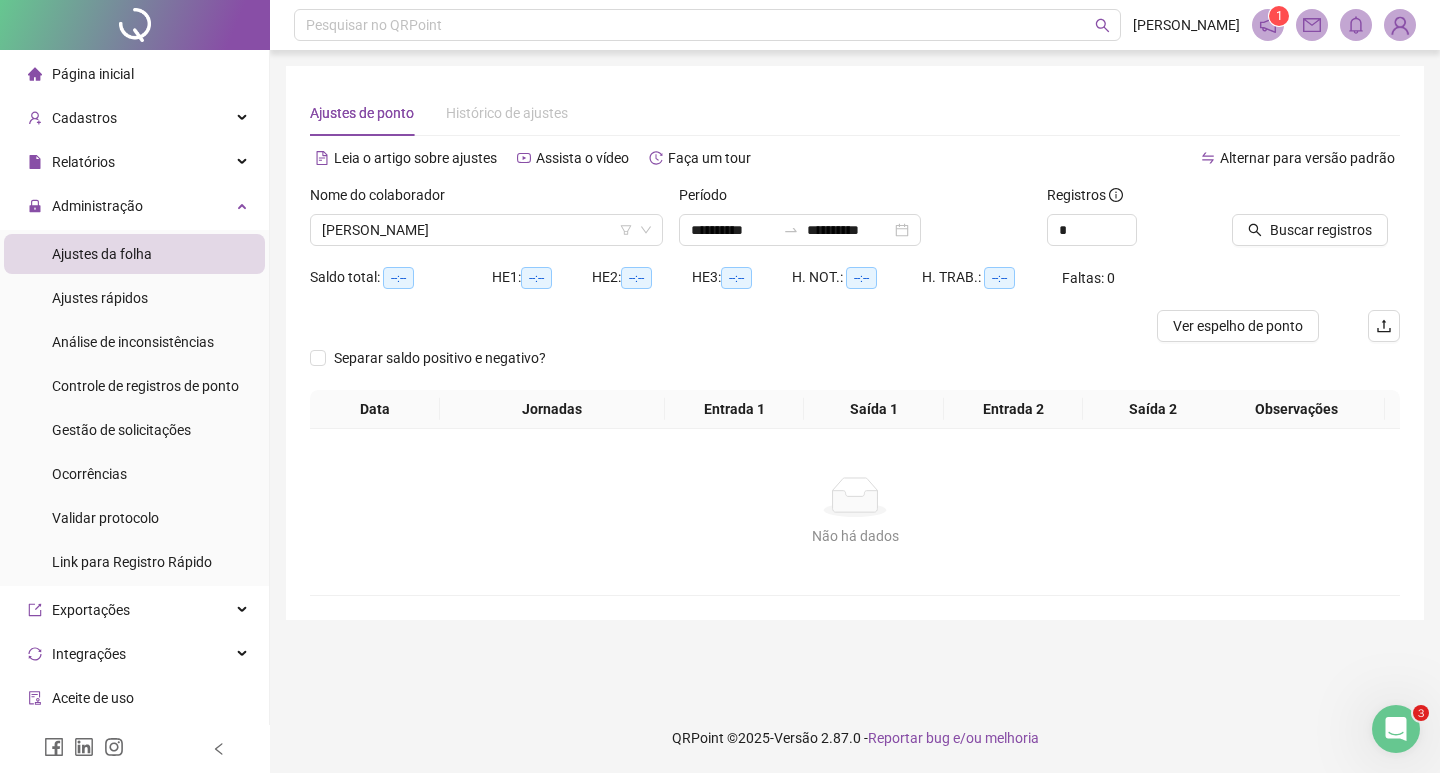 click at bounding box center (1291, 199) 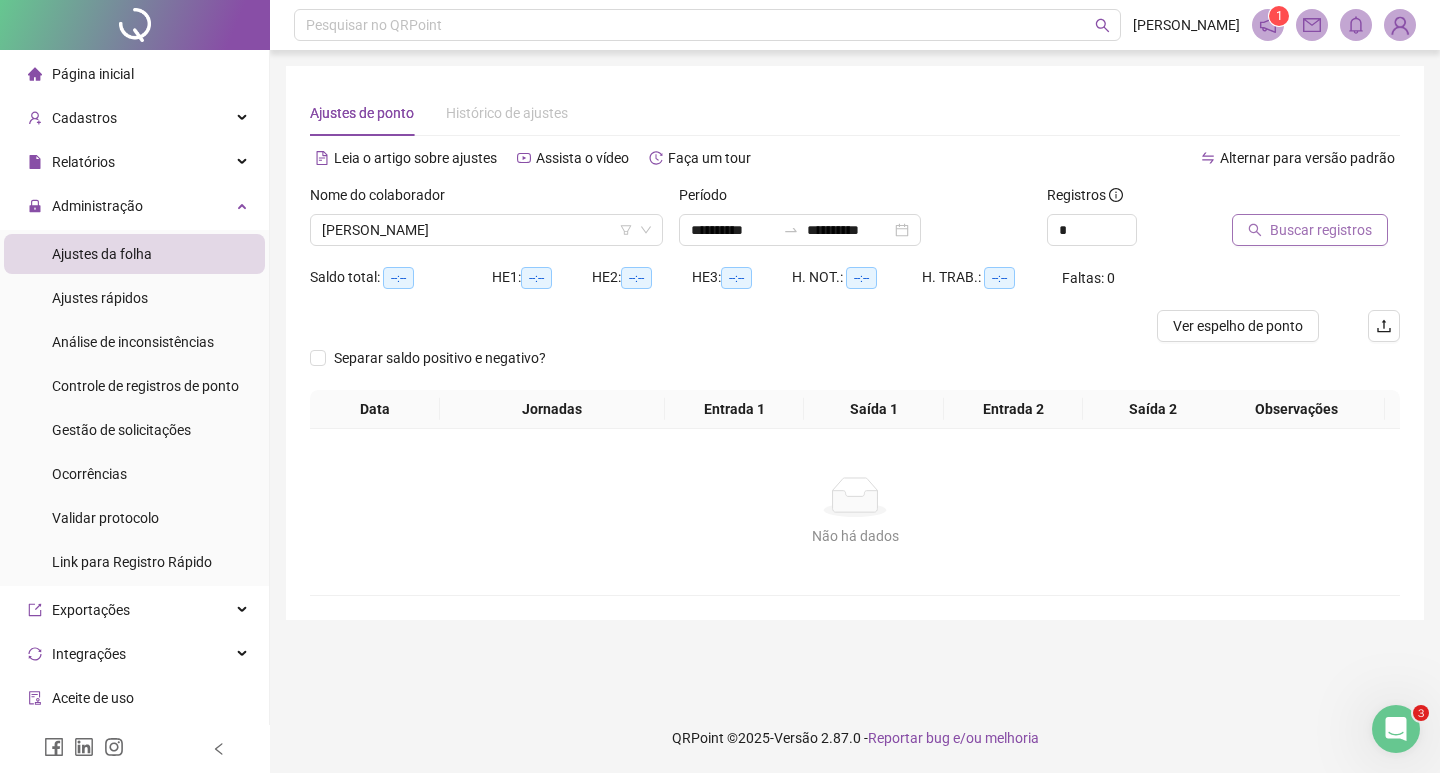 click on "Buscar registros" at bounding box center (1321, 230) 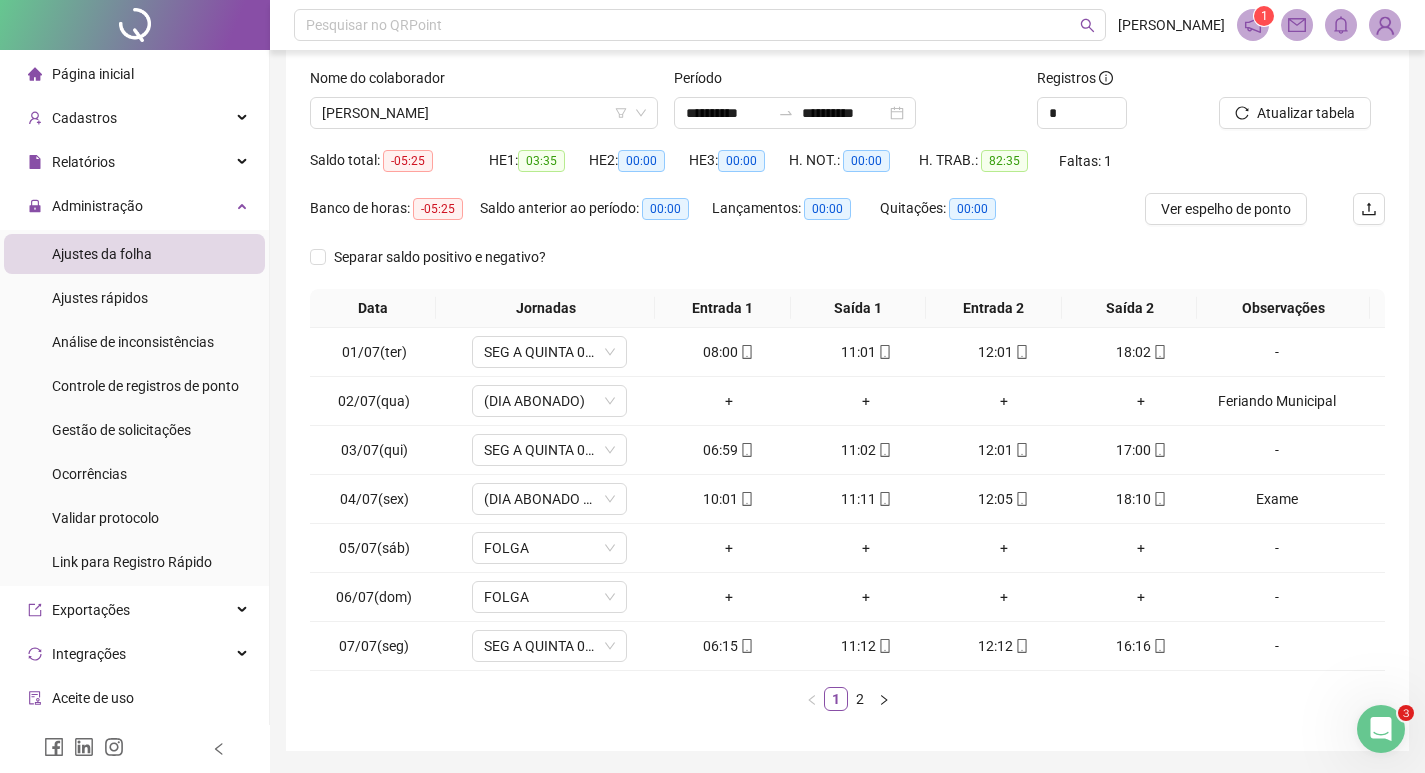scroll, scrollTop: 181, scrollLeft: 0, axis: vertical 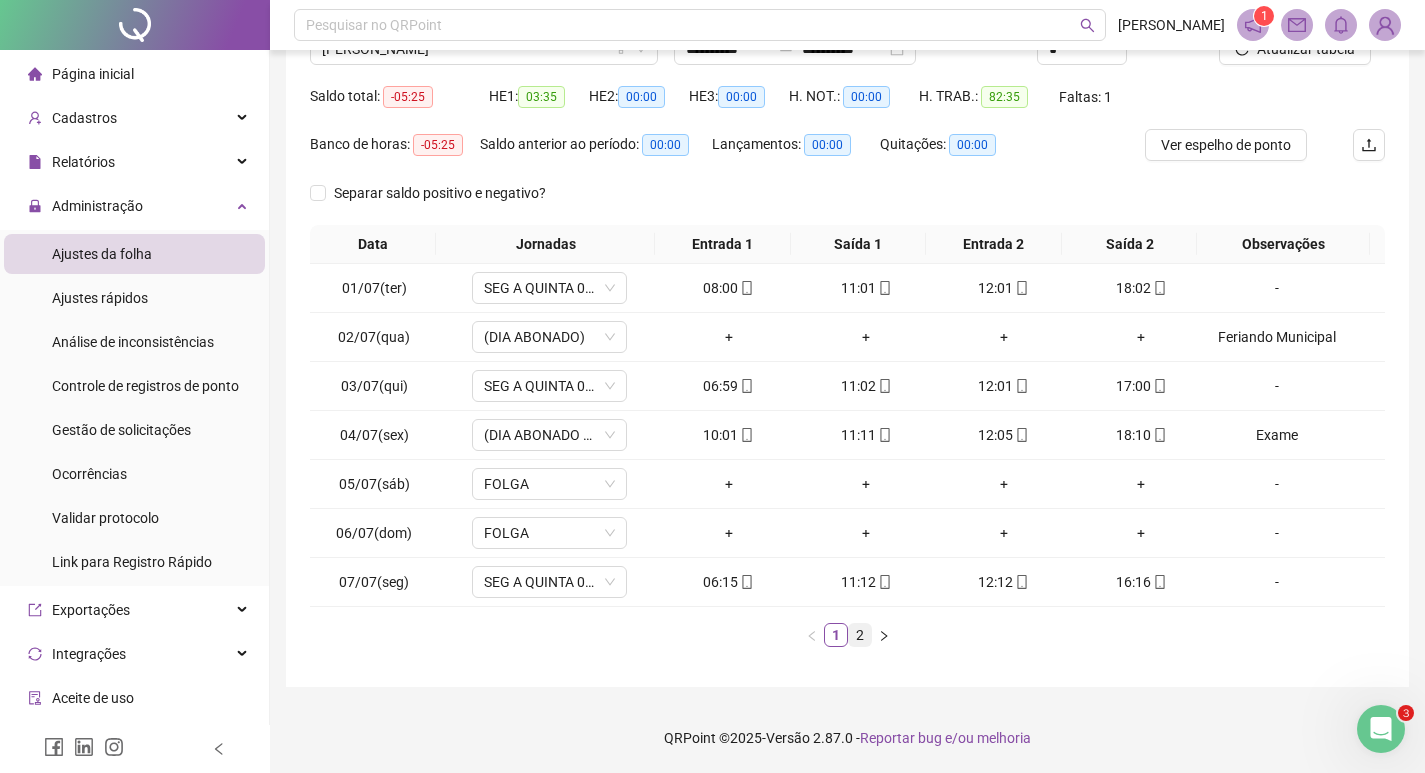 click on "2" at bounding box center [860, 635] 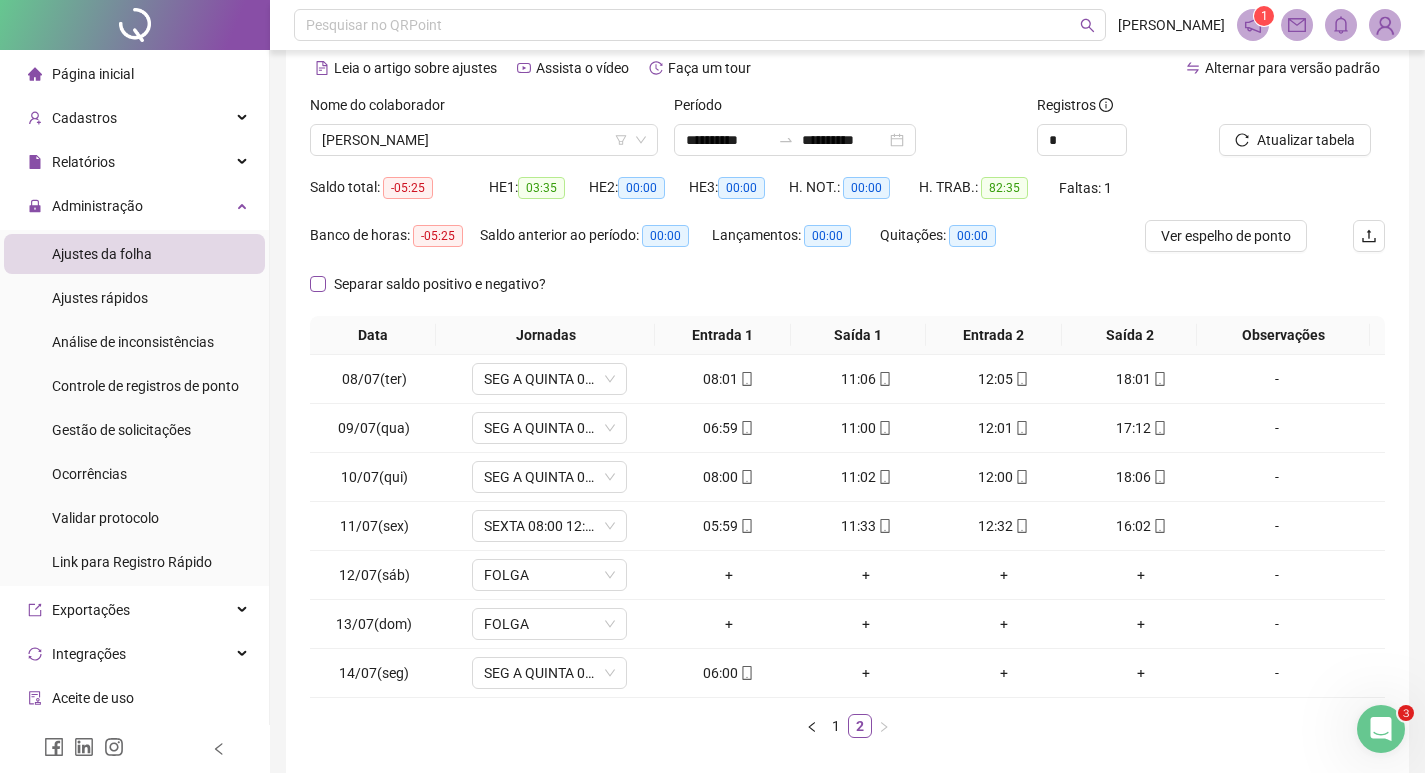scroll, scrollTop: 0, scrollLeft: 0, axis: both 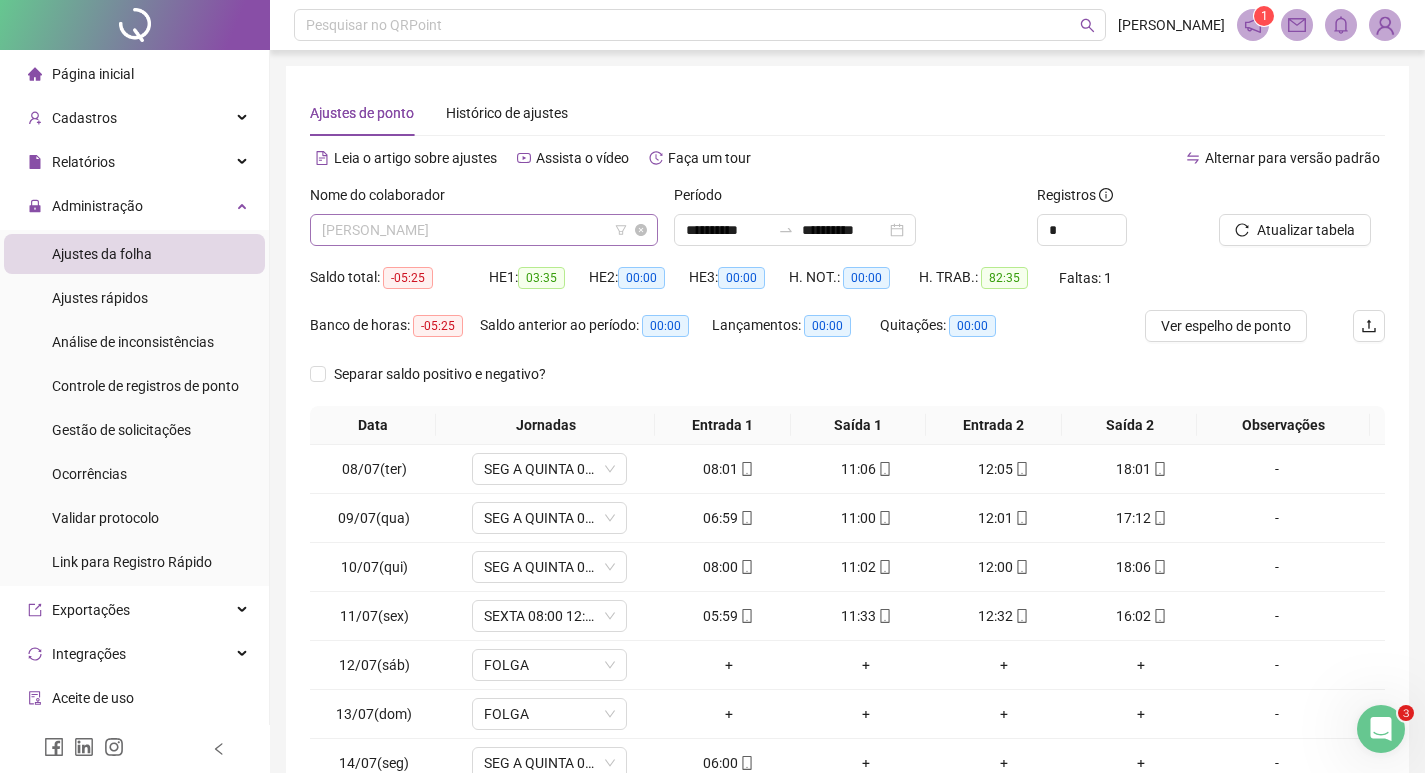 click on "[PERSON_NAME]" at bounding box center [484, 230] 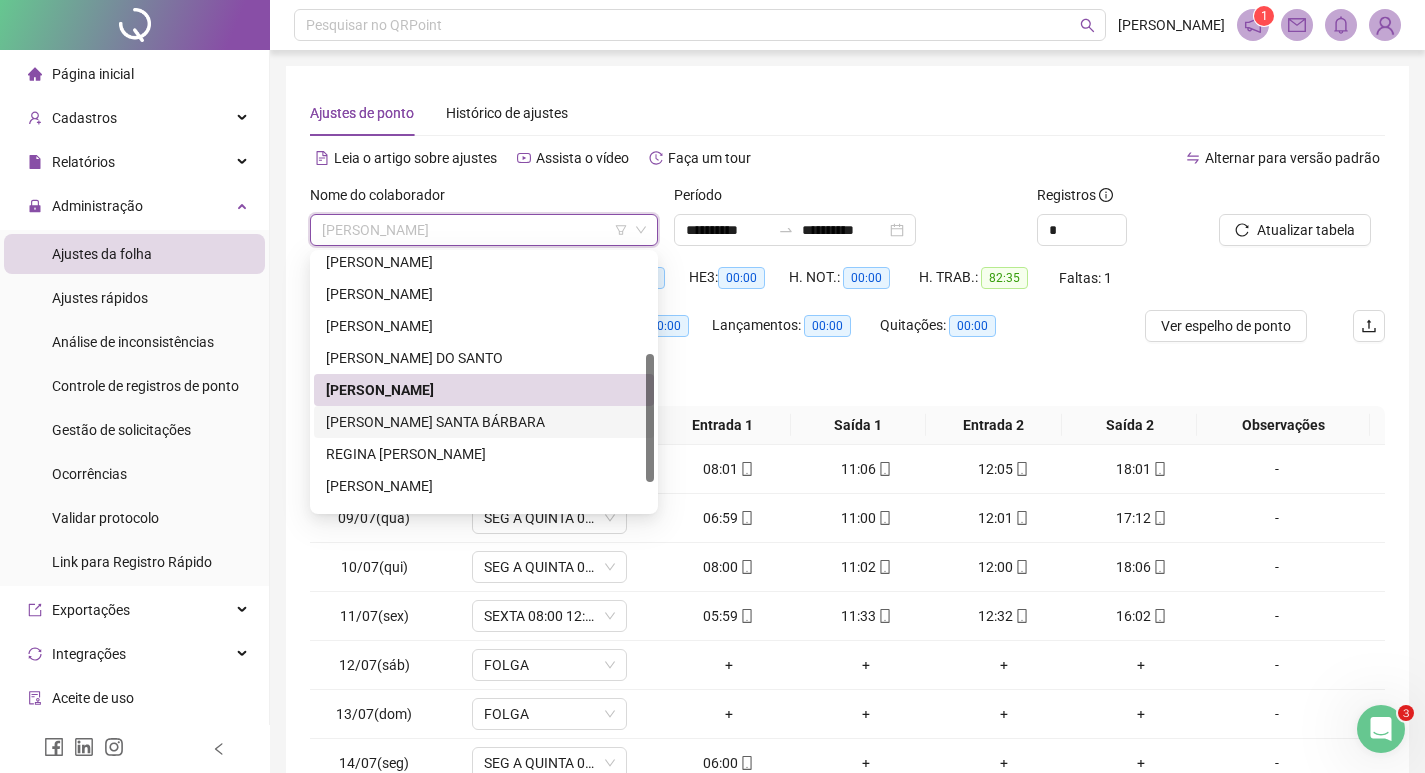 click on "[PERSON_NAME] SANTA BÁRBARA" at bounding box center [484, 422] 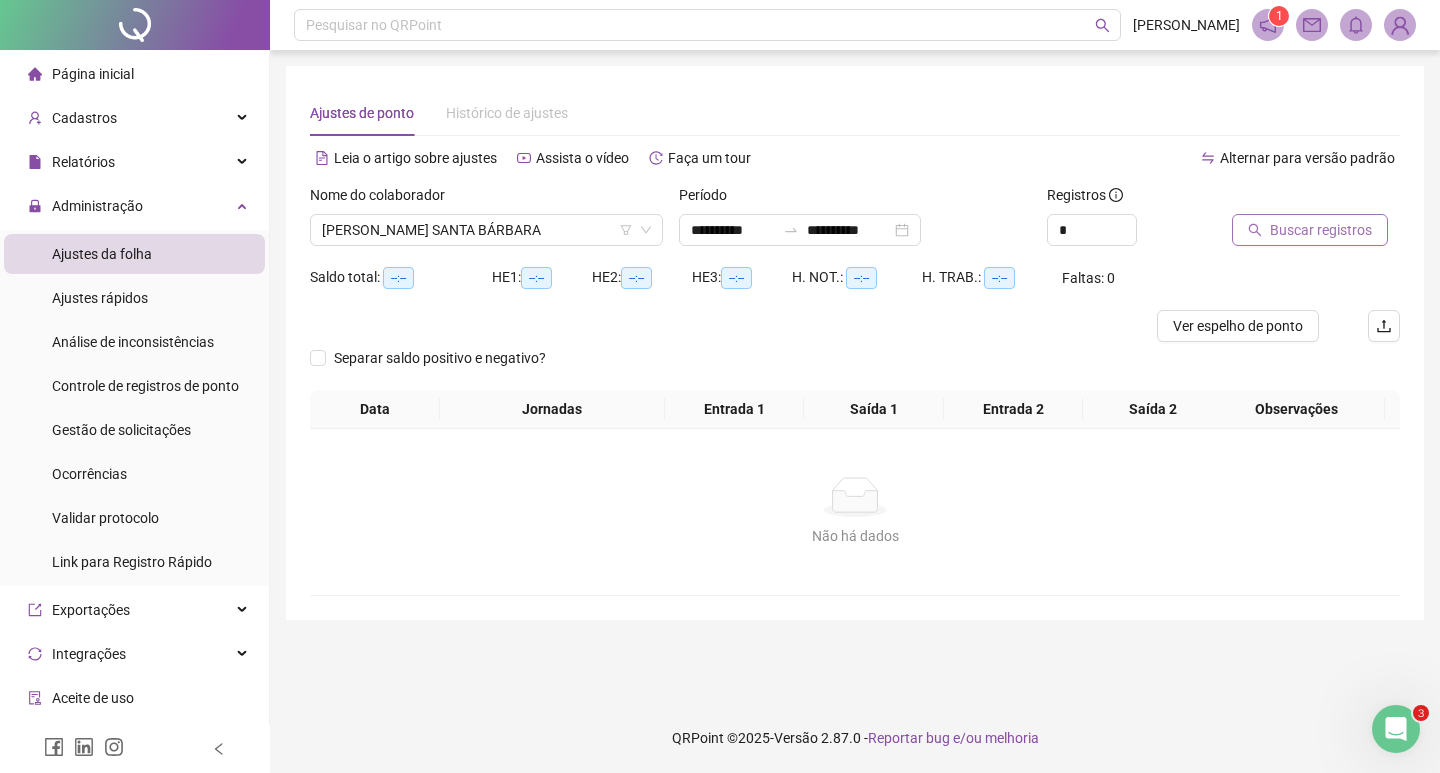 click on "Buscar registros" at bounding box center (1310, 230) 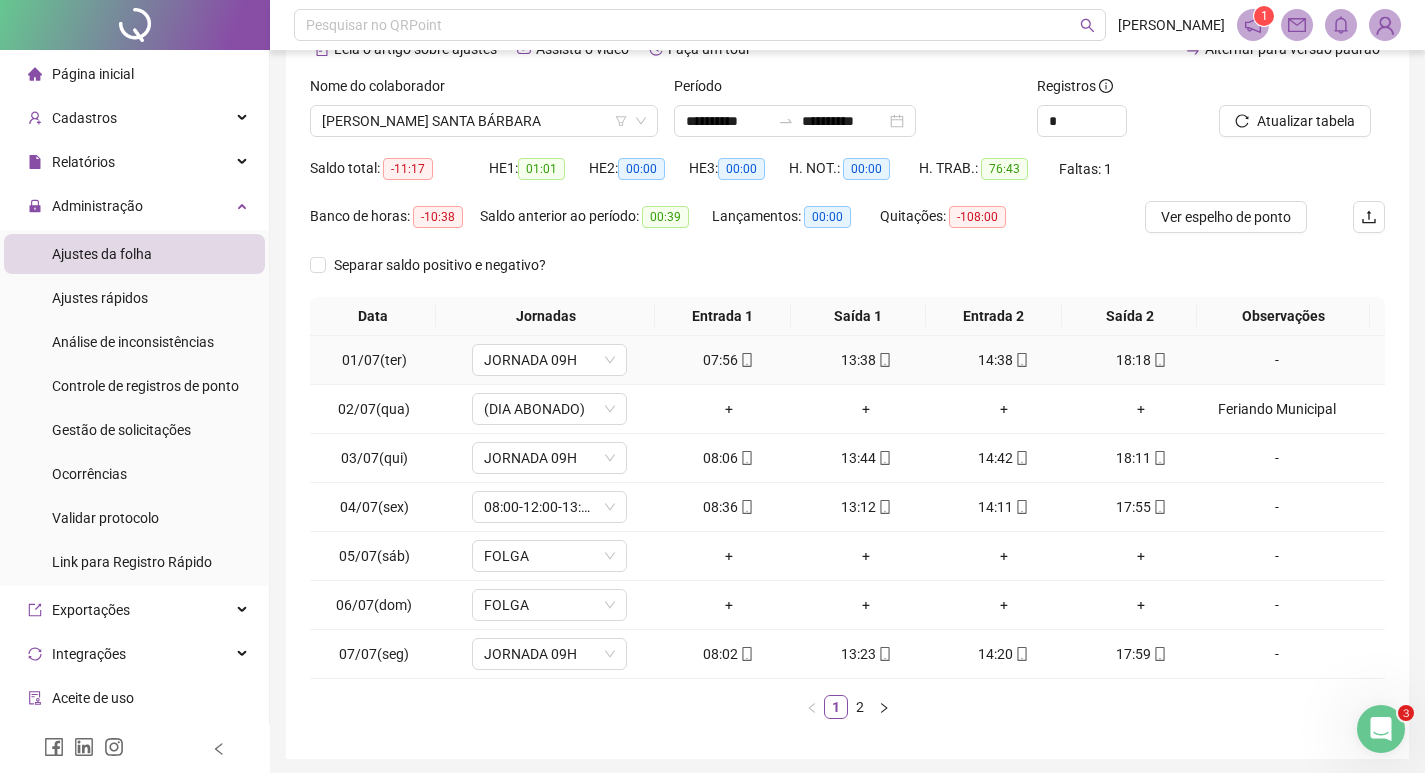 scroll, scrollTop: 181, scrollLeft: 0, axis: vertical 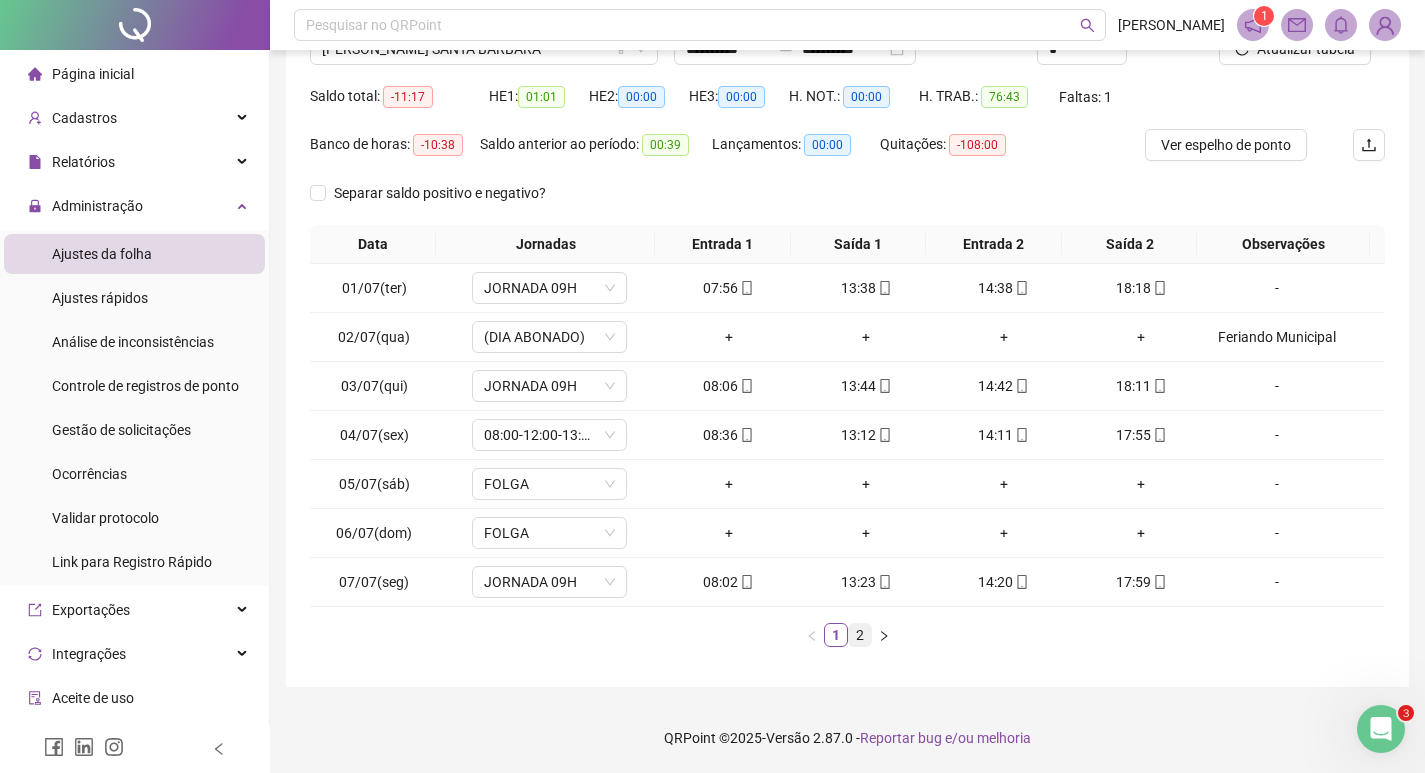 click on "2" at bounding box center [860, 635] 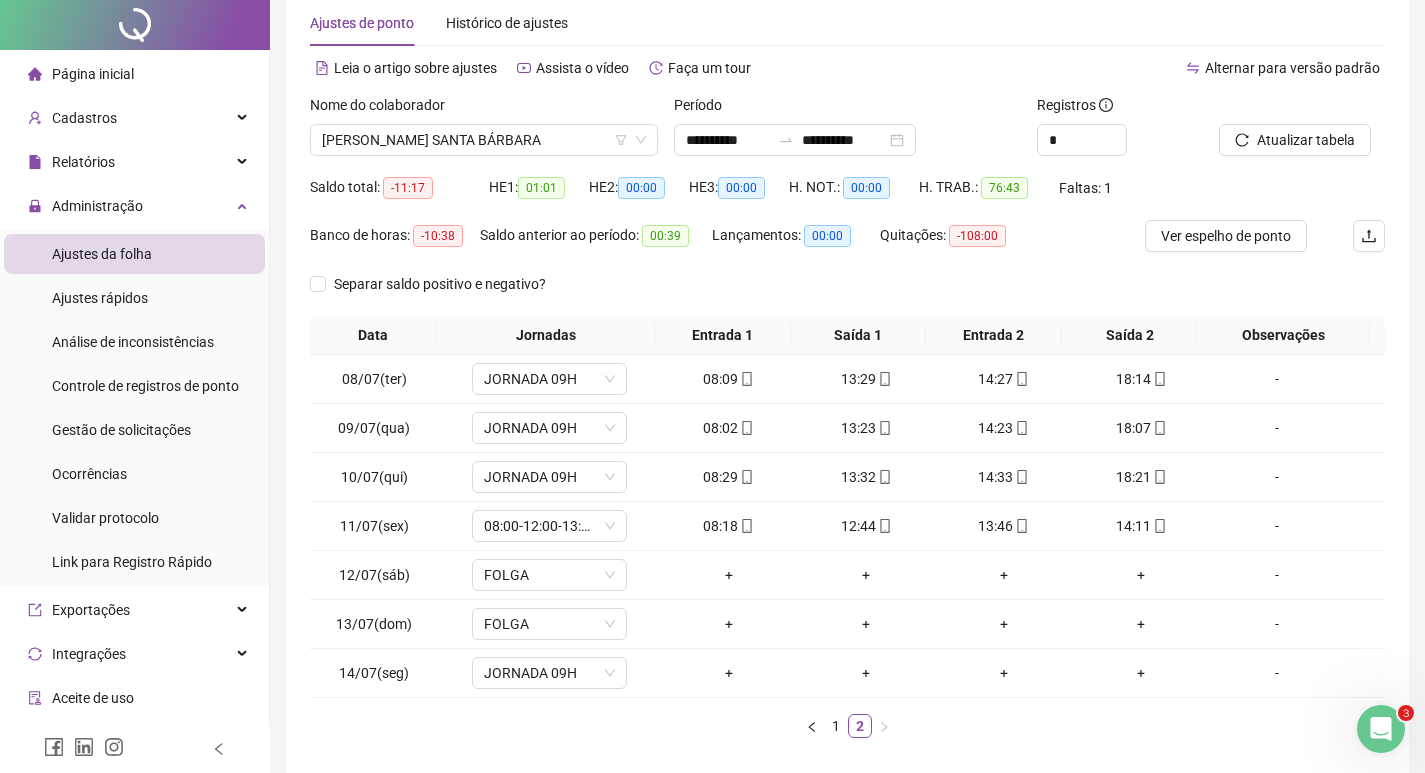 scroll, scrollTop: 0, scrollLeft: 0, axis: both 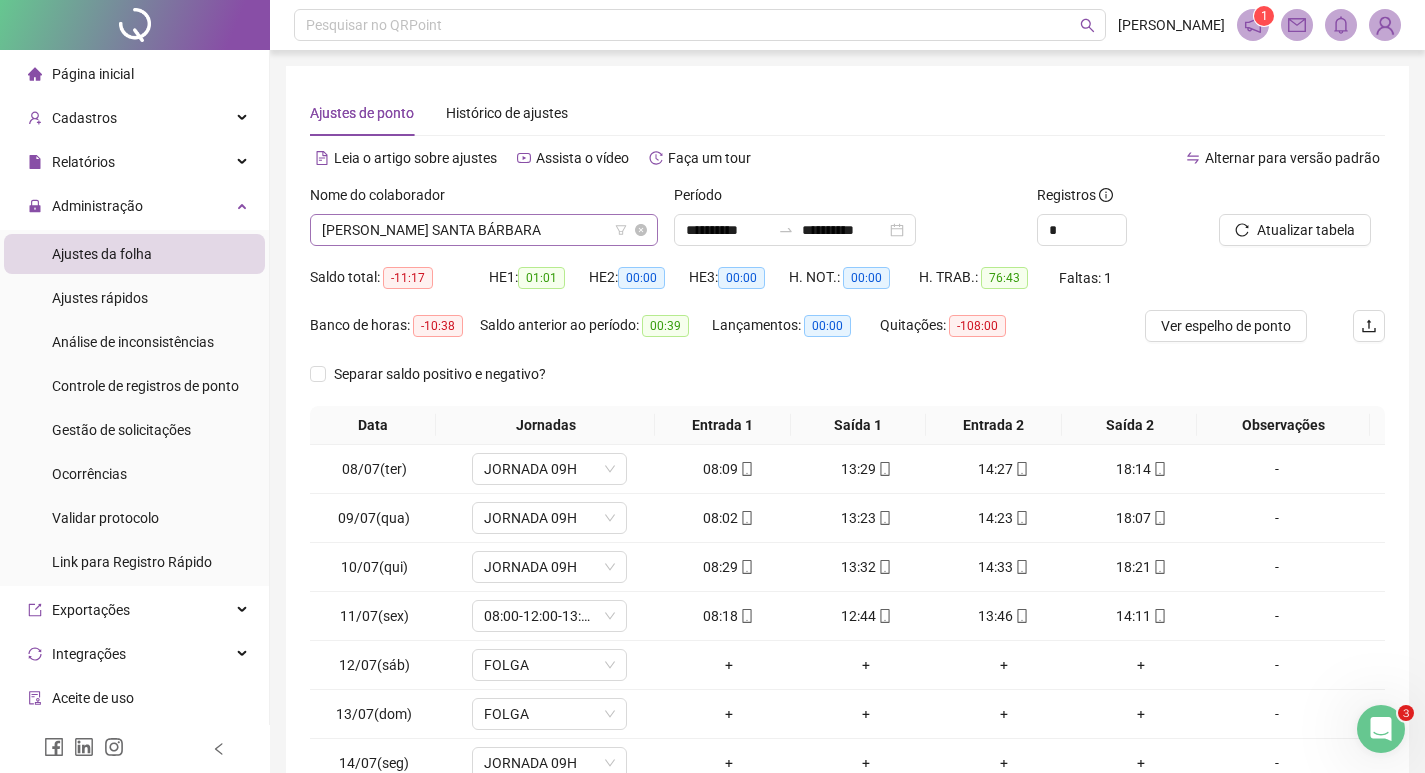 click on "[PERSON_NAME] SANTA BÁRBARA" at bounding box center [484, 230] 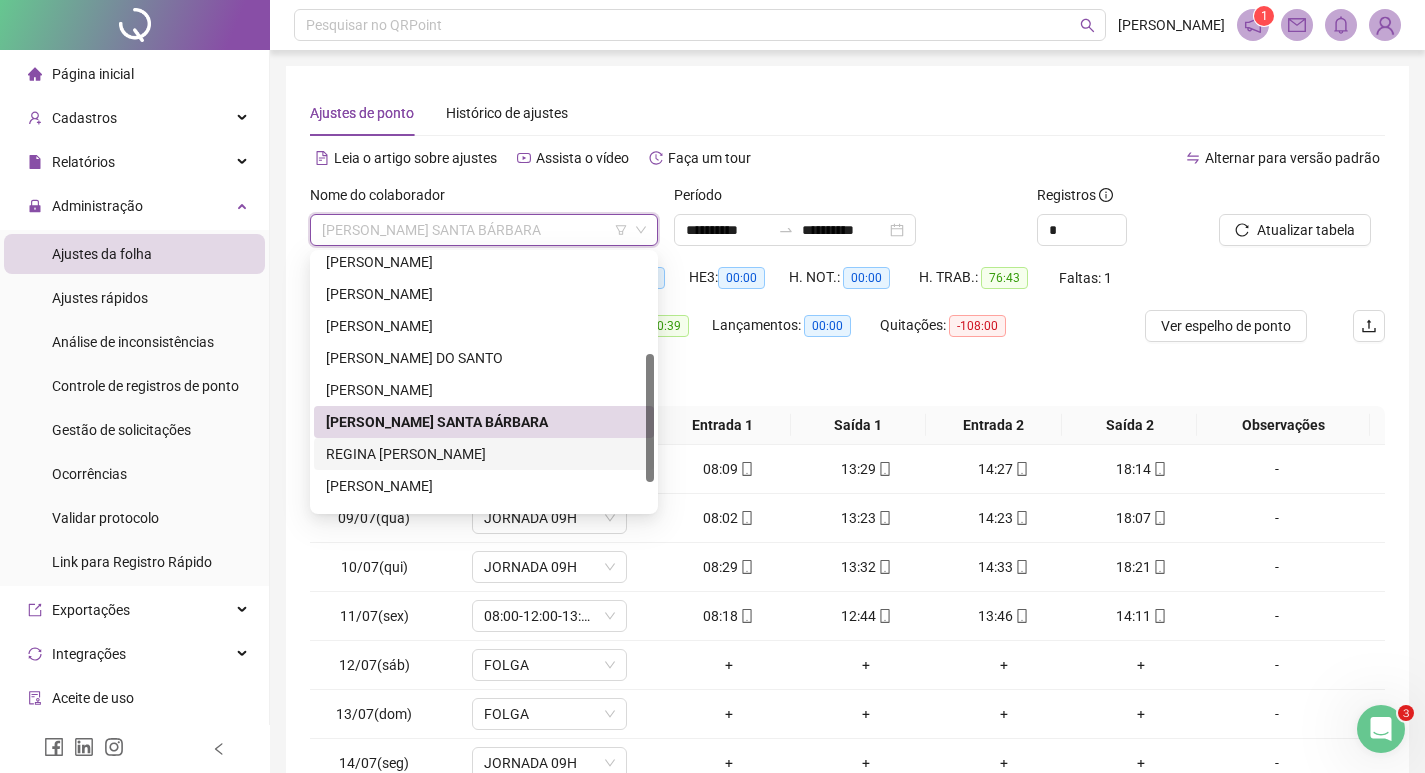 click on "REGINA [PERSON_NAME]" at bounding box center [484, 454] 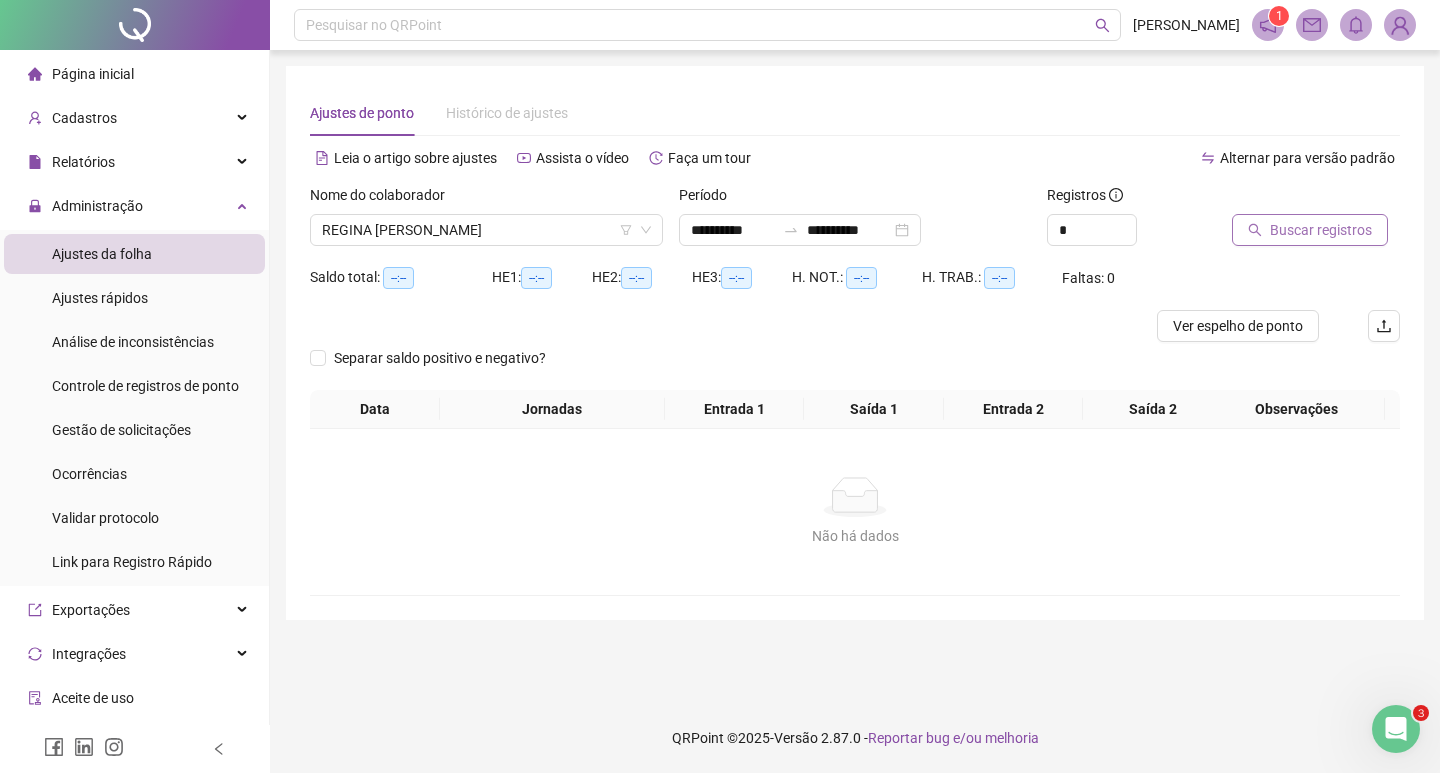 click on "Buscar registros" at bounding box center (1321, 230) 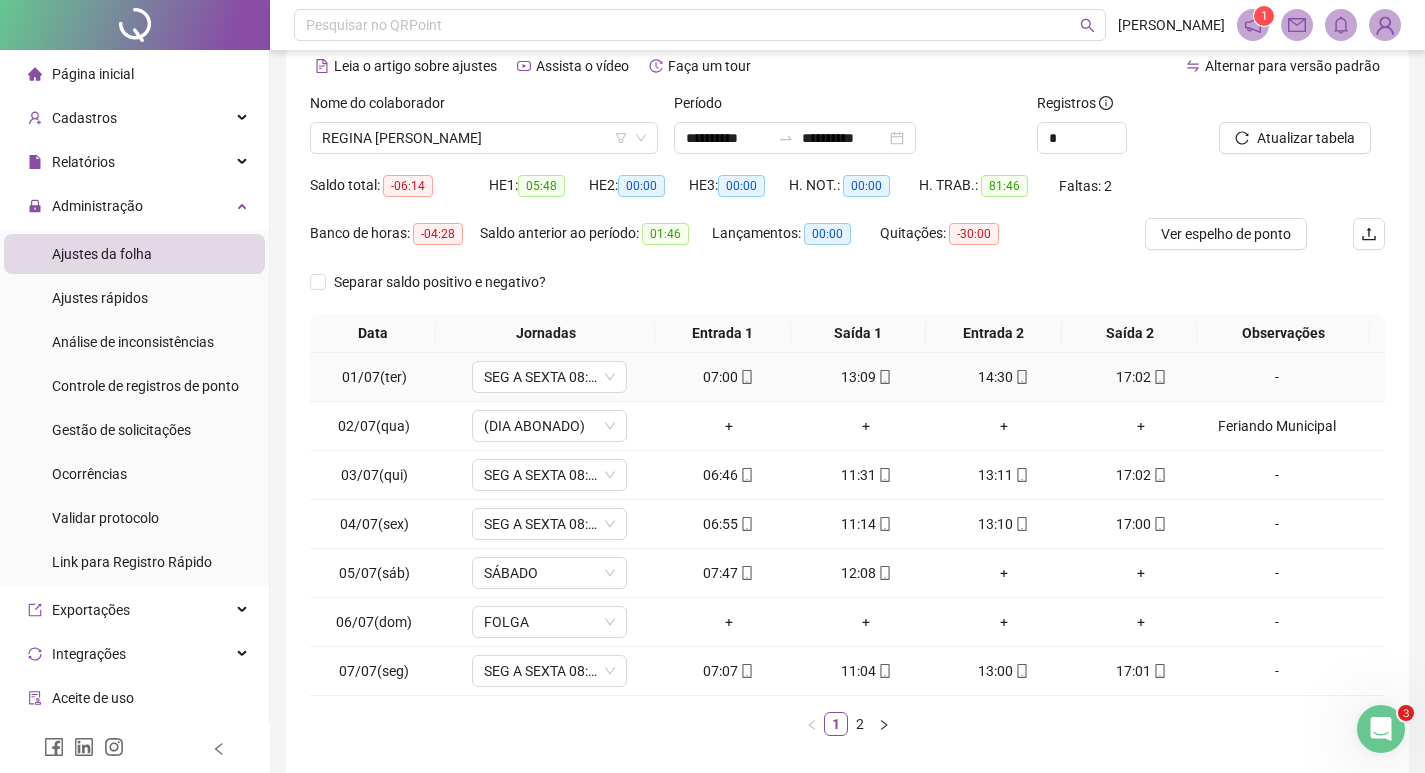 scroll, scrollTop: 181, scrollLeft: 0, axis: vertical 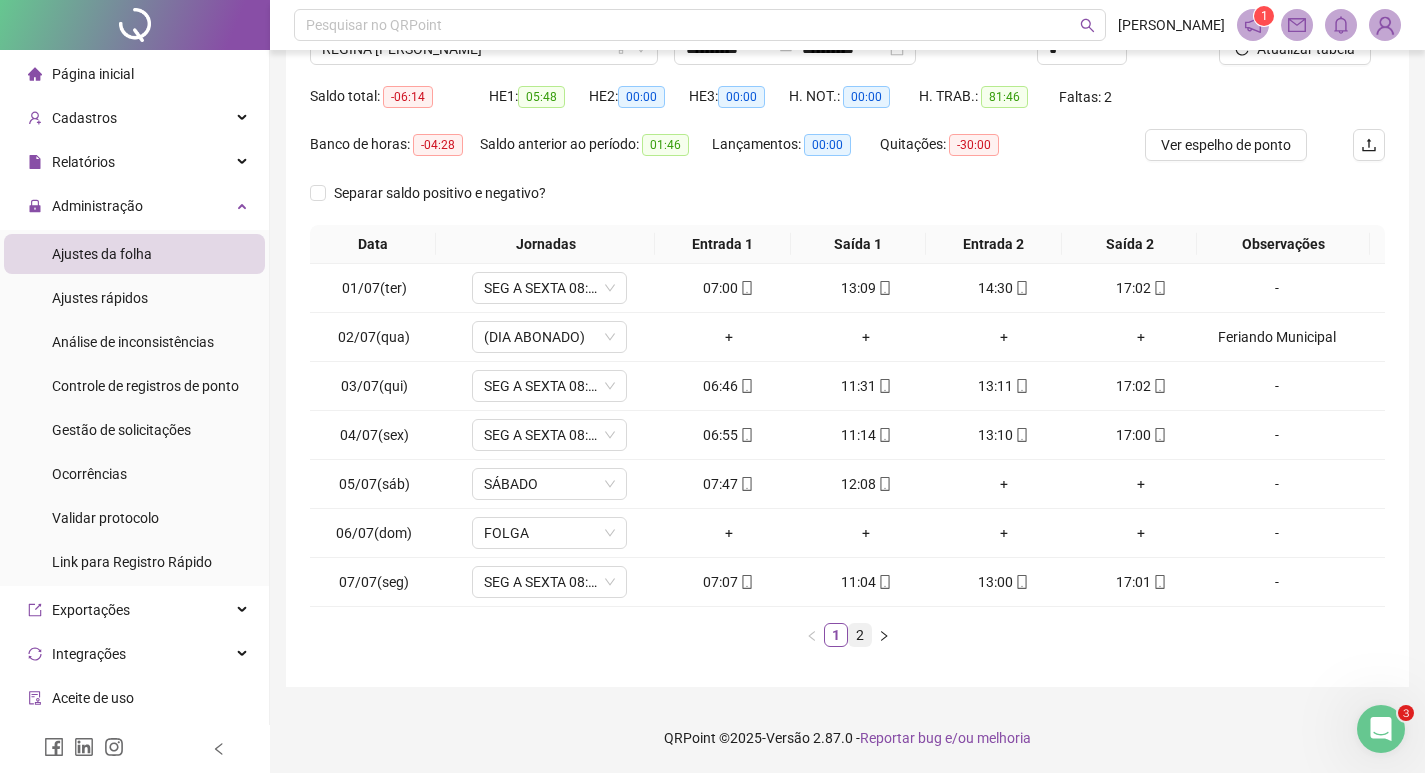 click on "2" at bounding box center (860, 635) 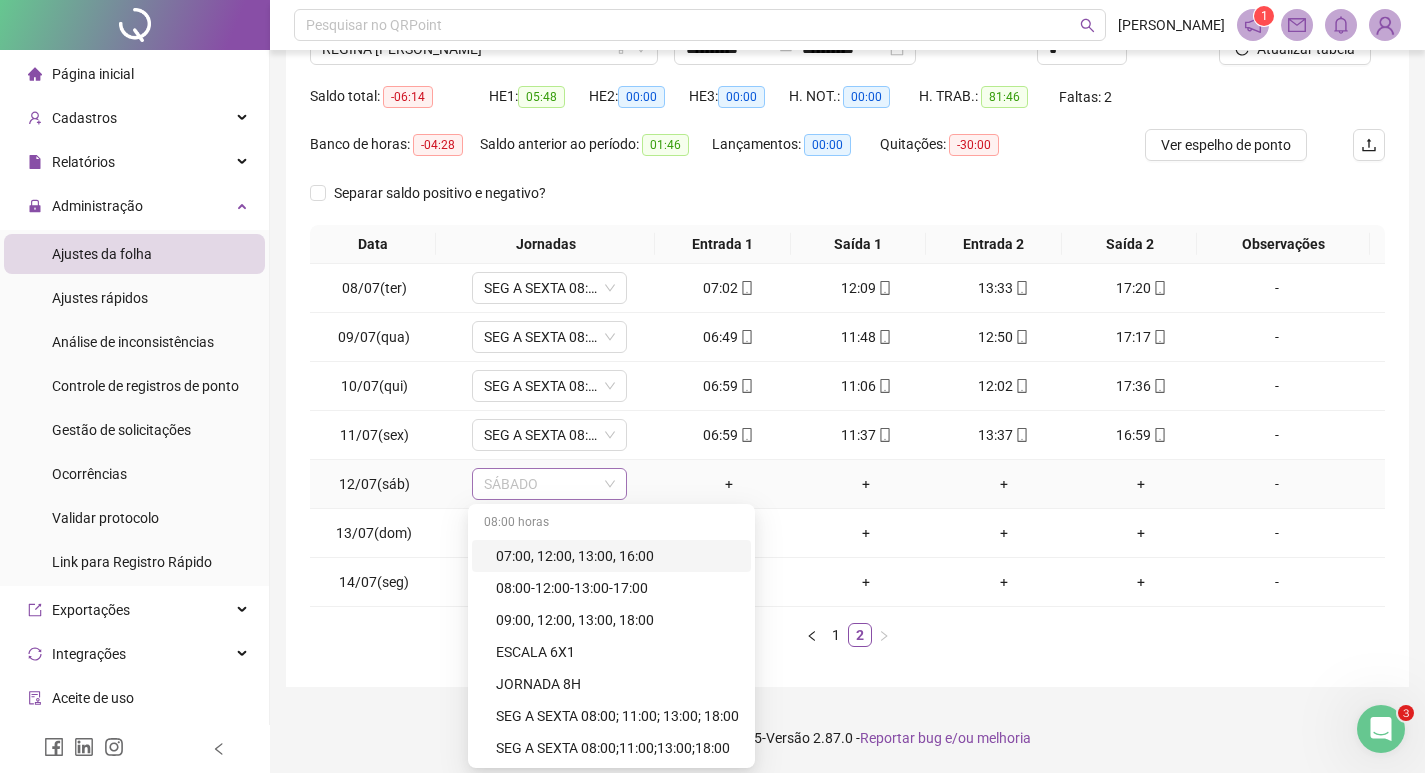click on "SÁBADO" at bounding box center (549, 484) 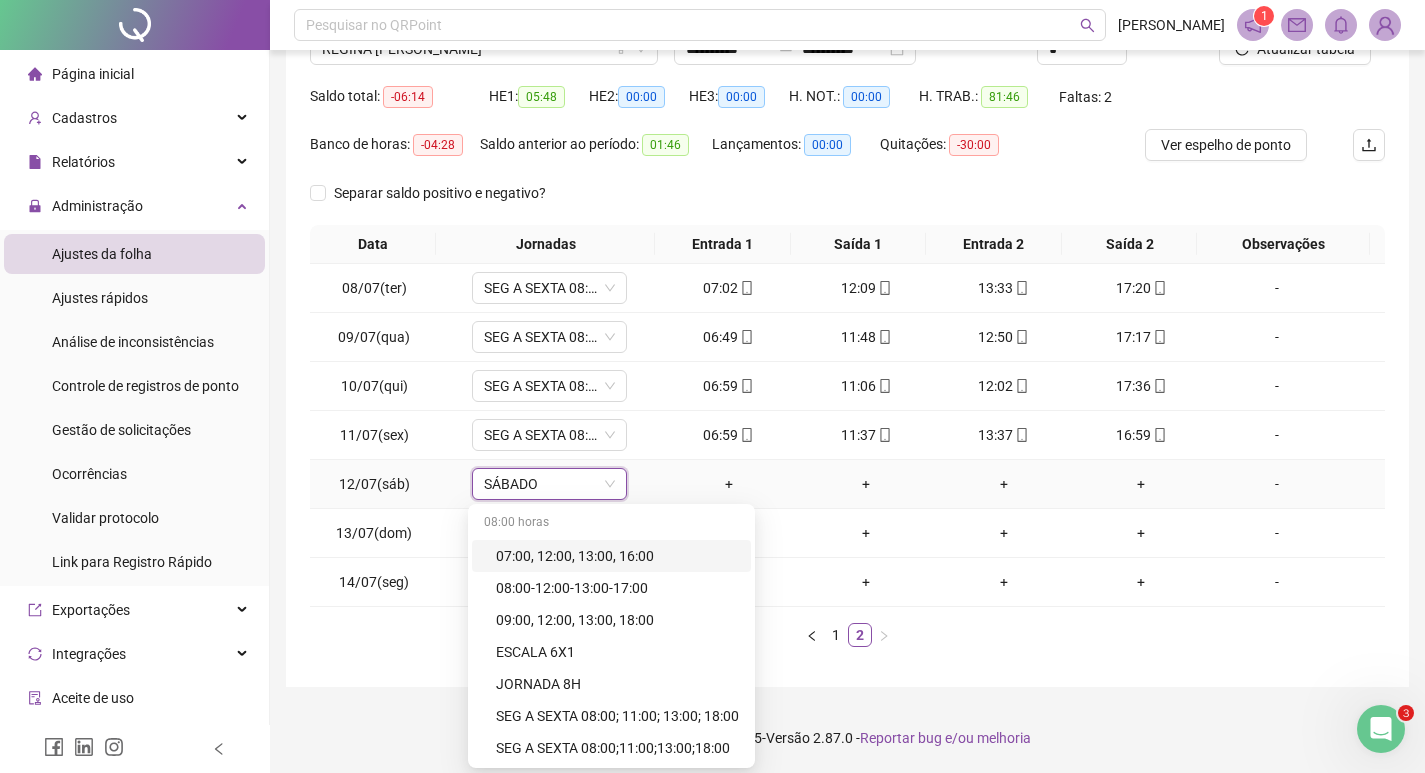click on "-" at bounding box center [1277, 484] 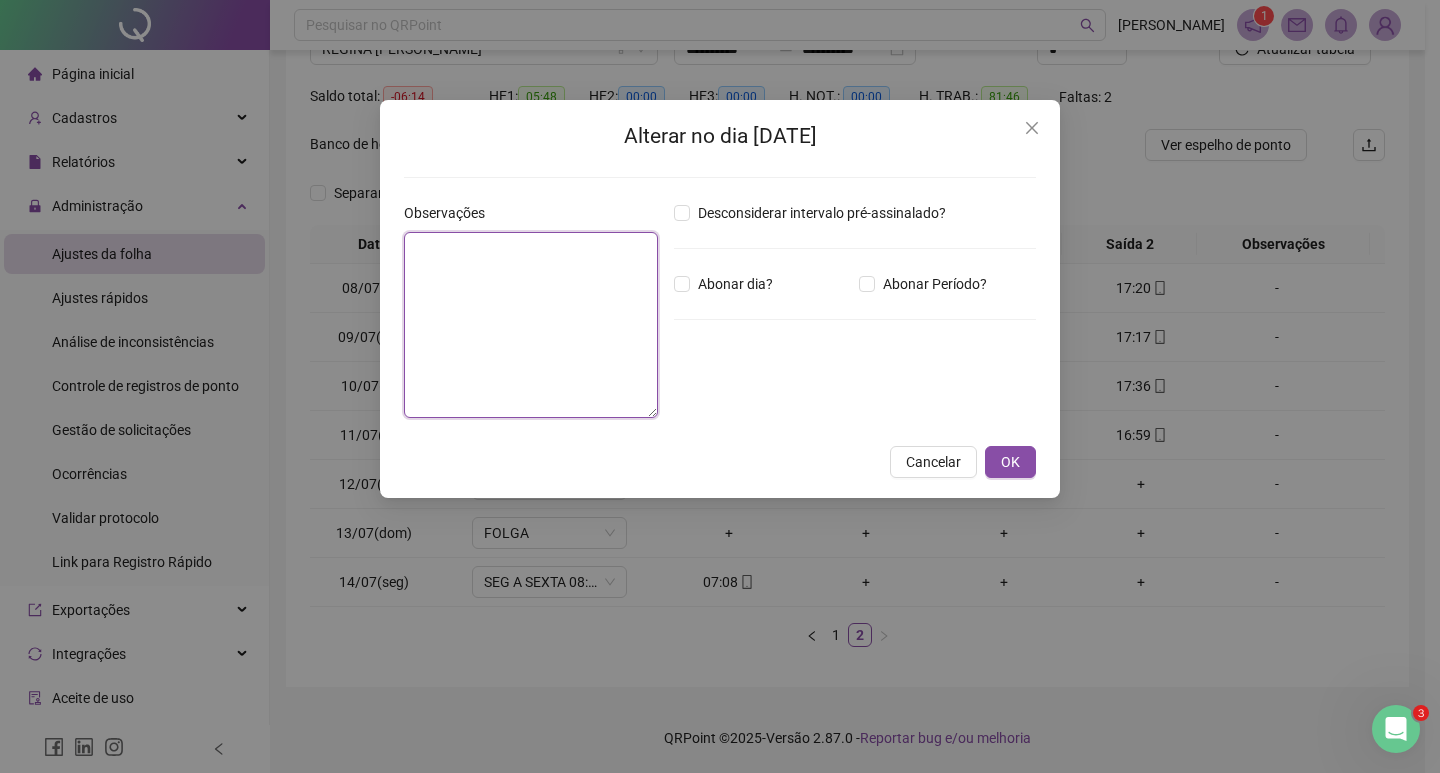 click at bounding box center (531, 325) 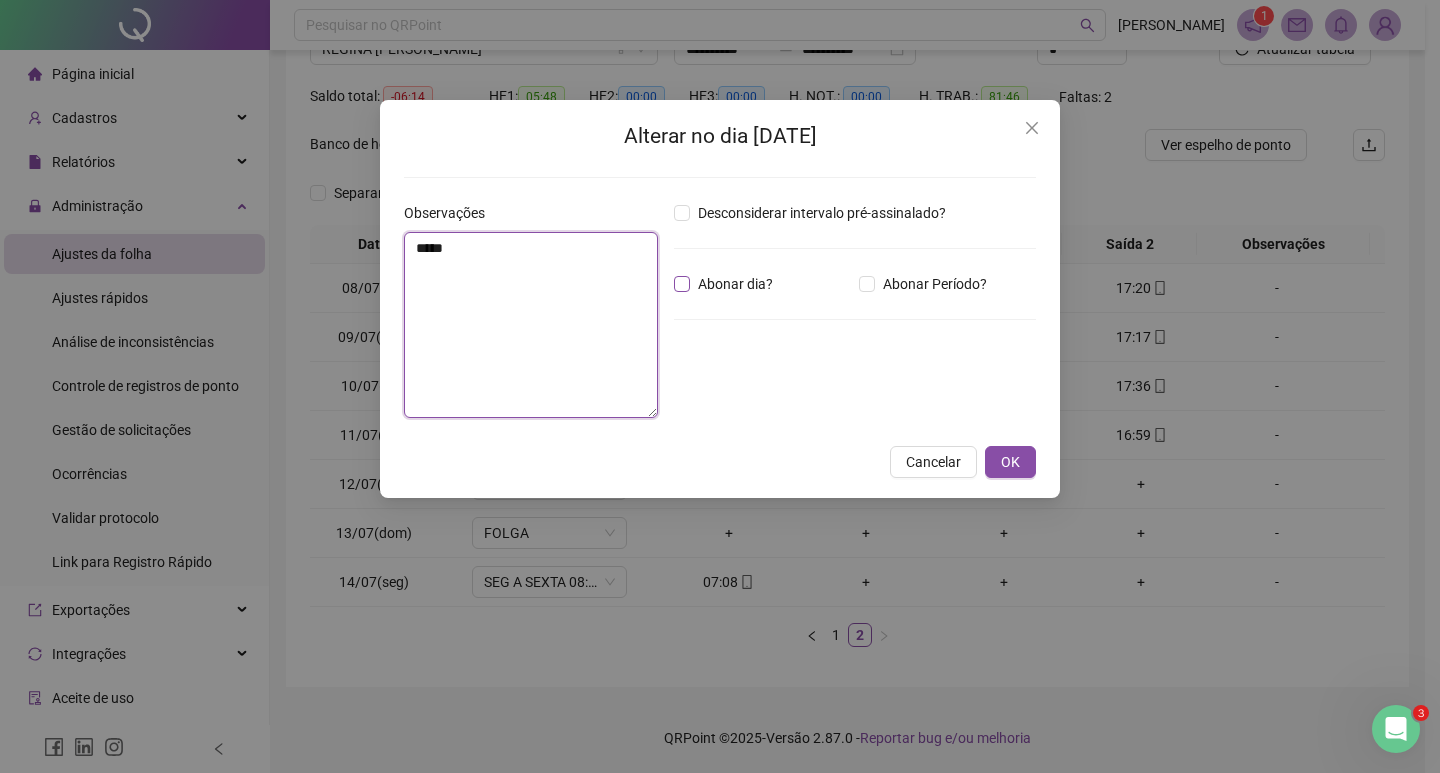 type on "*****" 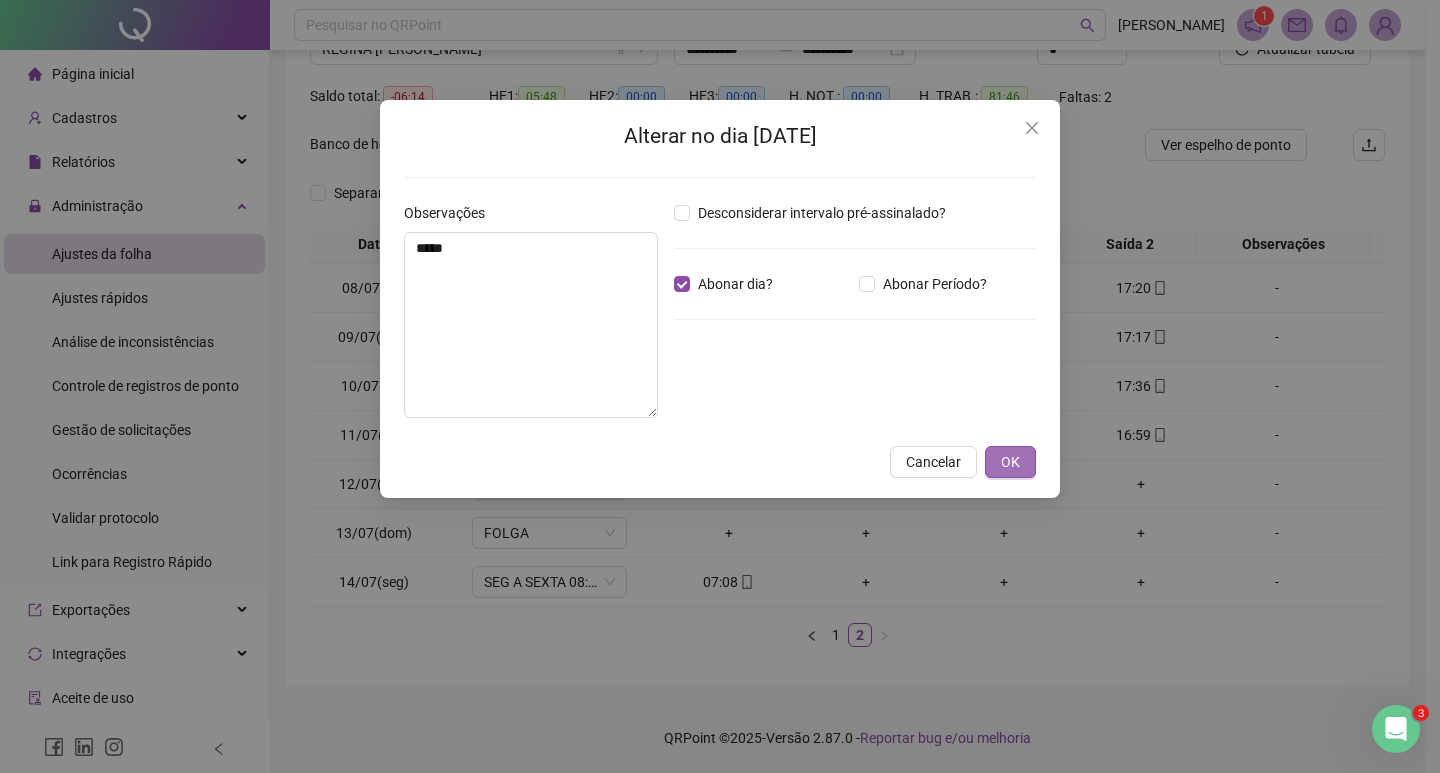 click on "OK" at bounding box center (1010, 462) 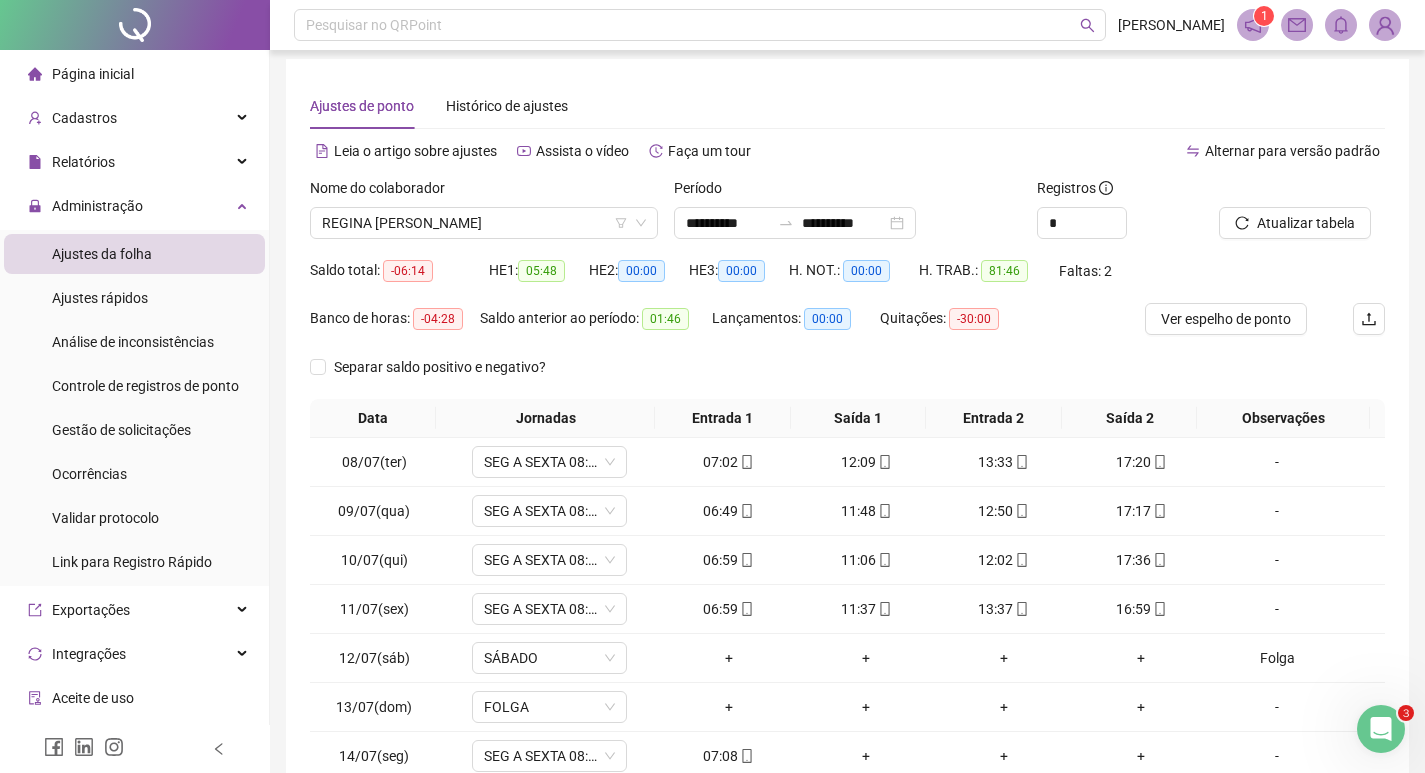 scroll, scrollTop: 0, scrollLeft: 0, axis: both 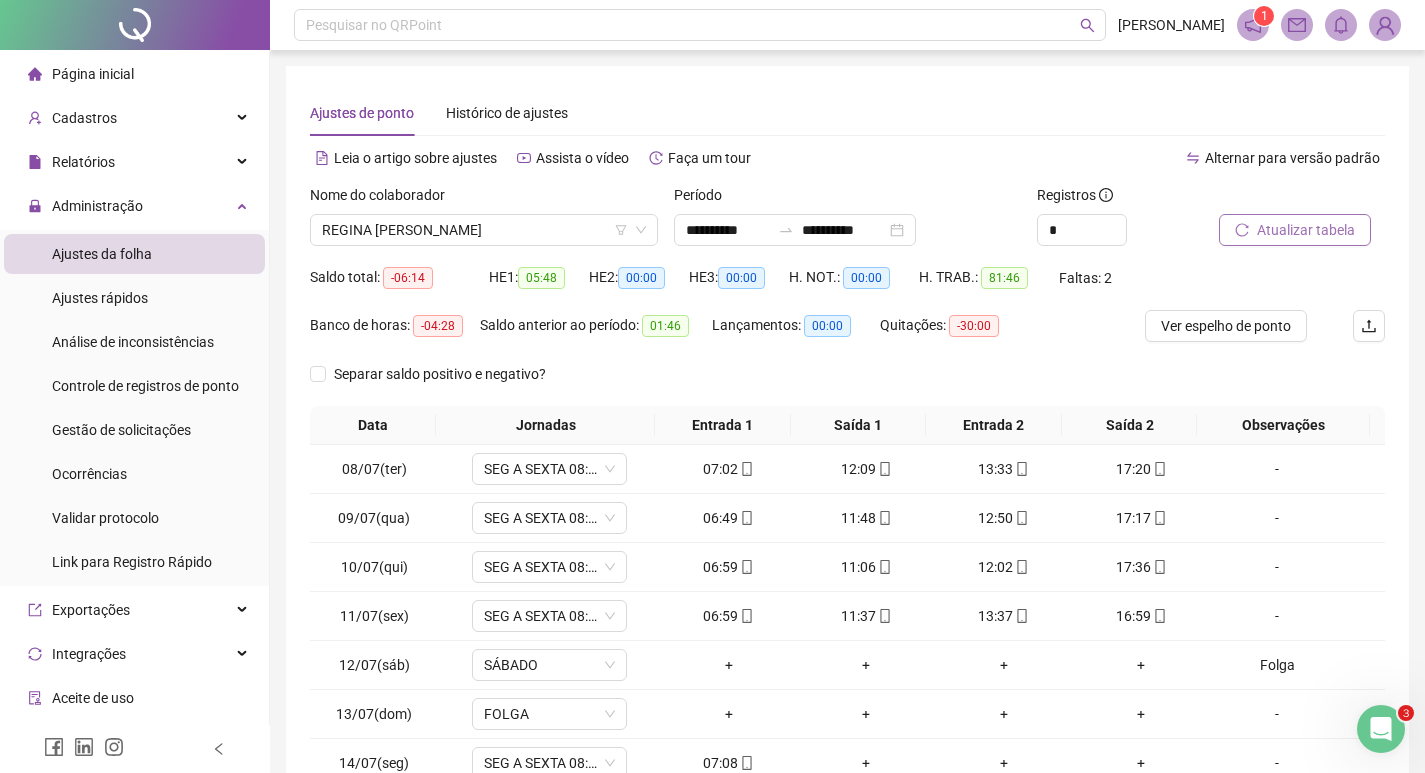 click on "Atualizar tabela" at bounding box center [1306, 230] 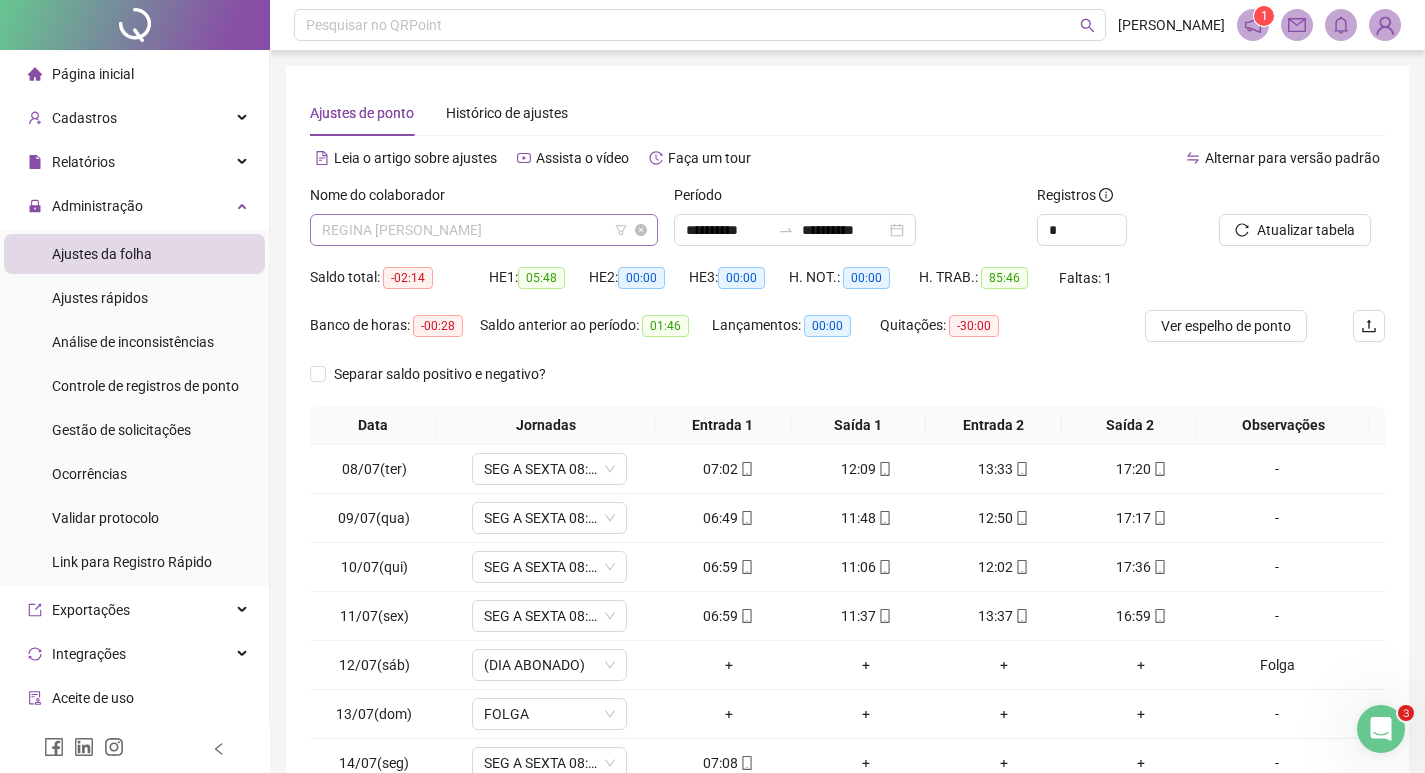 click on "REGINA [PERSON_NAME]" at bounding box center (484, 230) 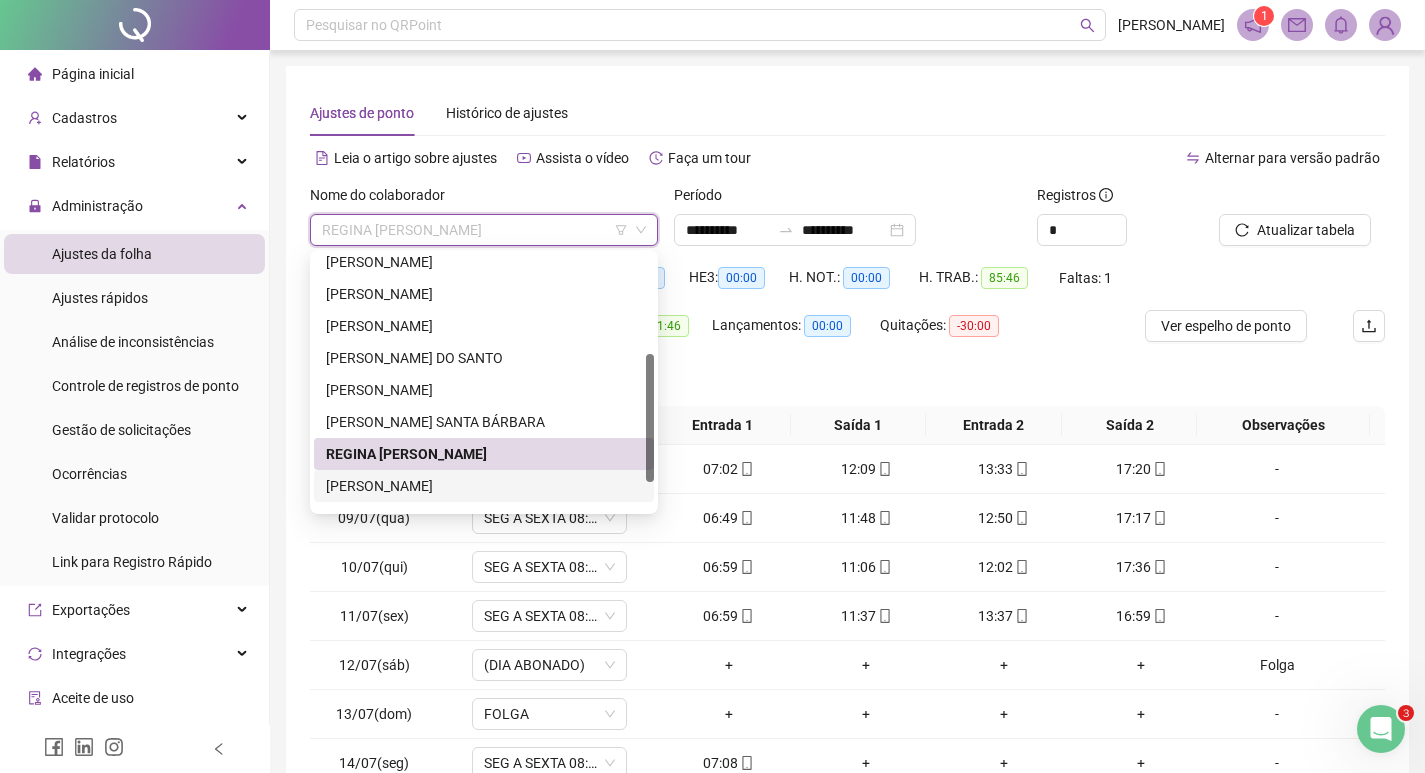 click on "[PERSON_NAME]" at bounding box center [484, 486] 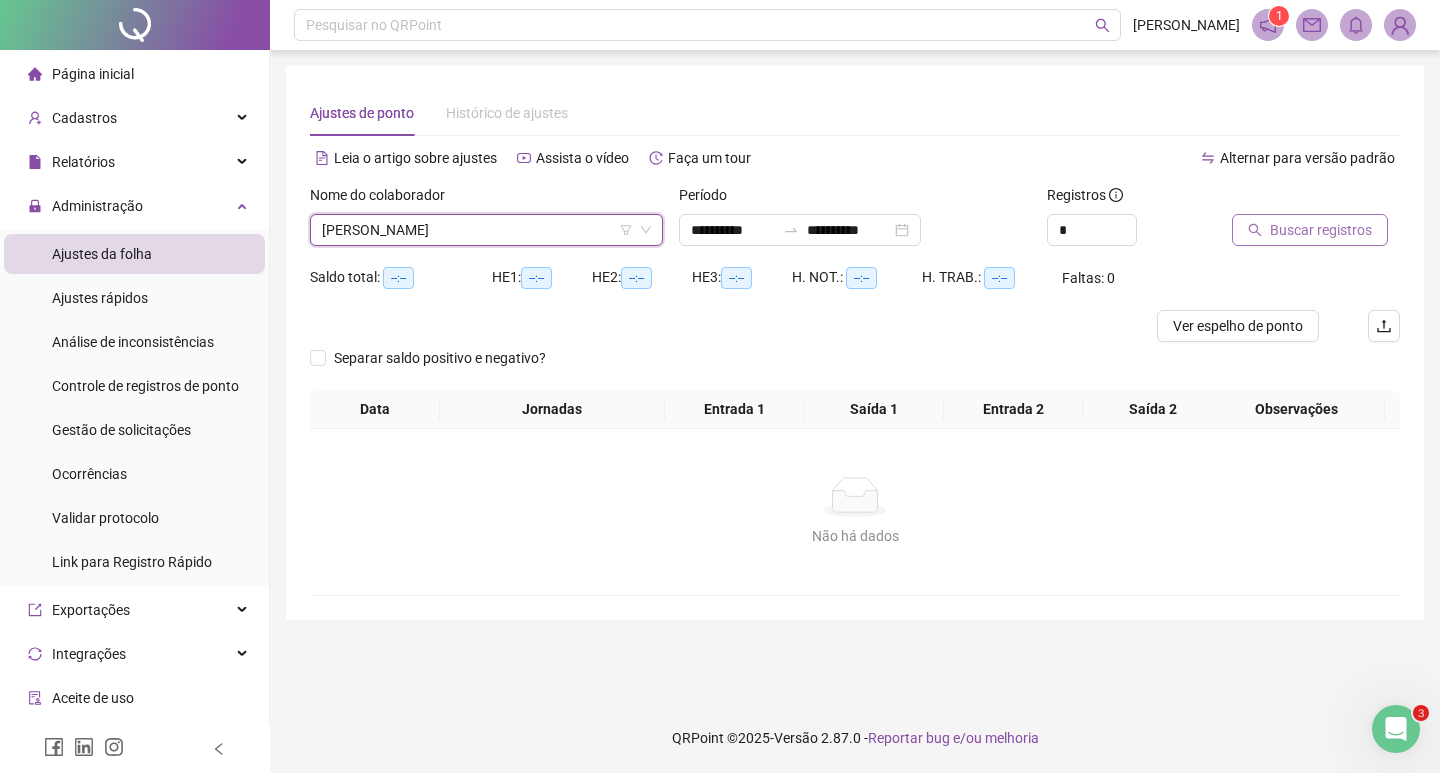 click on "Buscar registros" at bounding box center [1321, 230] 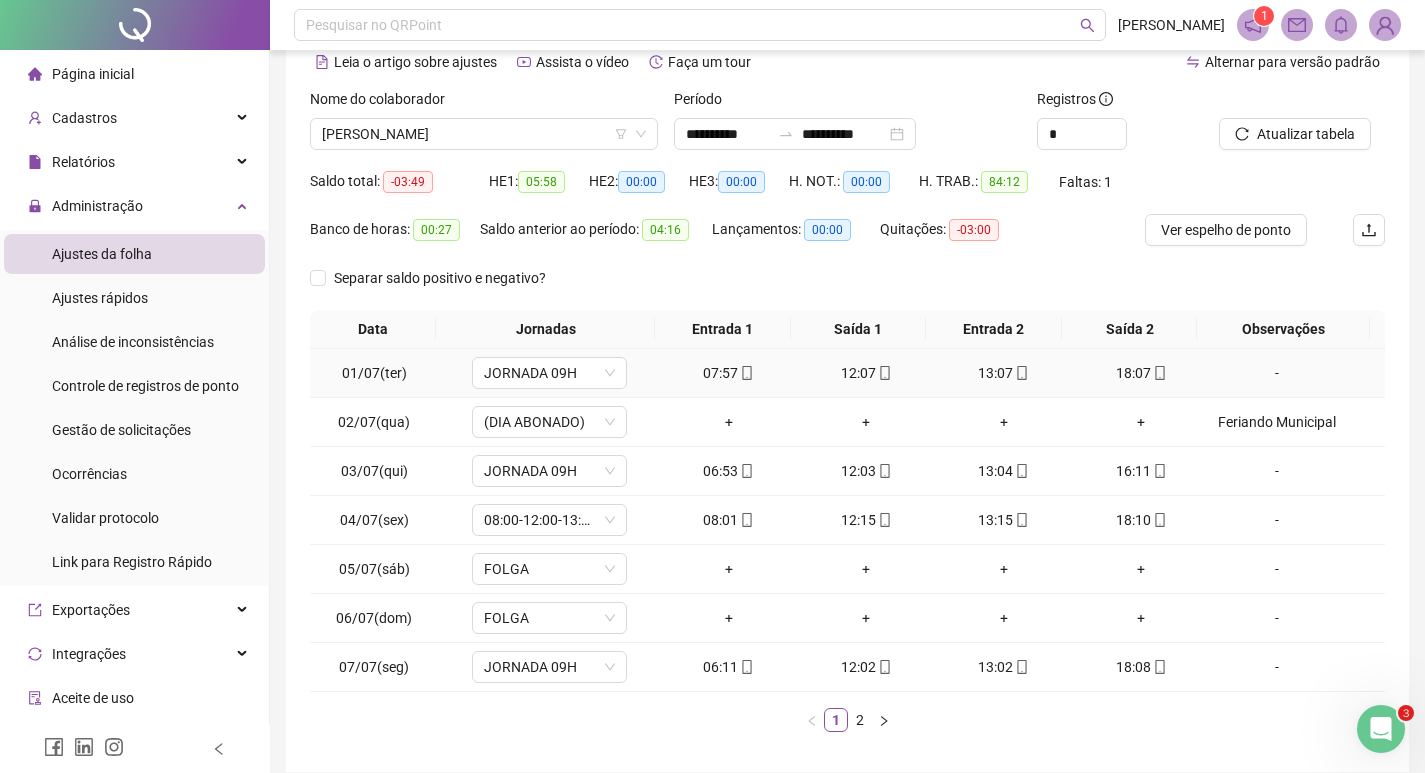 scroll, scrollTop: 181, scrollLeft: 0, axis: vertical 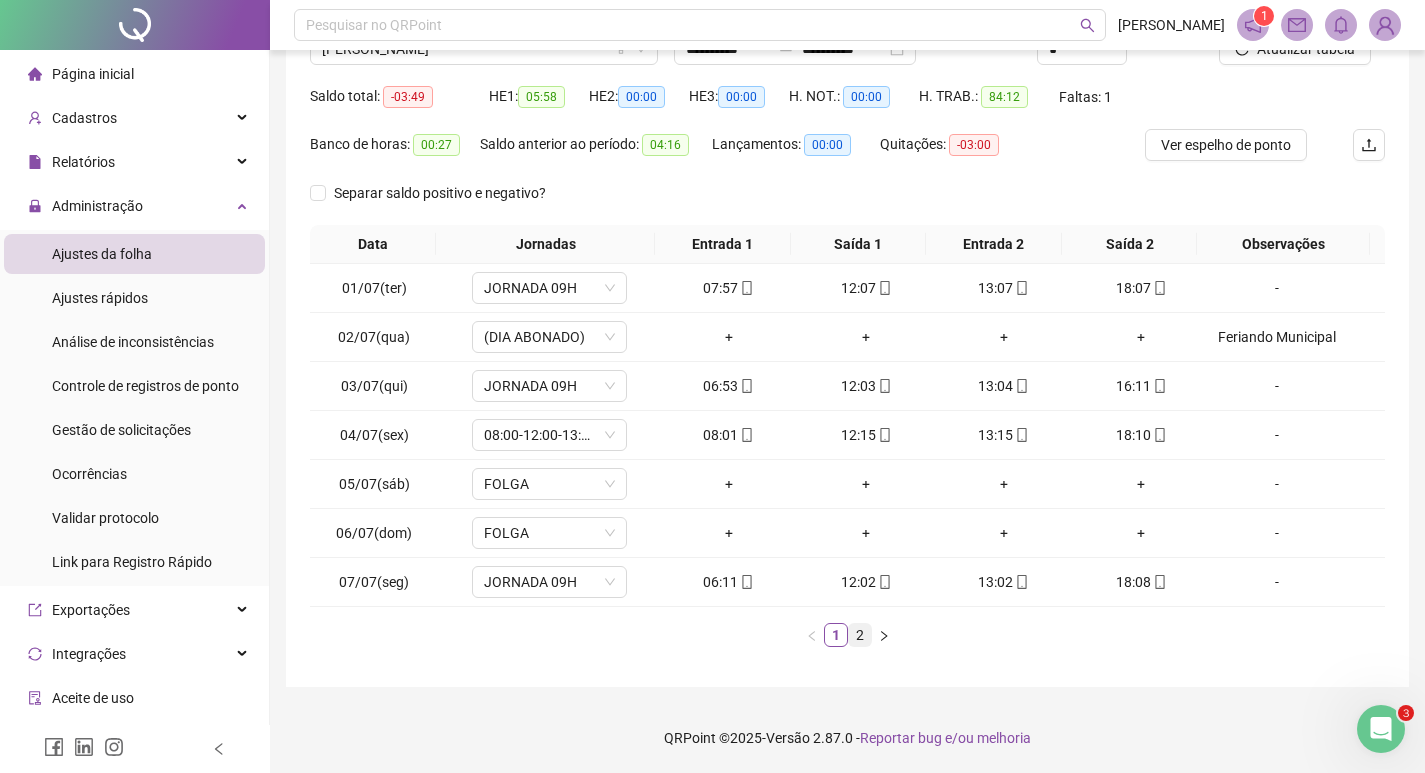 click on "2" at bounding box center [860, 635] 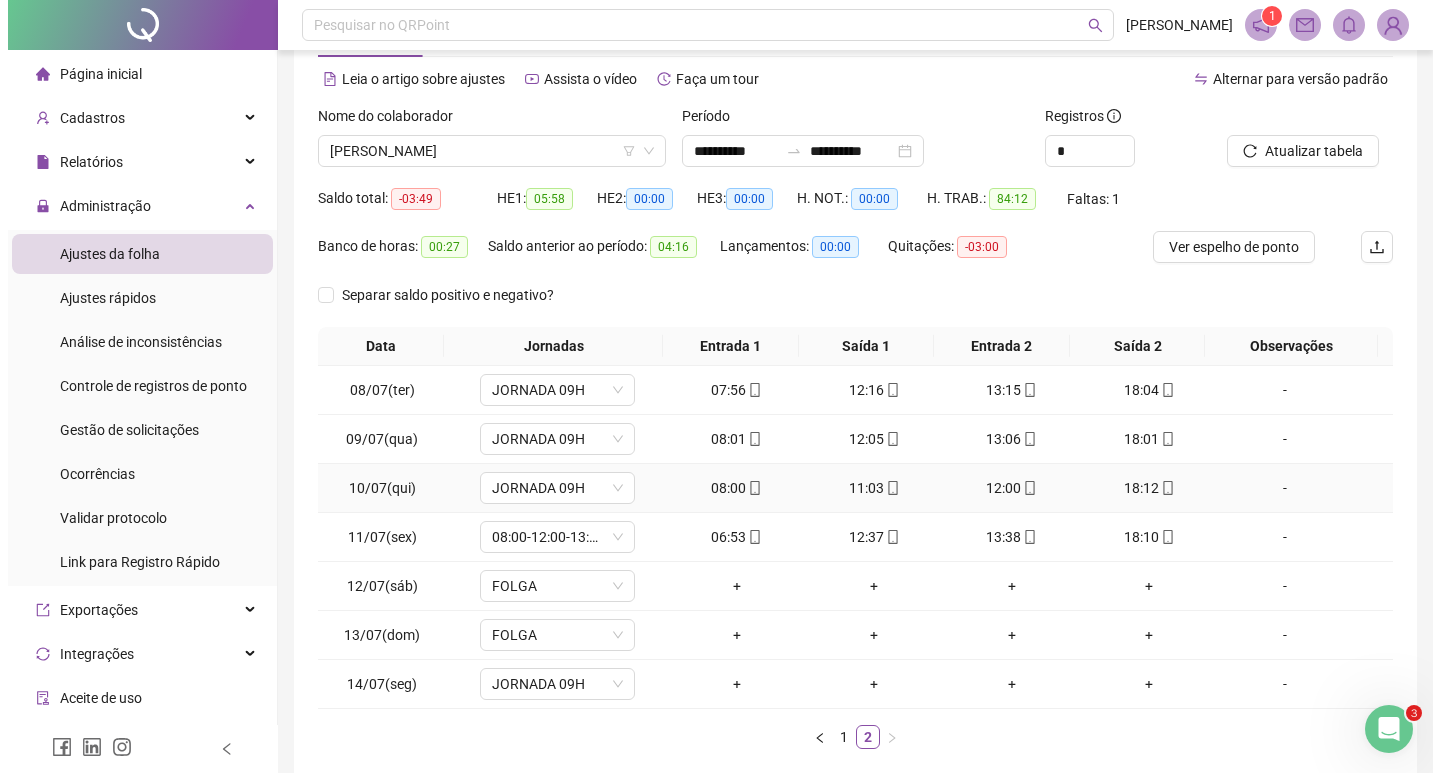 scroll, scrollTop: 0, scrollLeft: 0, axis: both 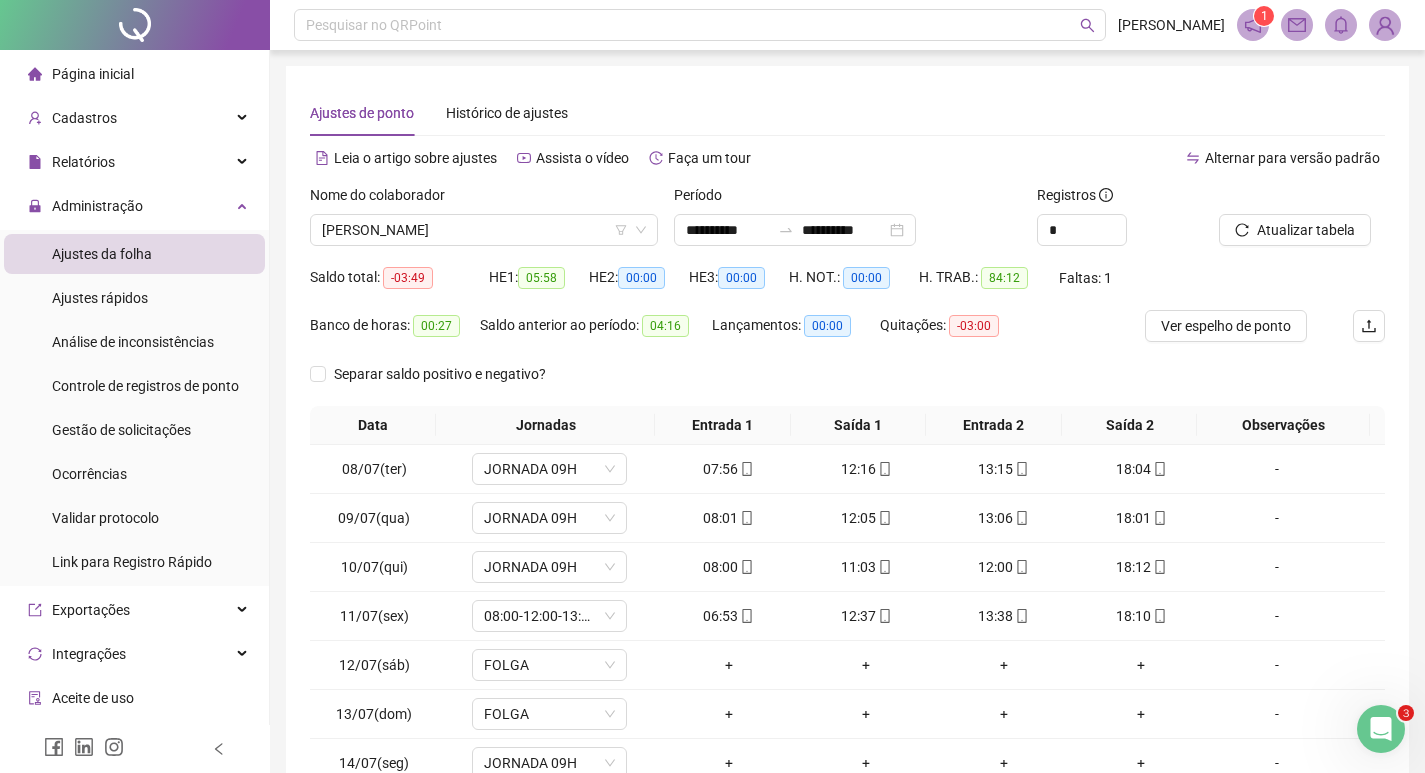 click at bounding box center (1385, 25) 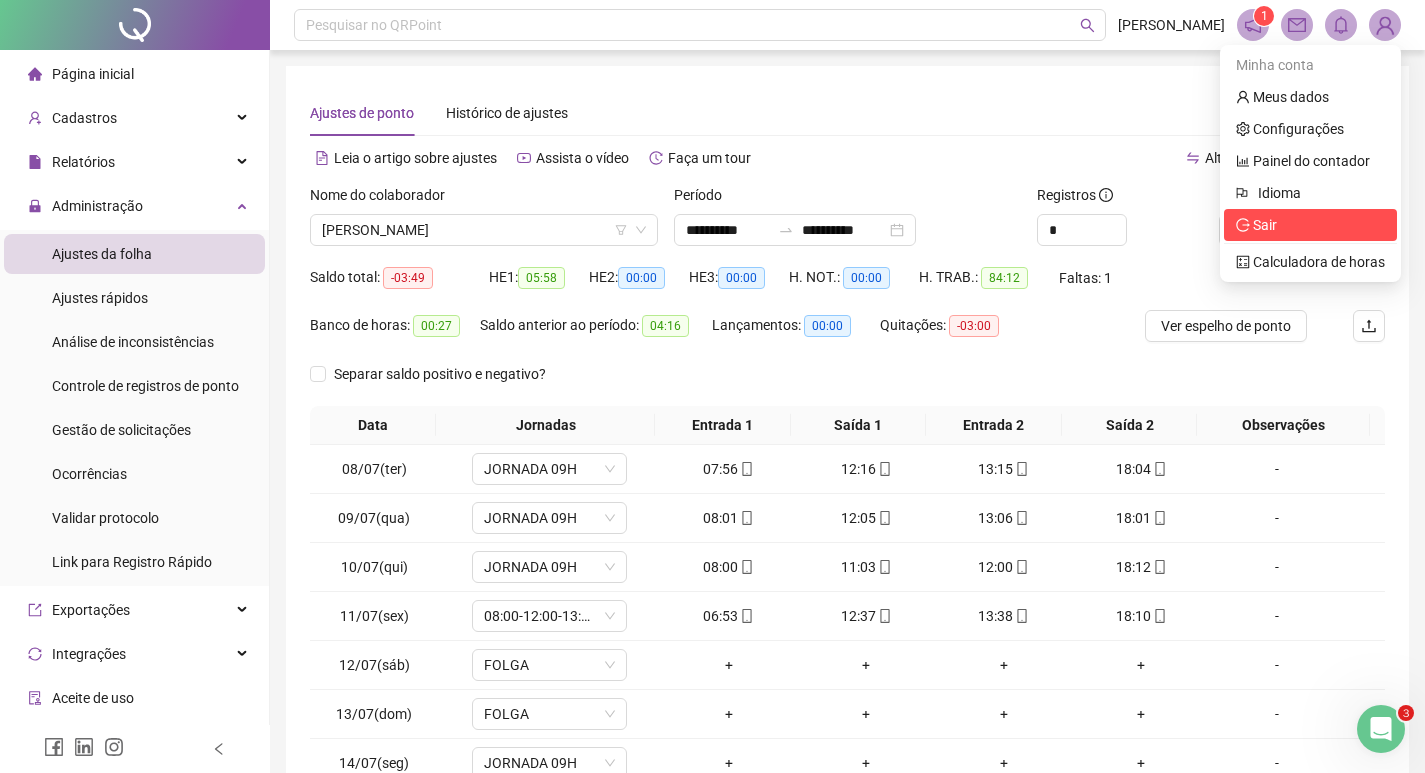click on "Sair" at bounding box center [1265, 225] 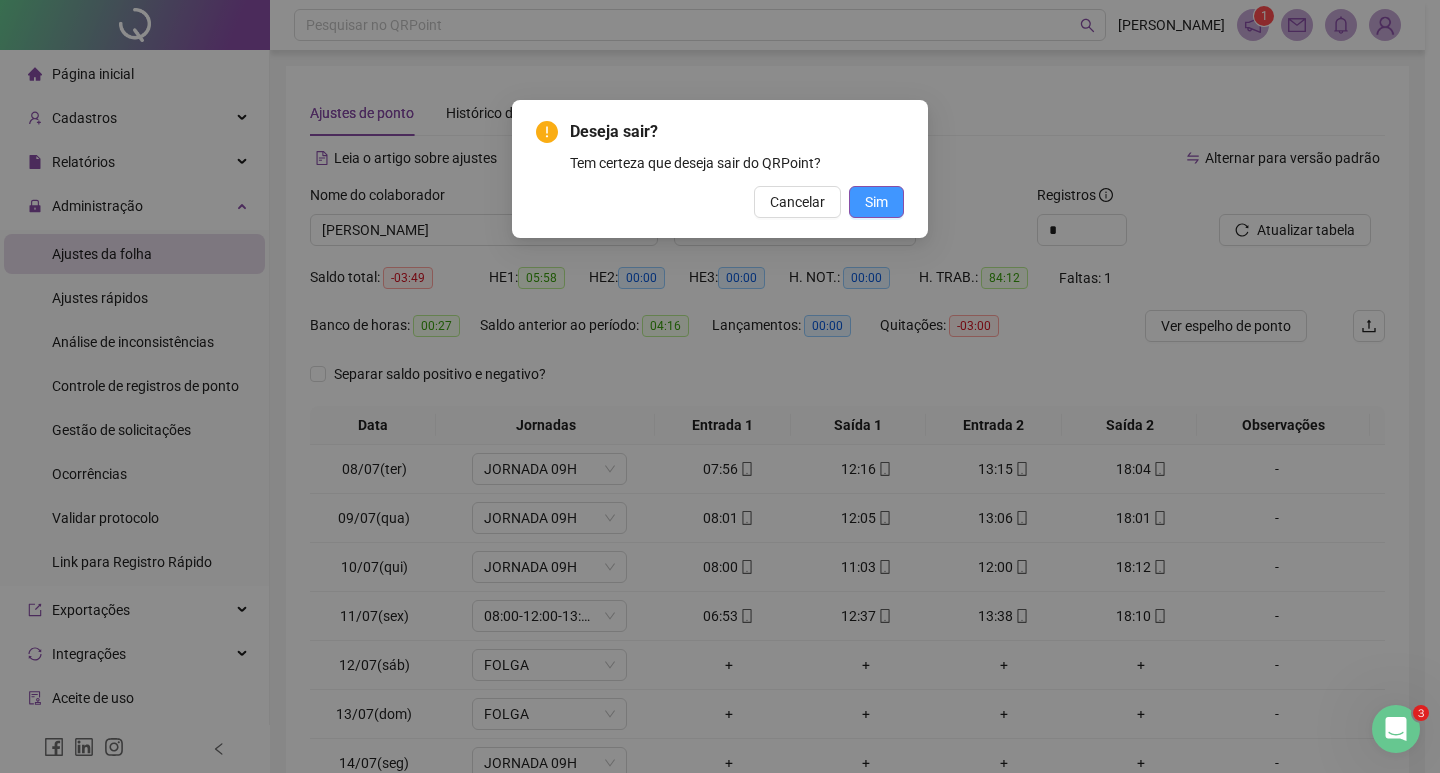 click on "Sim" at bounding box center [876, 202] 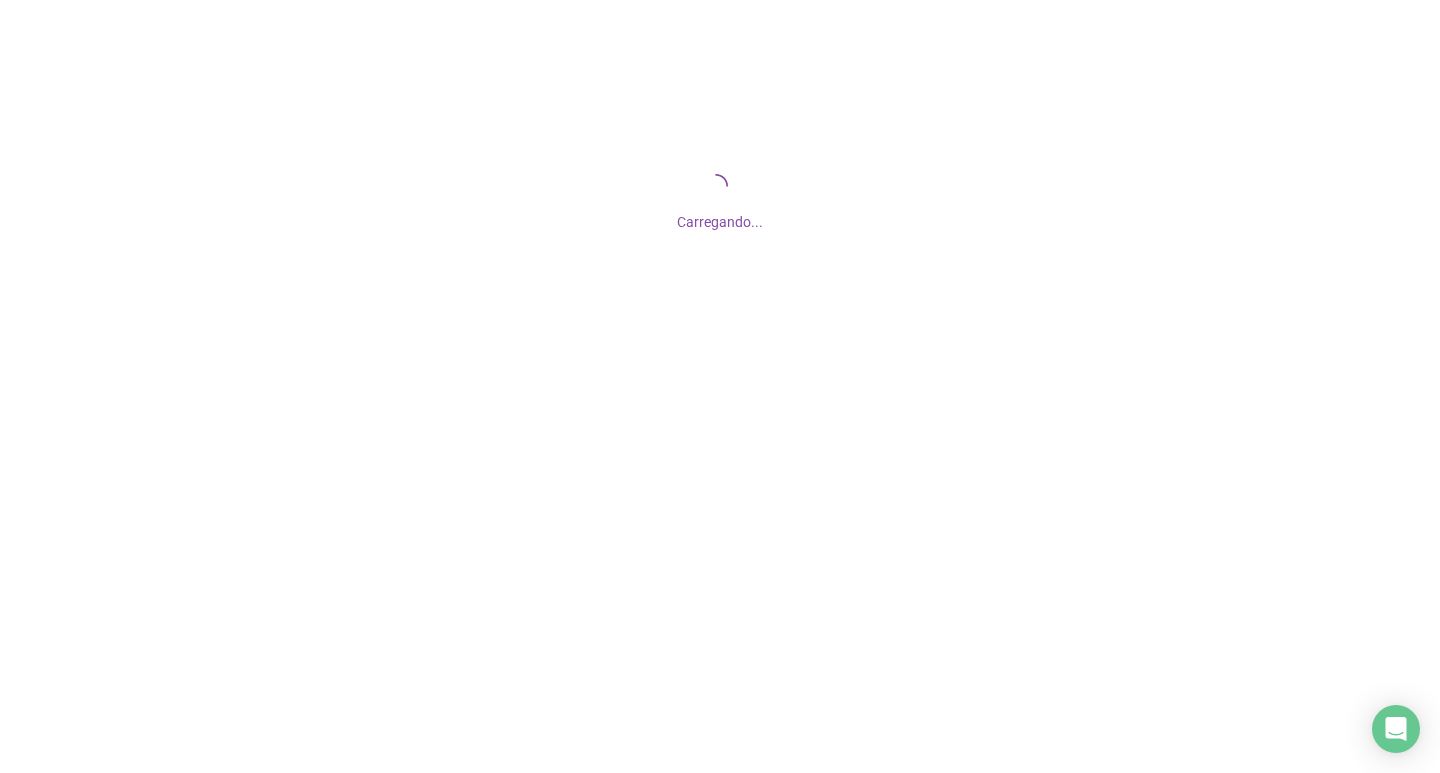 scroll, scrollTop: 0, scrollLeft: 0, axis: both 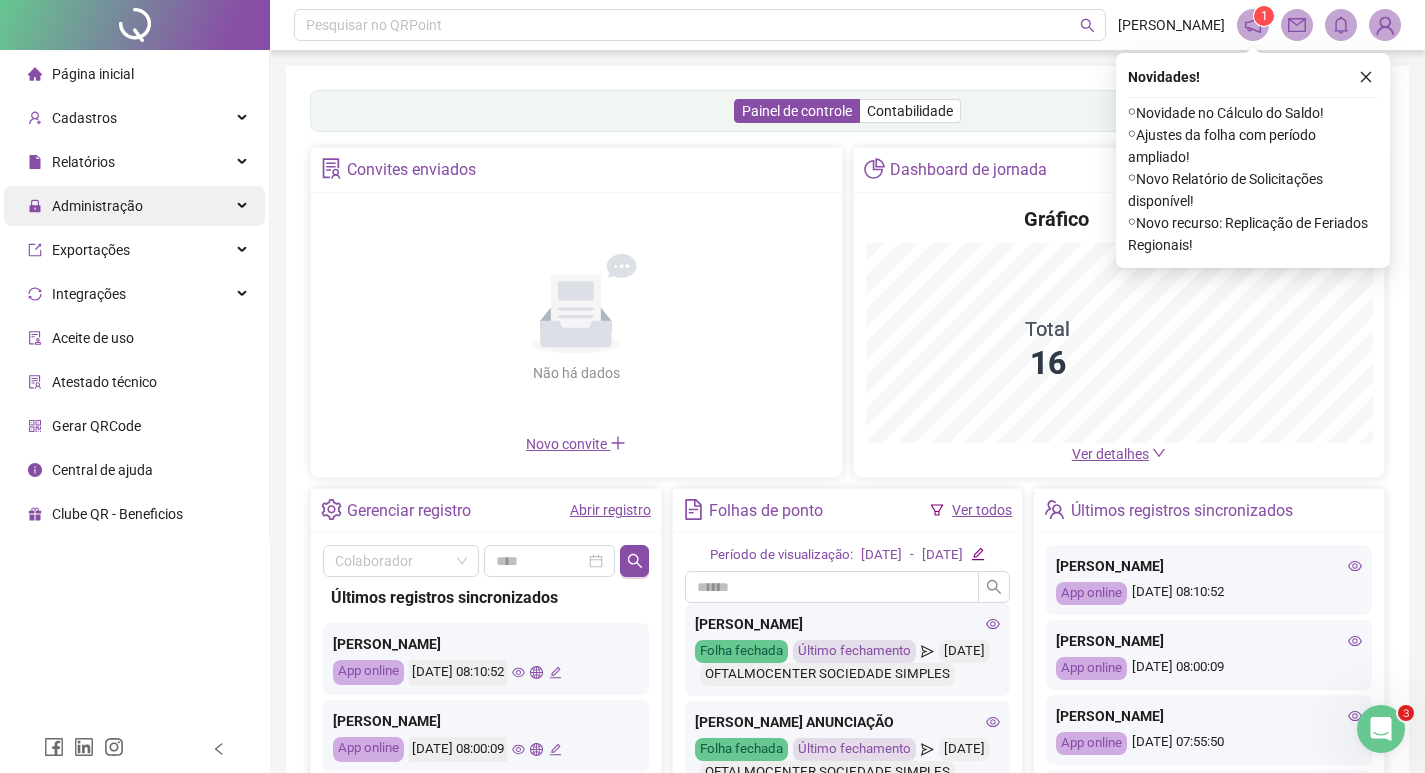 click on "Administração" at bounding box center [97, 206] 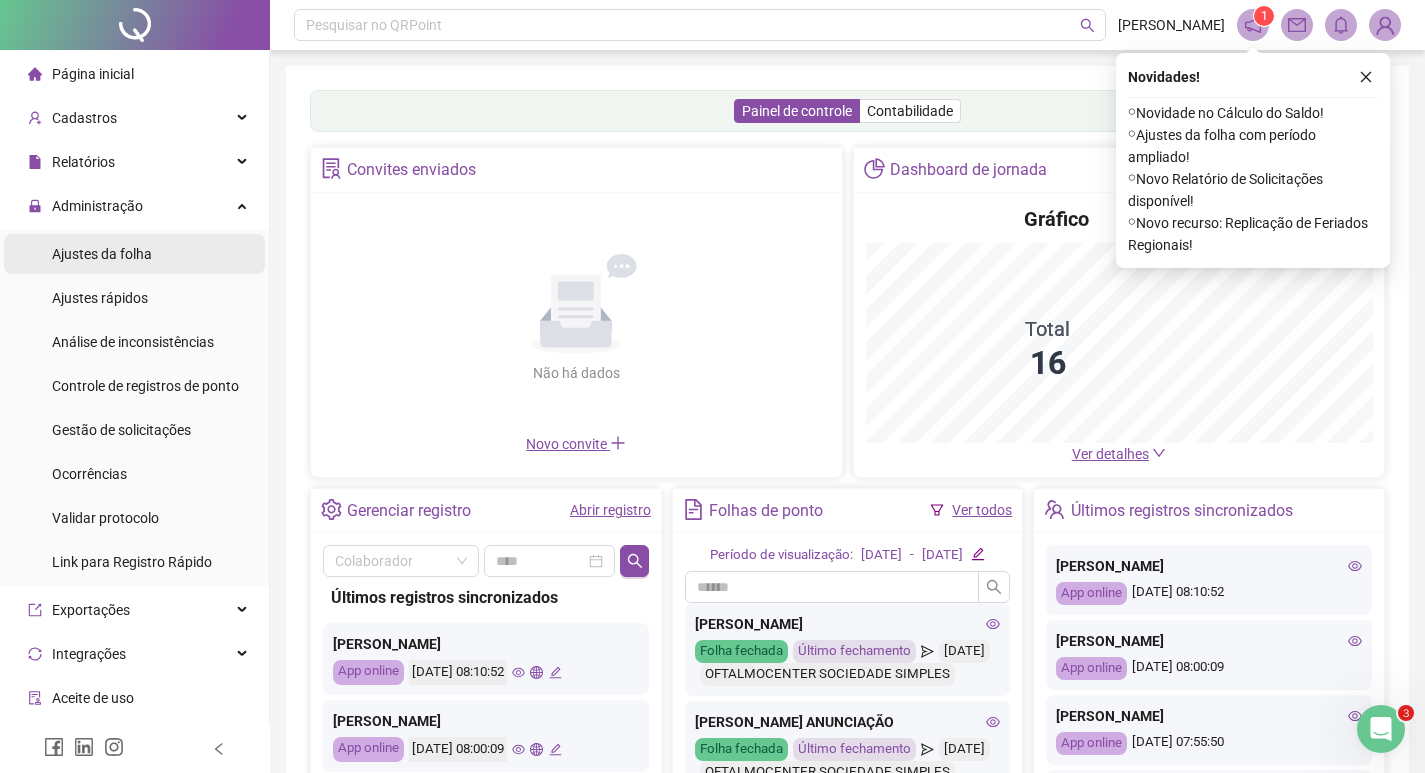 click on "Ajustes da folha" at bounding box center (102, 254) 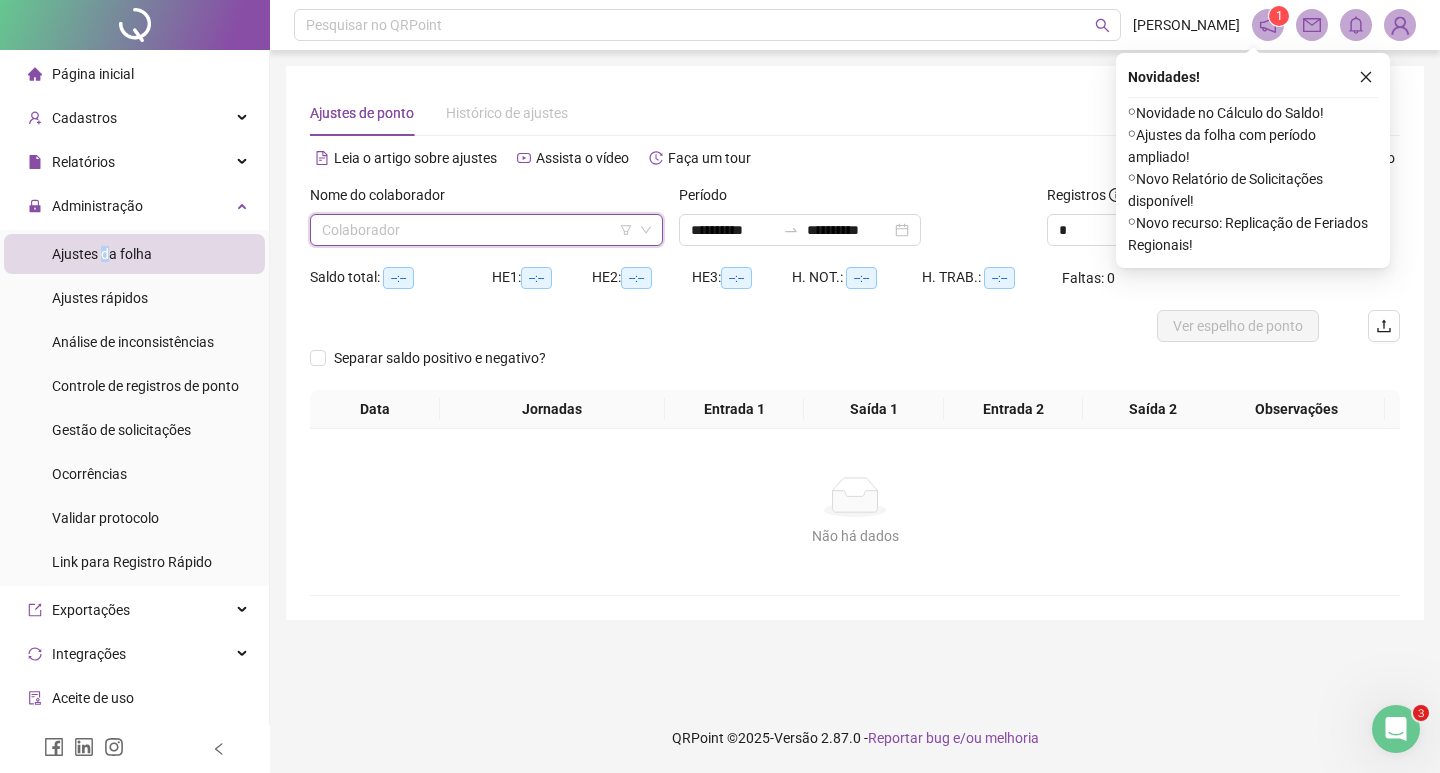click at bounding box center (480, 230) 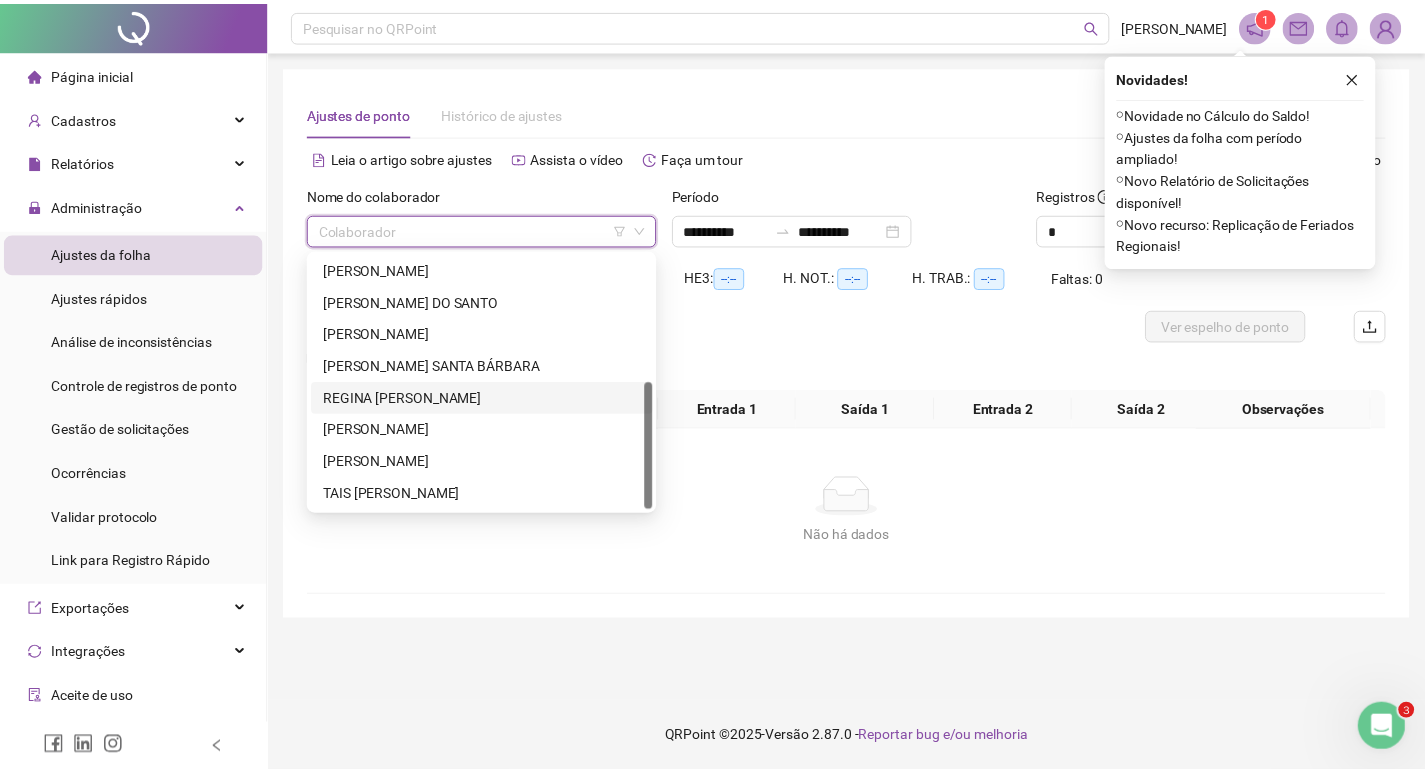 scroll, scrollTop: 56, scrollLeft: 0, axis: vertical 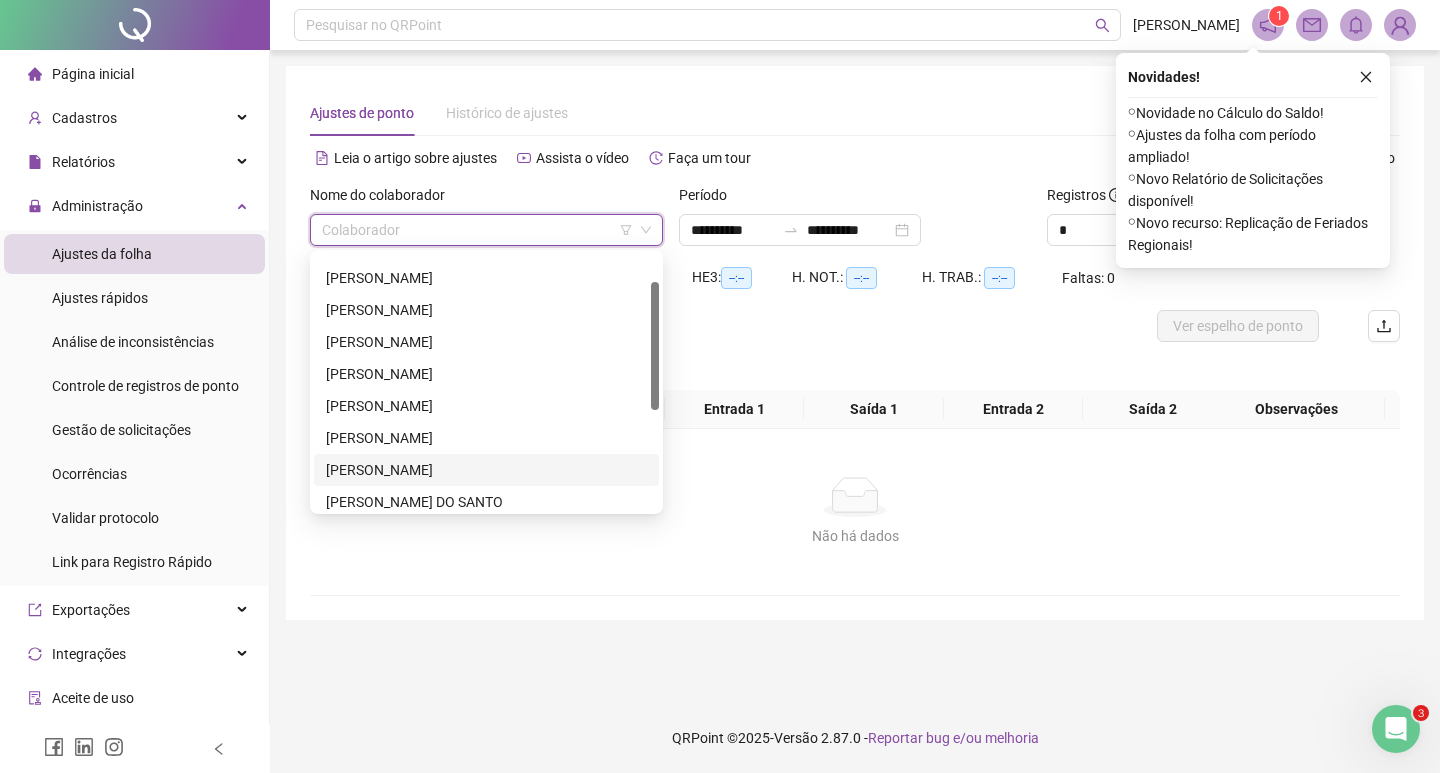 click on "[PERSON_NAME]" at bounding box center [486, 470] 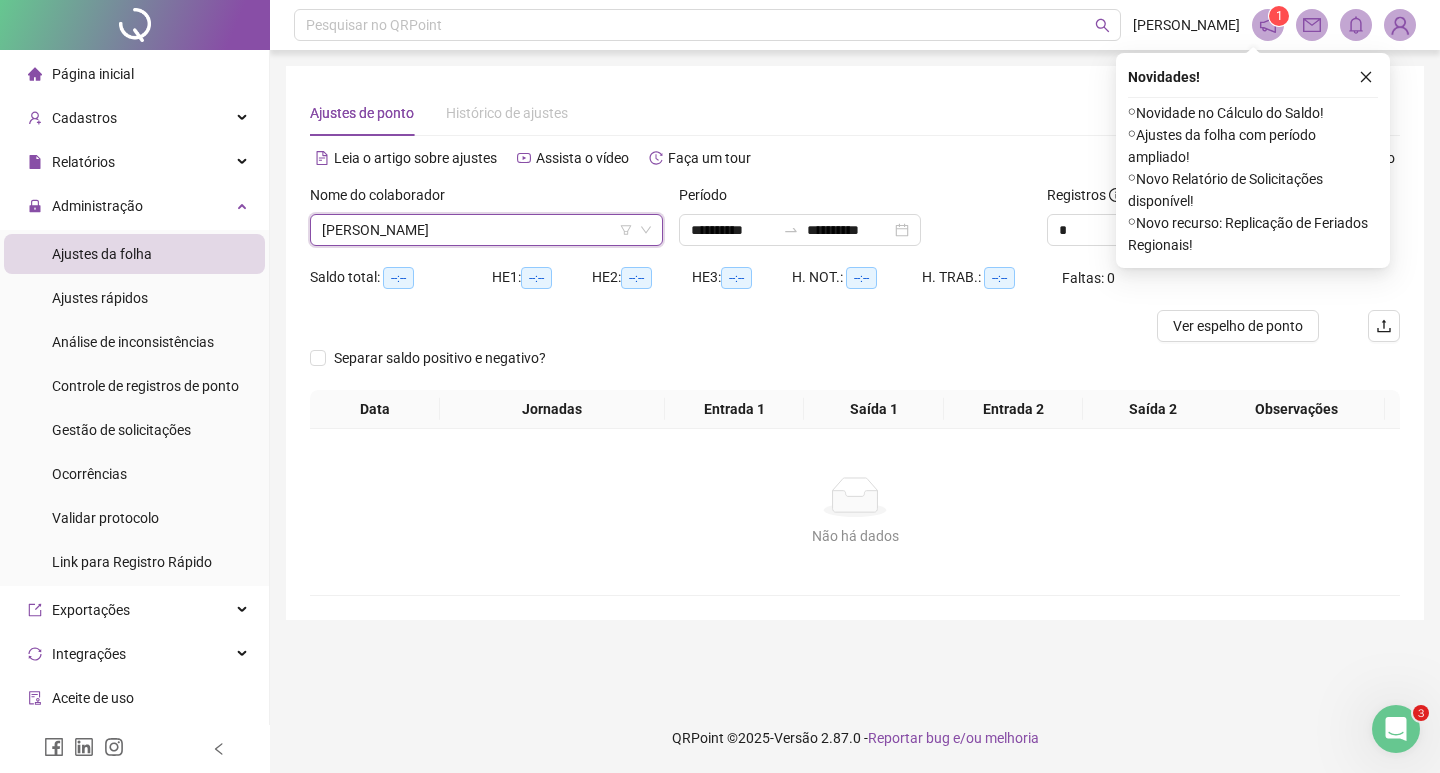click 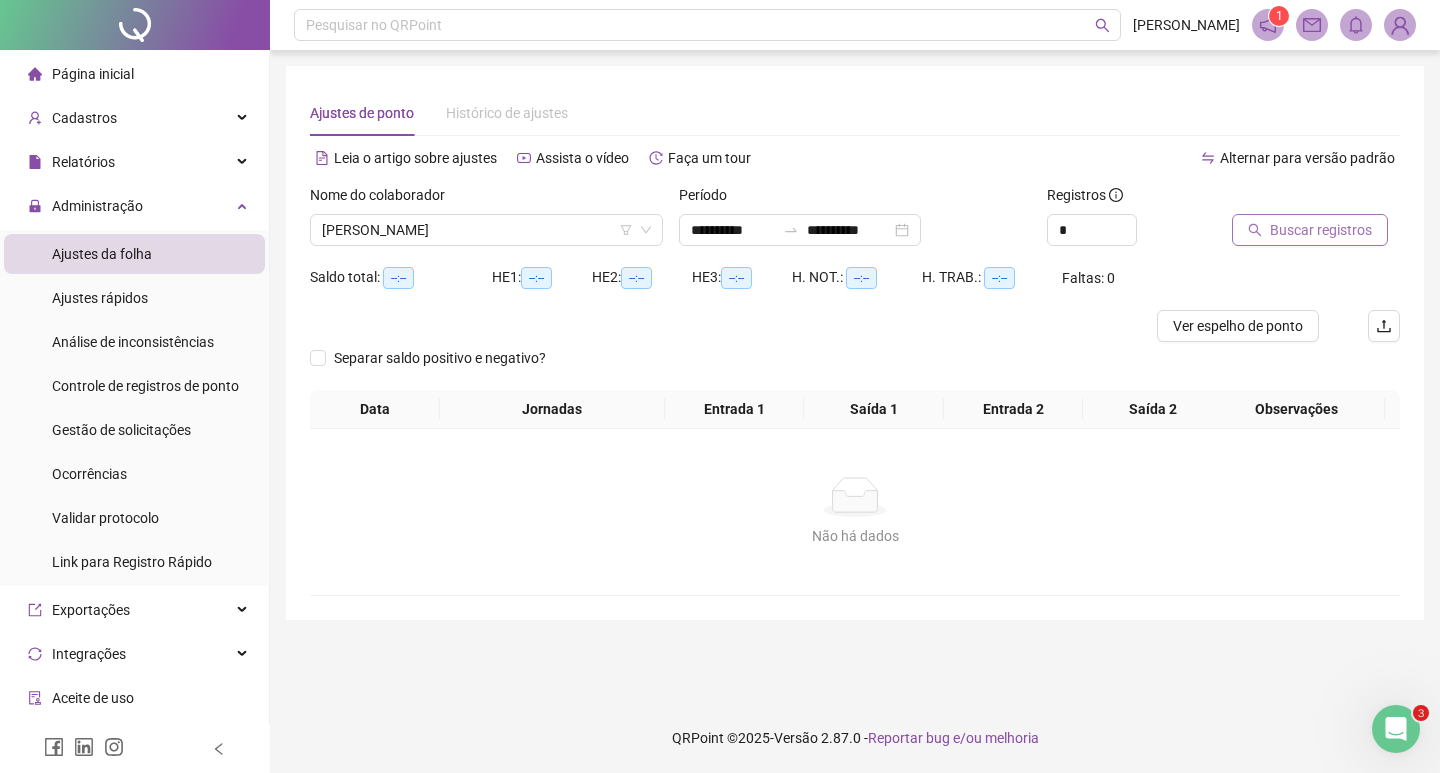 click on "Buscar registros" at bounding box center [1321, 230] 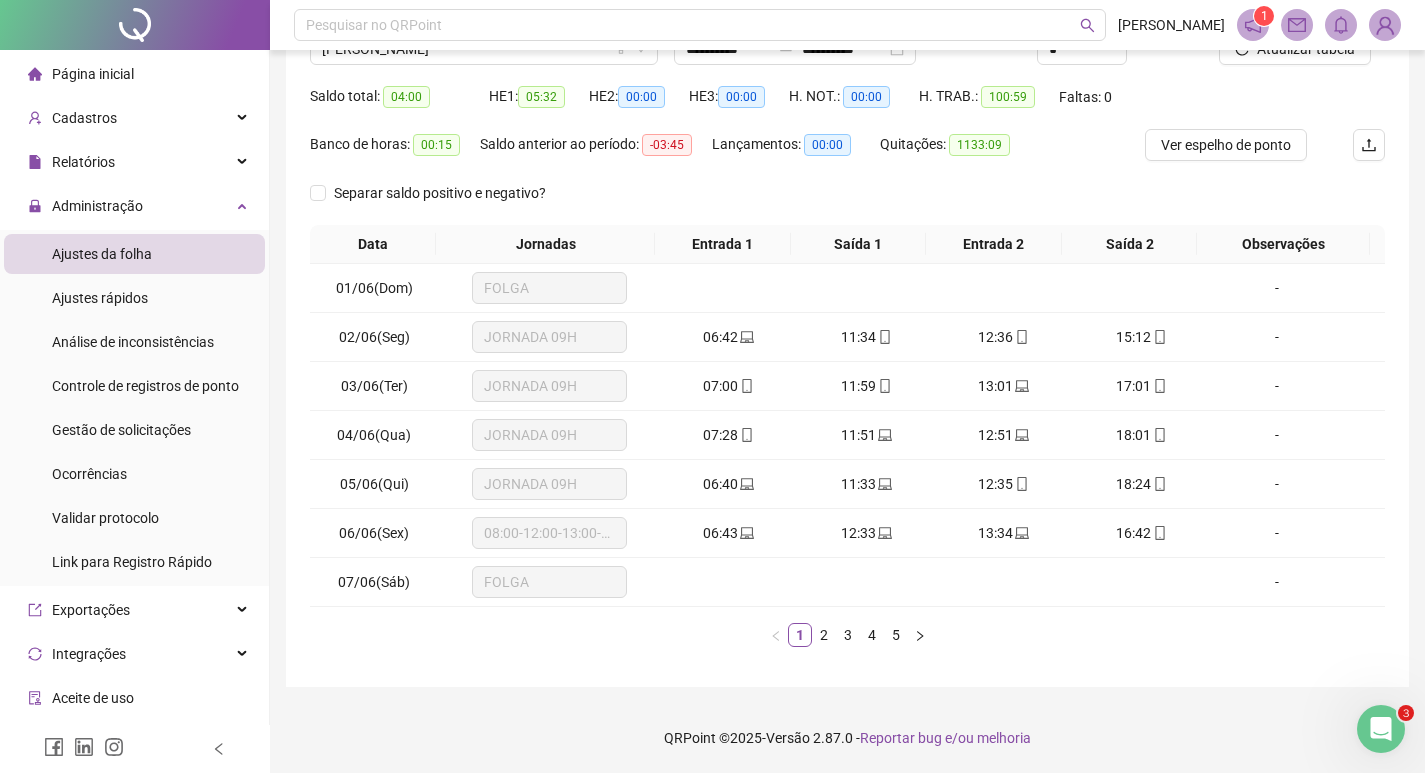 scroll, scrollTop: 0, scrollLeft: 0, axis: both 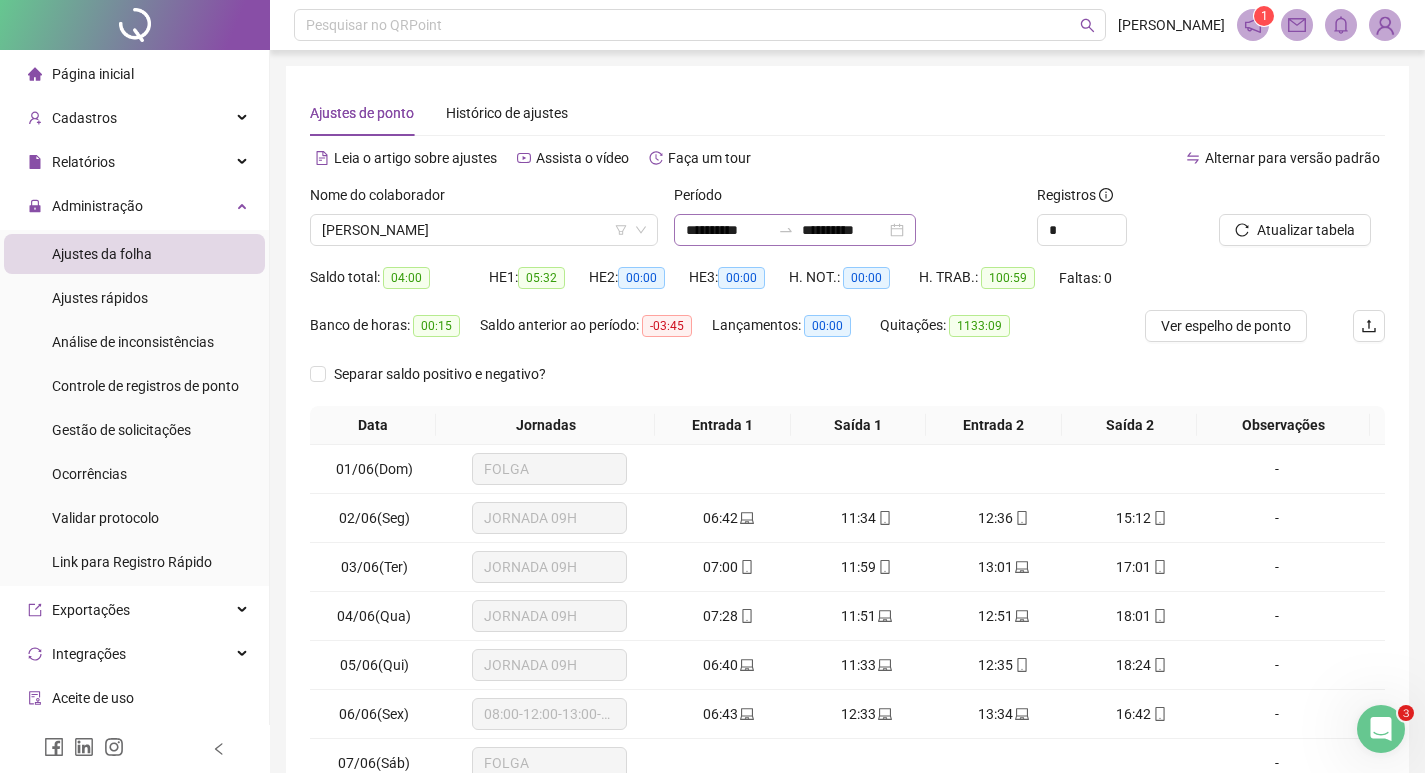 click at bounding box center (786, 230) 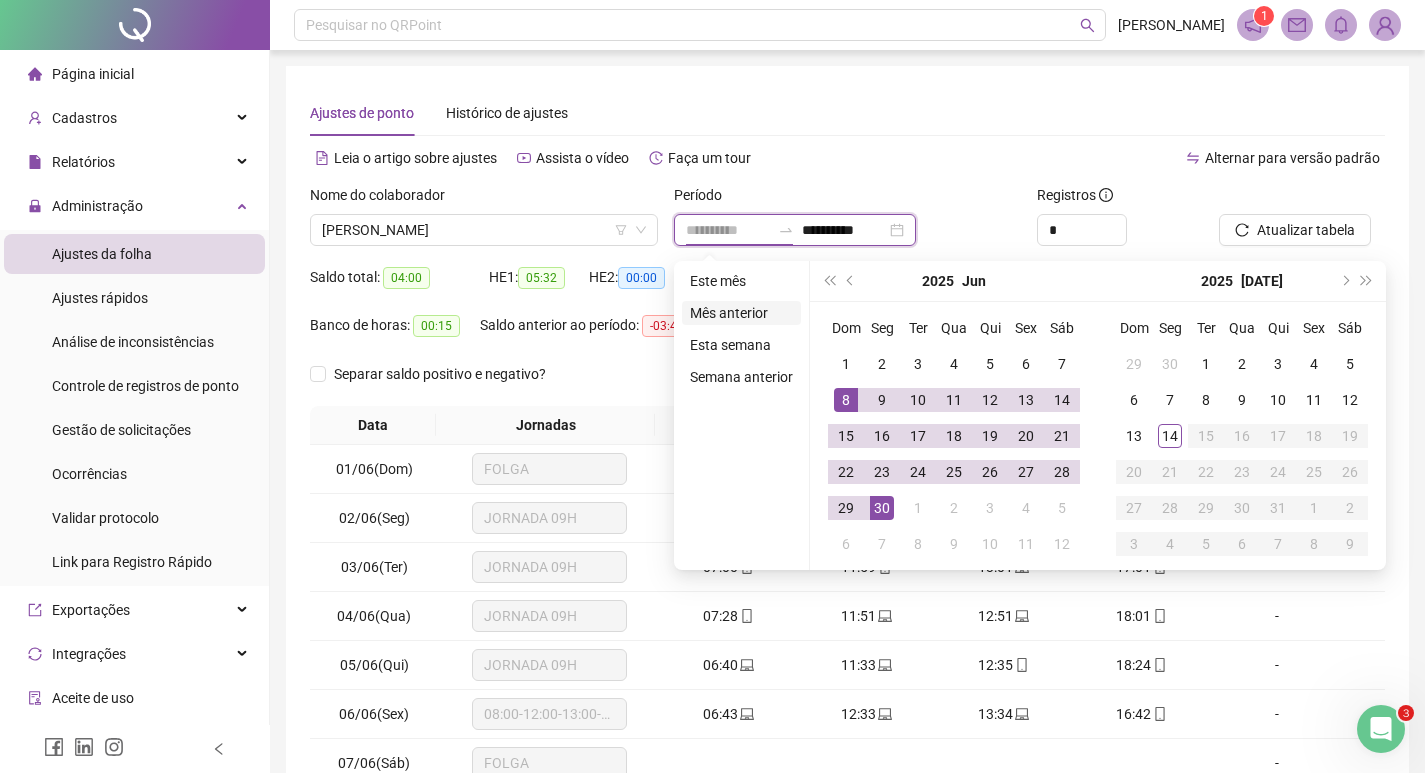 type on "**********" 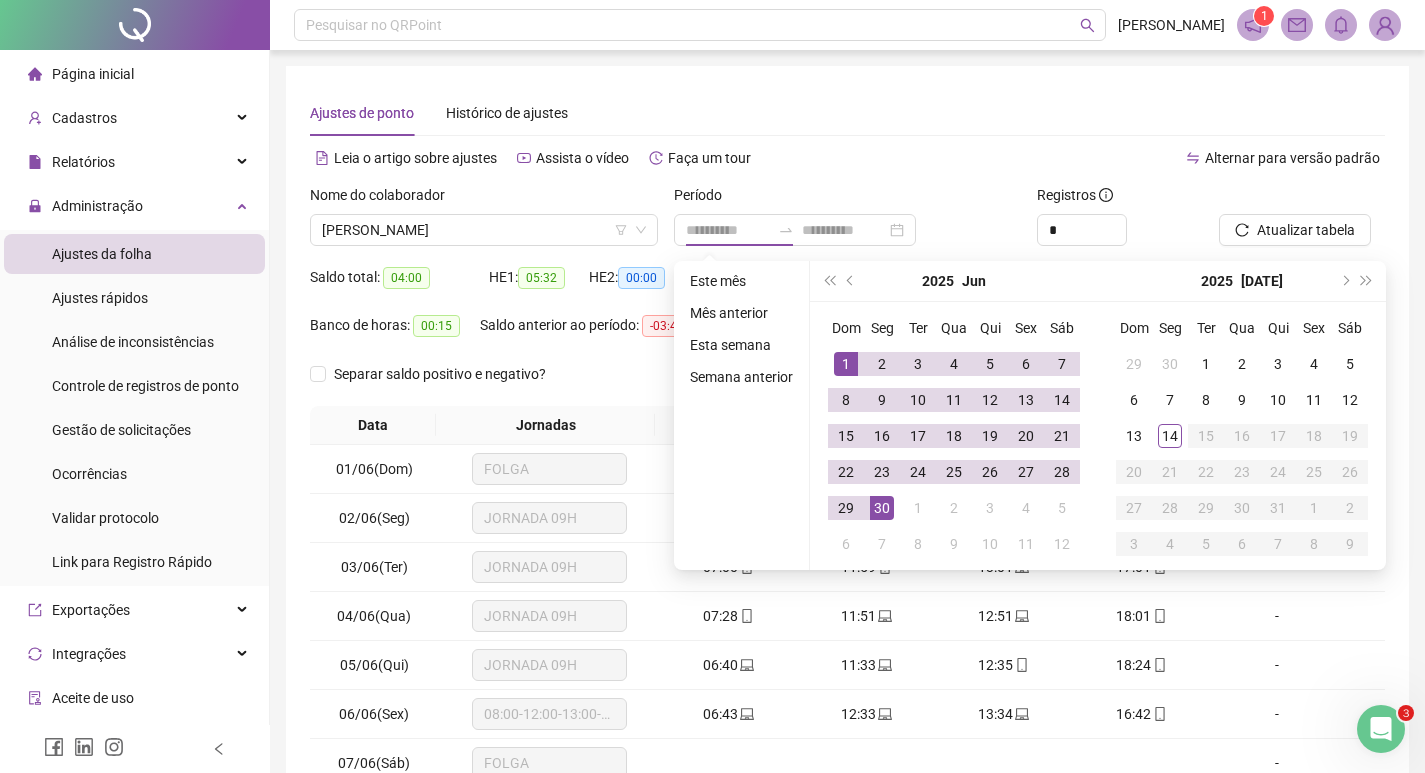 click on "Mês anterior" at bounding box center [741, 313] 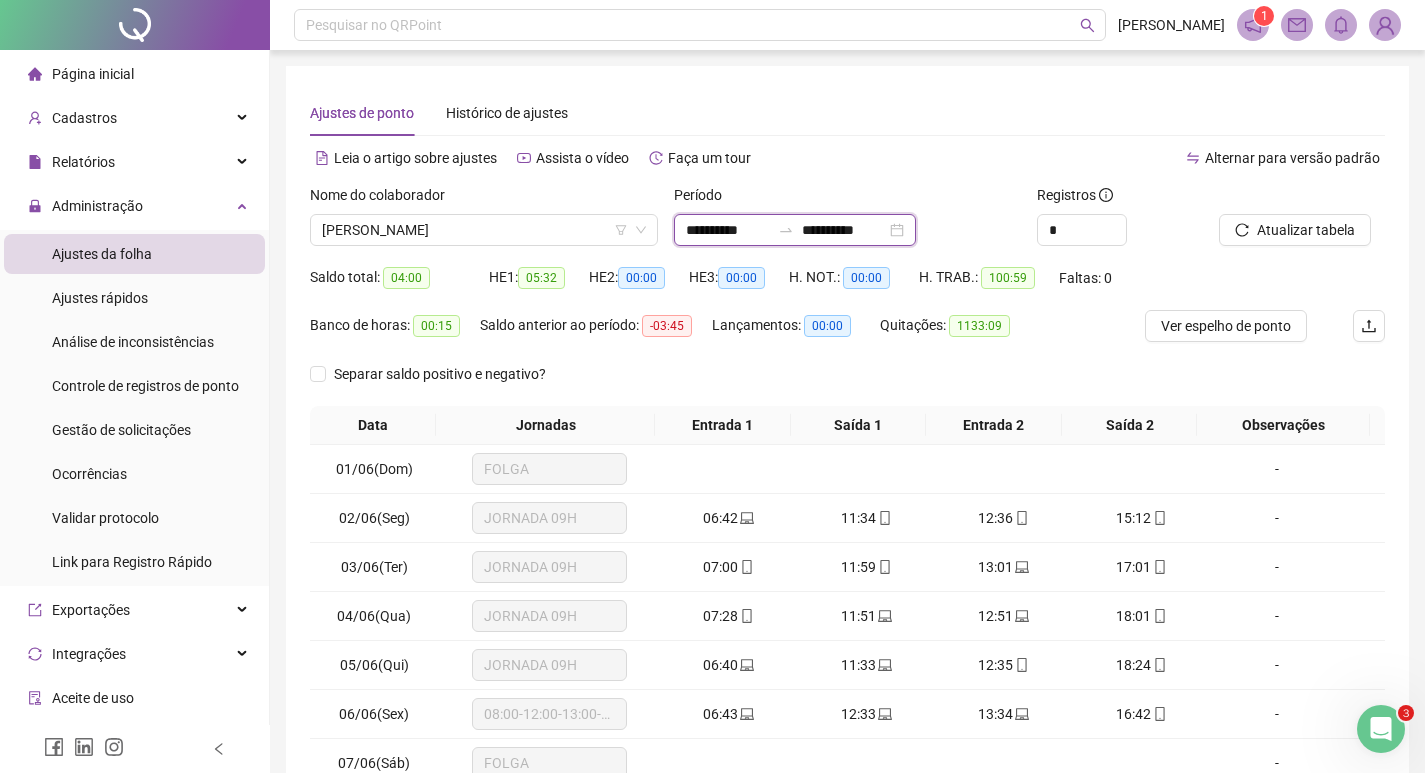click on "**********" at bounding box center (728, 230) 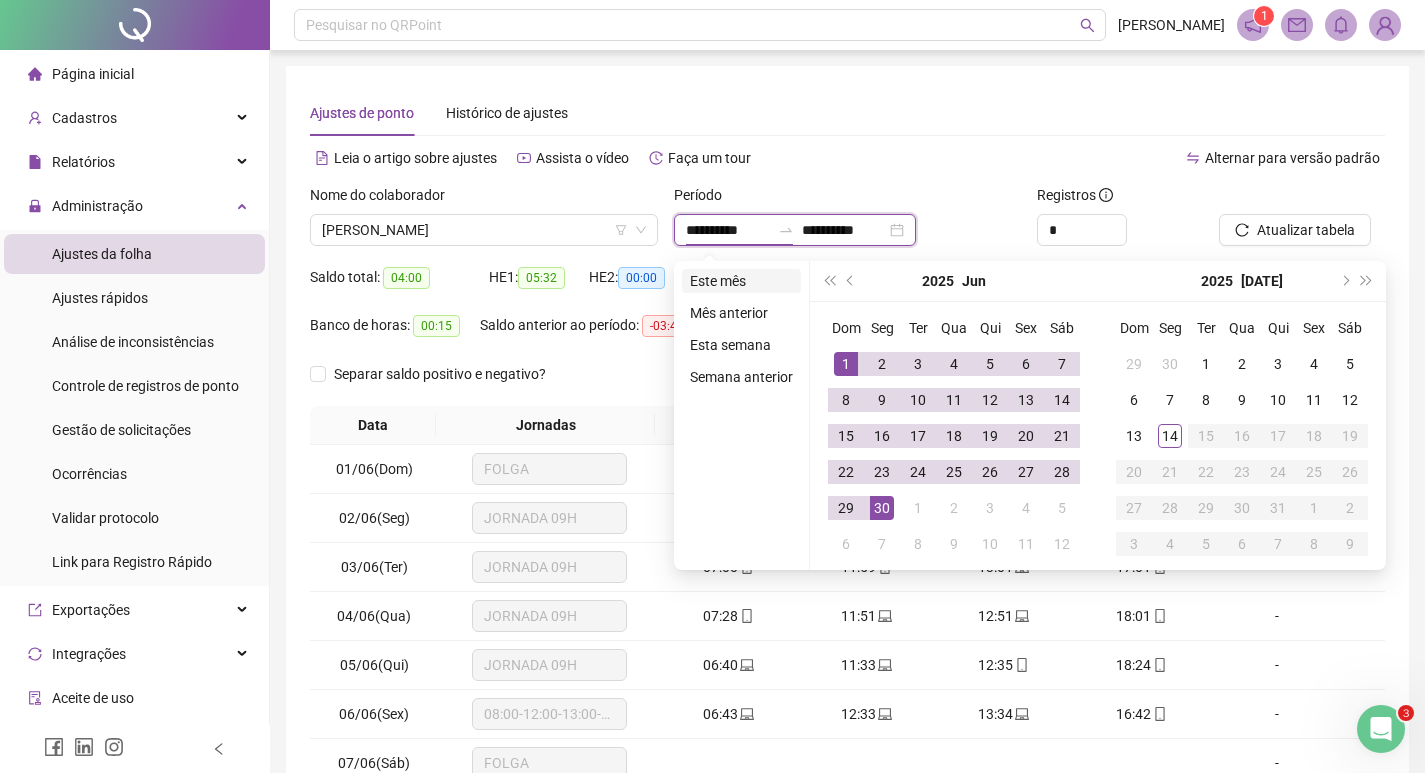type on "**********" 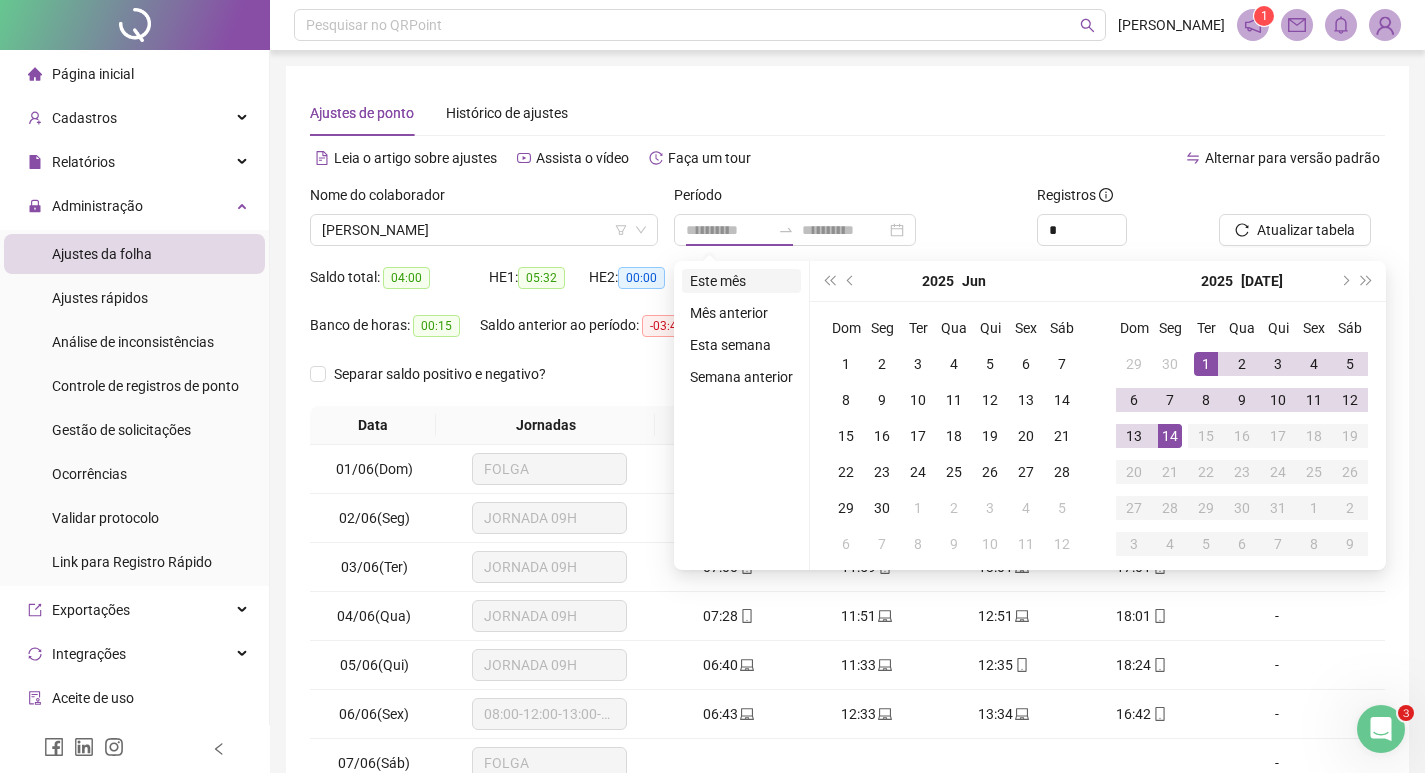 click on "Este mês" at bounding box center [741, 281] 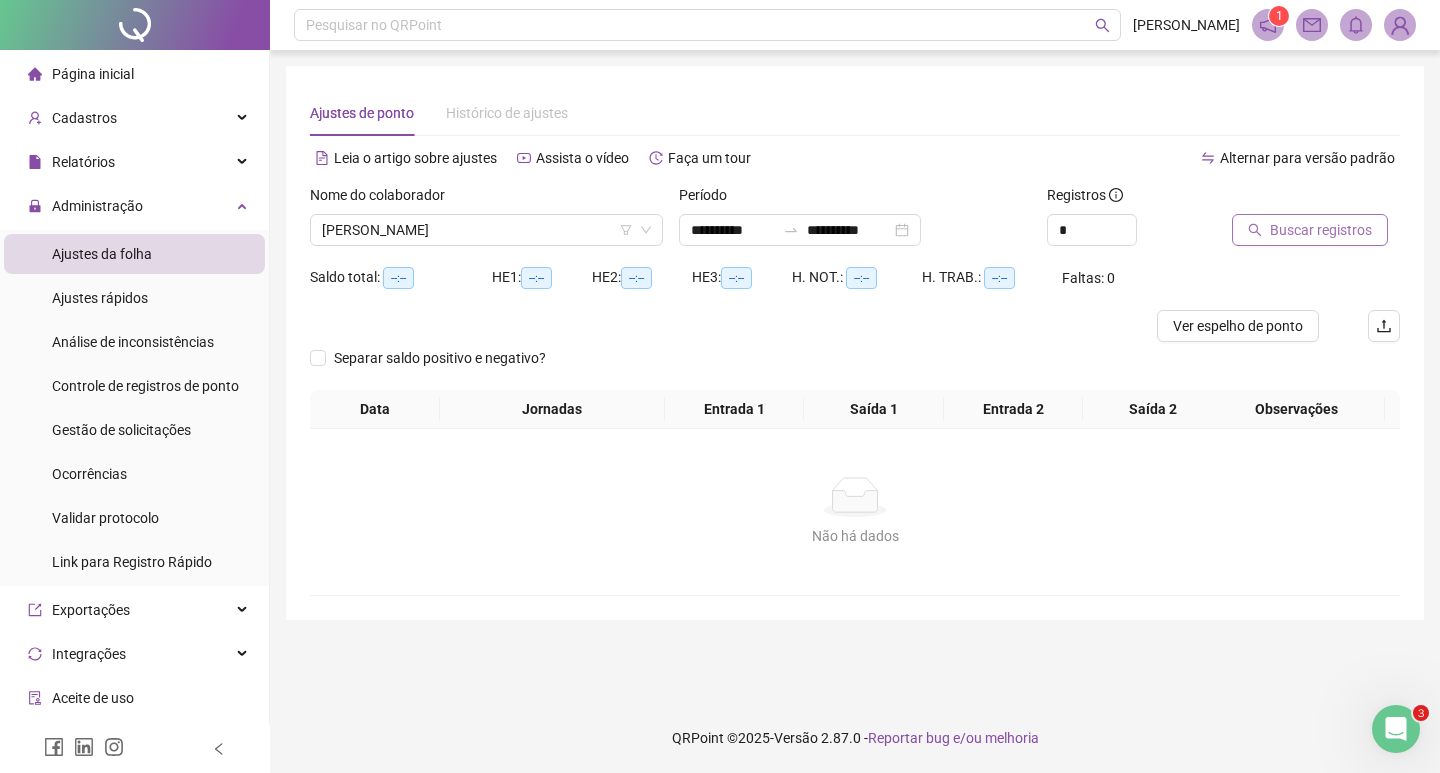 click on "Buscar registros" at bounding box center (1321, 230) 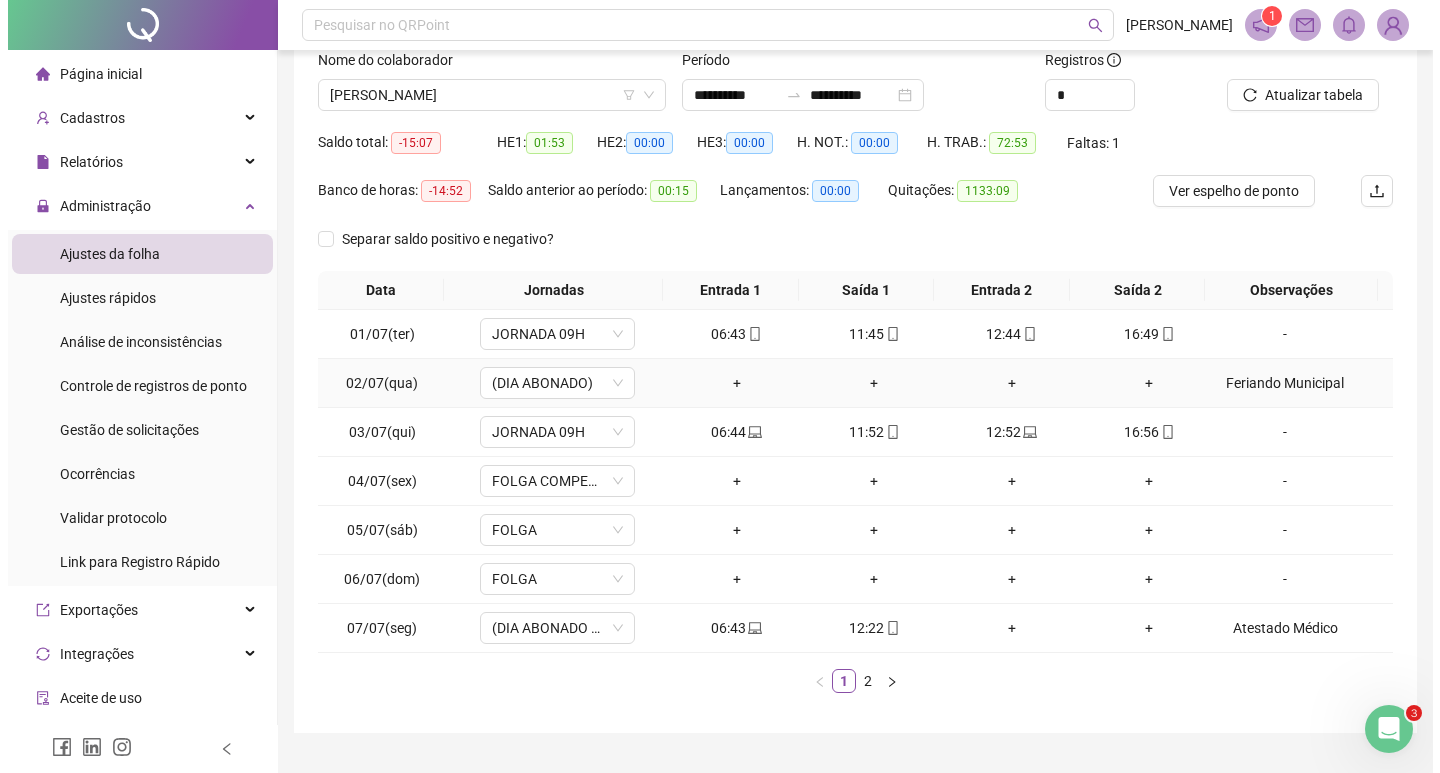 scroll, scrollTop: 181, scrollLeft: 0, axis: vertical 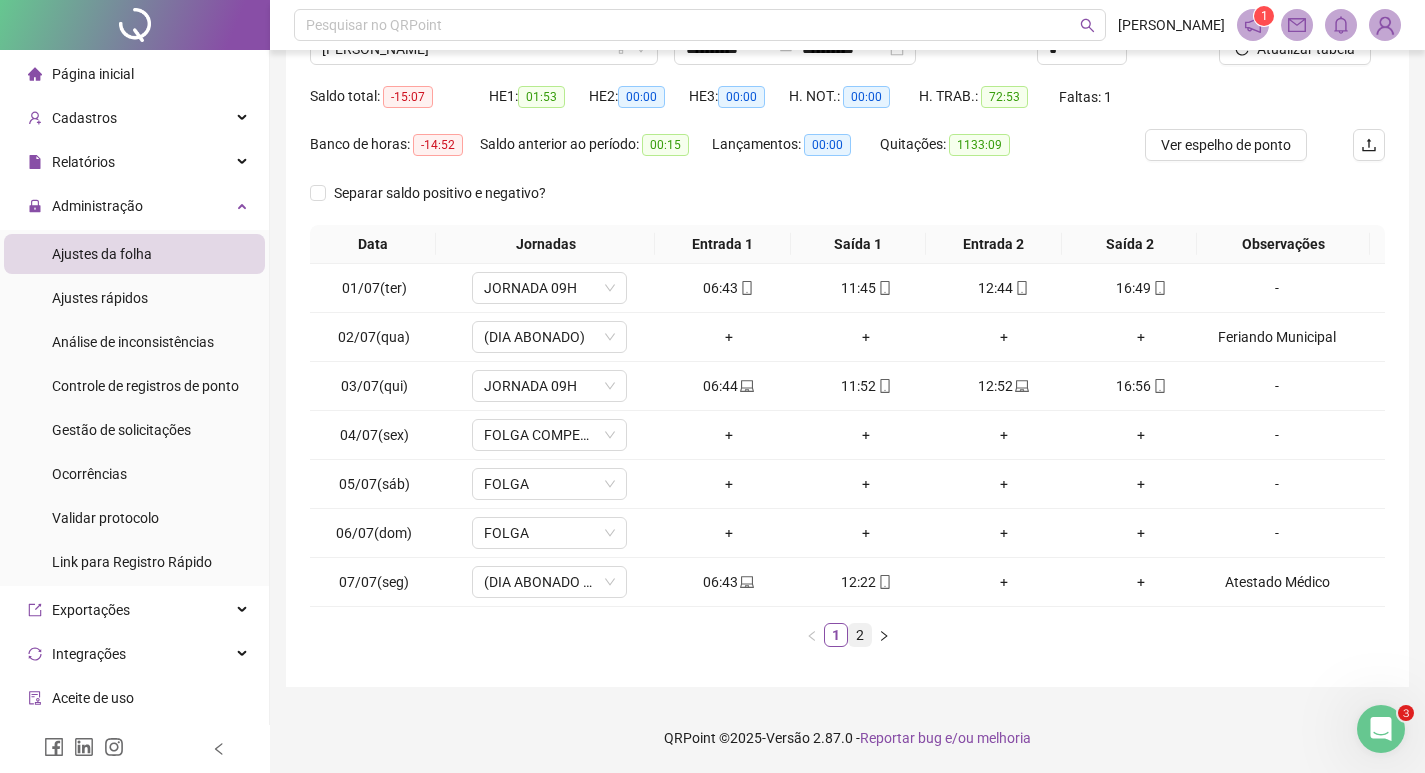 click on "2" at bounding box center (860, 635) 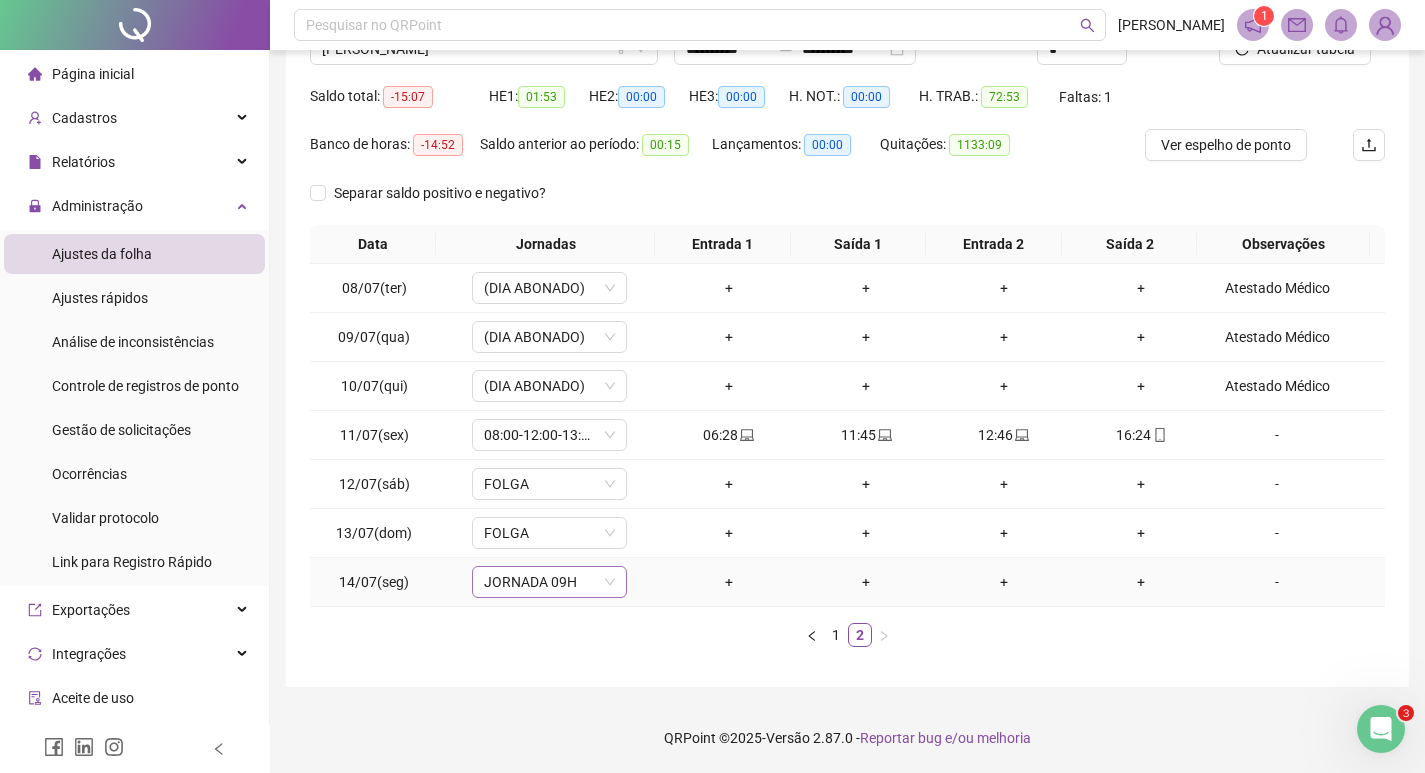 click on "JORNADA 09H" at bounding box center [549, 582] 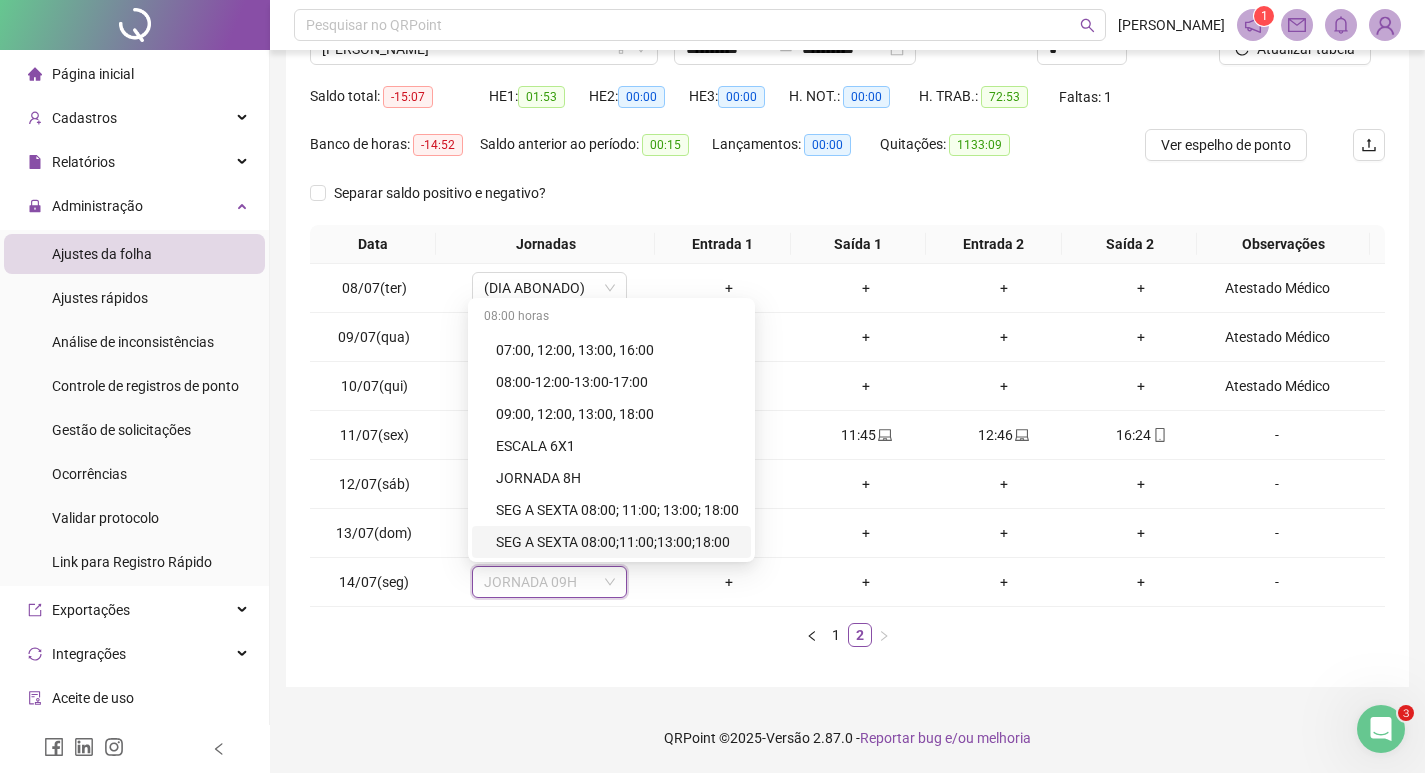 click on "Data Jornadas Entrada 1 Saída 1 Entrada 2 Saída 2 Observações               08/07(ter) (DIA ABONADO)  + + + + Atestado Médico 09/07(qua) (DIA ABONADO)  + + + + Atestado Médico 10/07(qui) (DIA ABONADO)  + + + + Atestado Médico 11/07(sex) 08:00-12:00-13:00-17:00 06:28 11:45 12:46 16:24 - 12/07(sáb) FOLGA + + + + - 13/07(dom) FOLGA + + + + - 14/07(seg) JORNADA 09H  + + + + - 1 2" at bounding box center [847, 444] 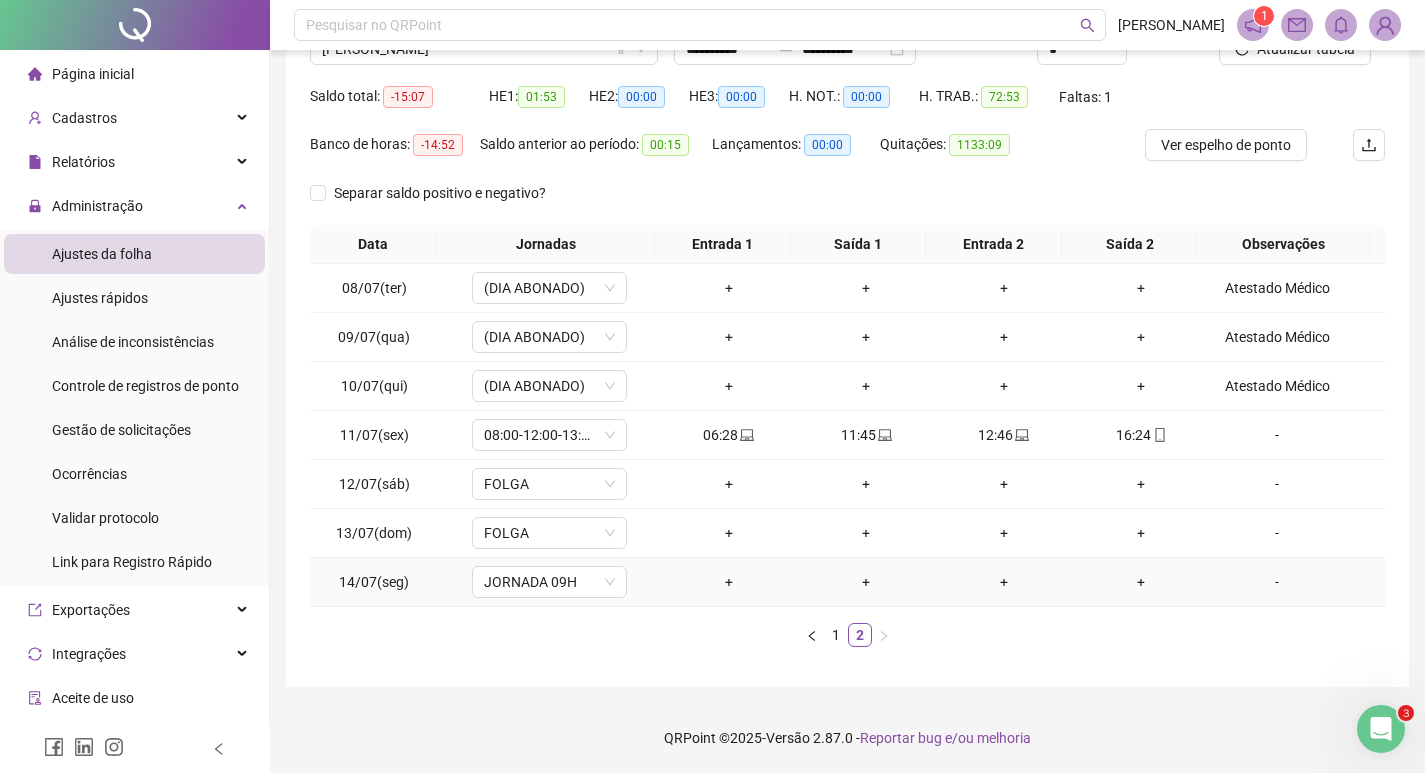 click on "+" at bounding box center [729, 582] 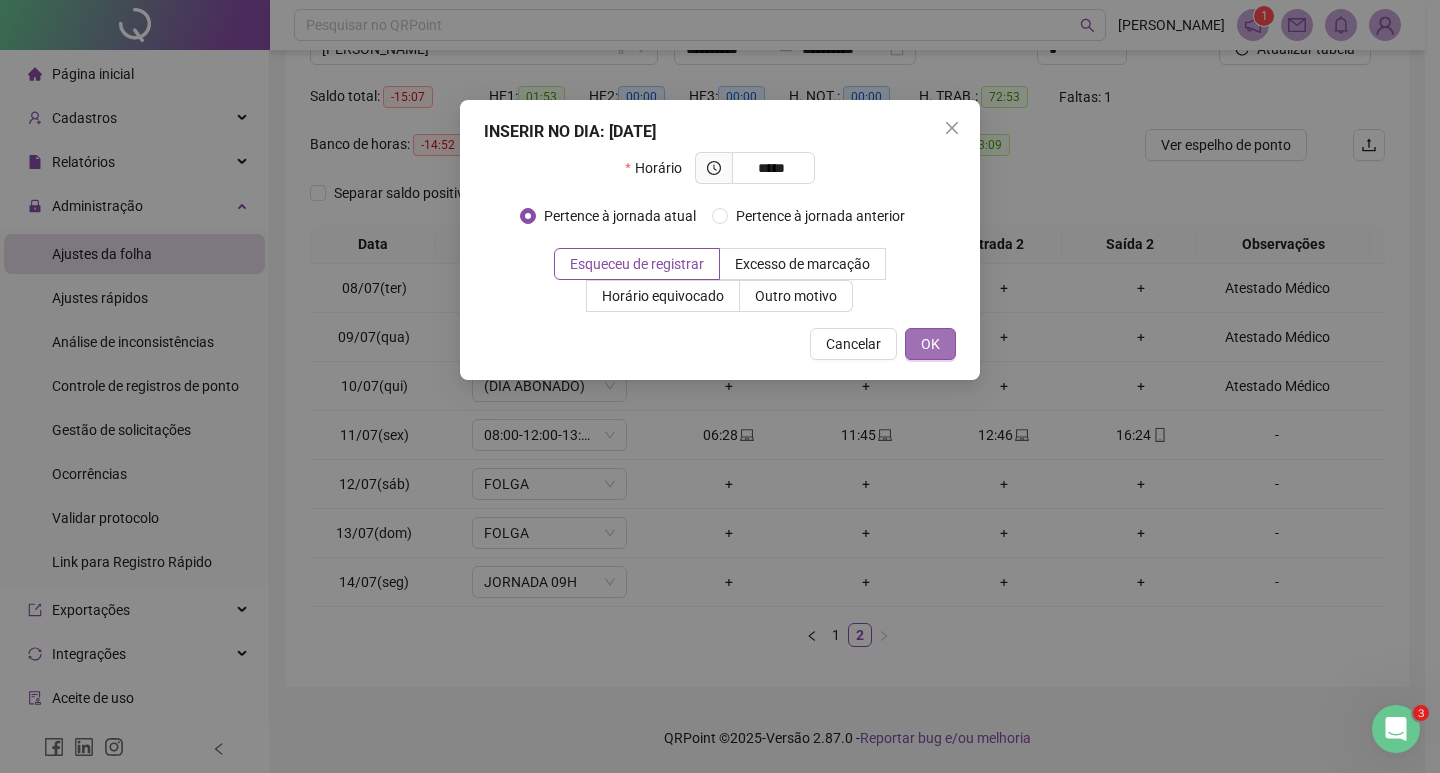 type on "*****" 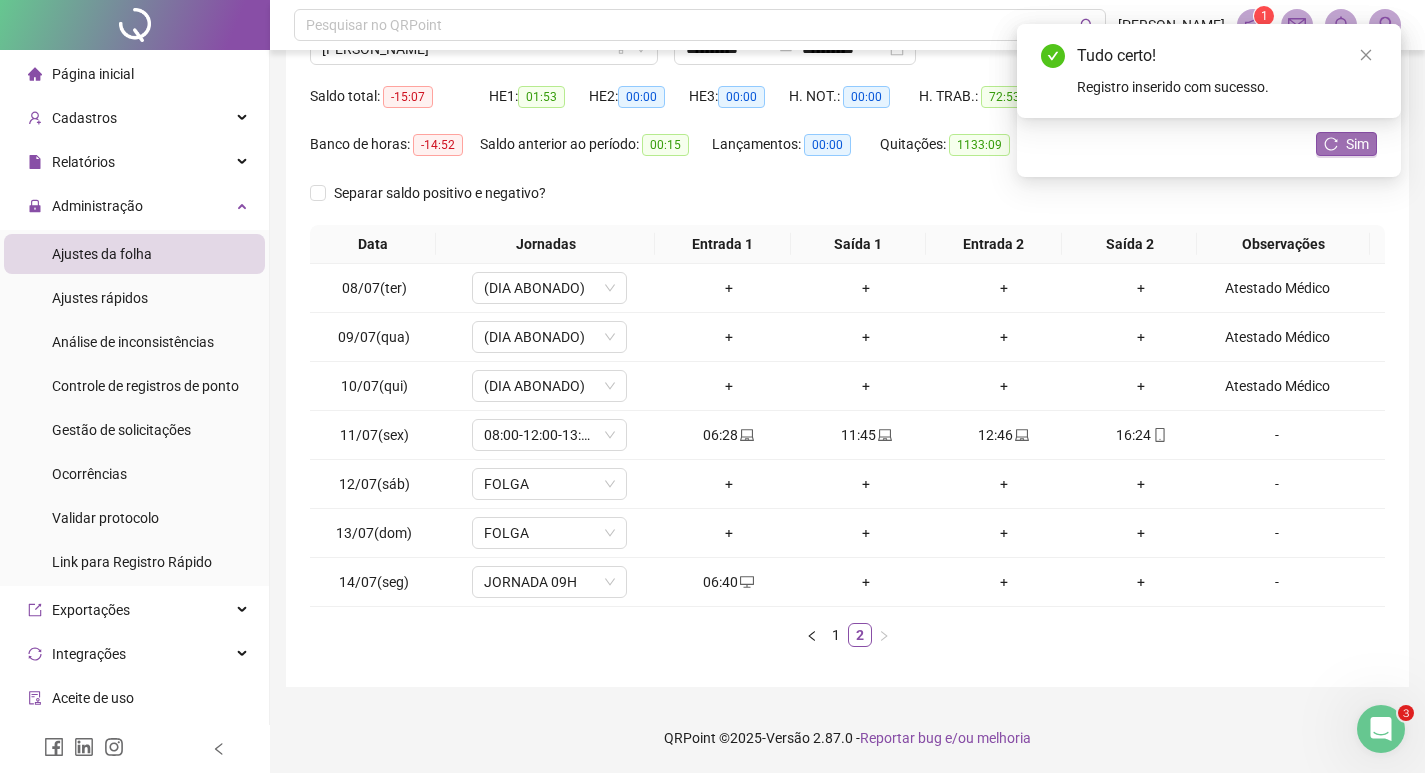 click 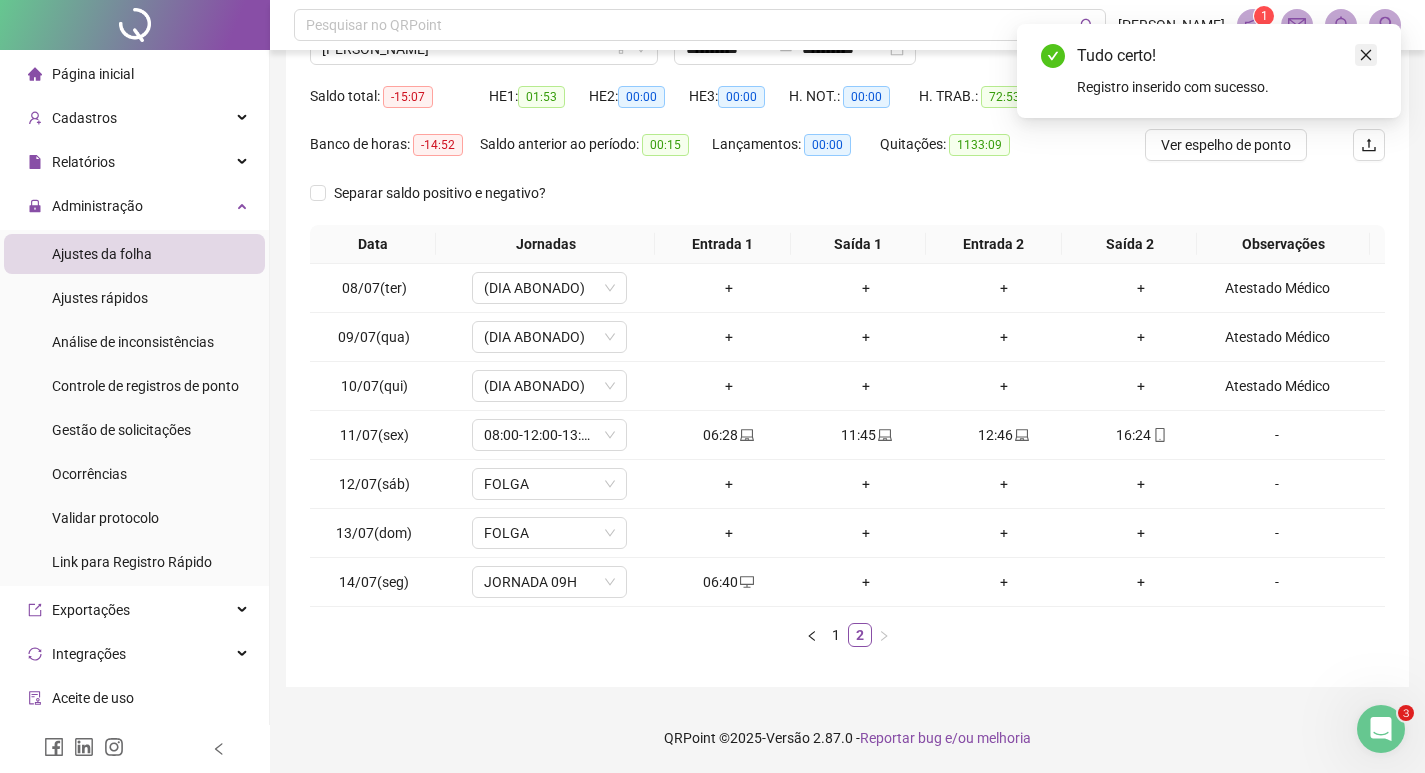 click 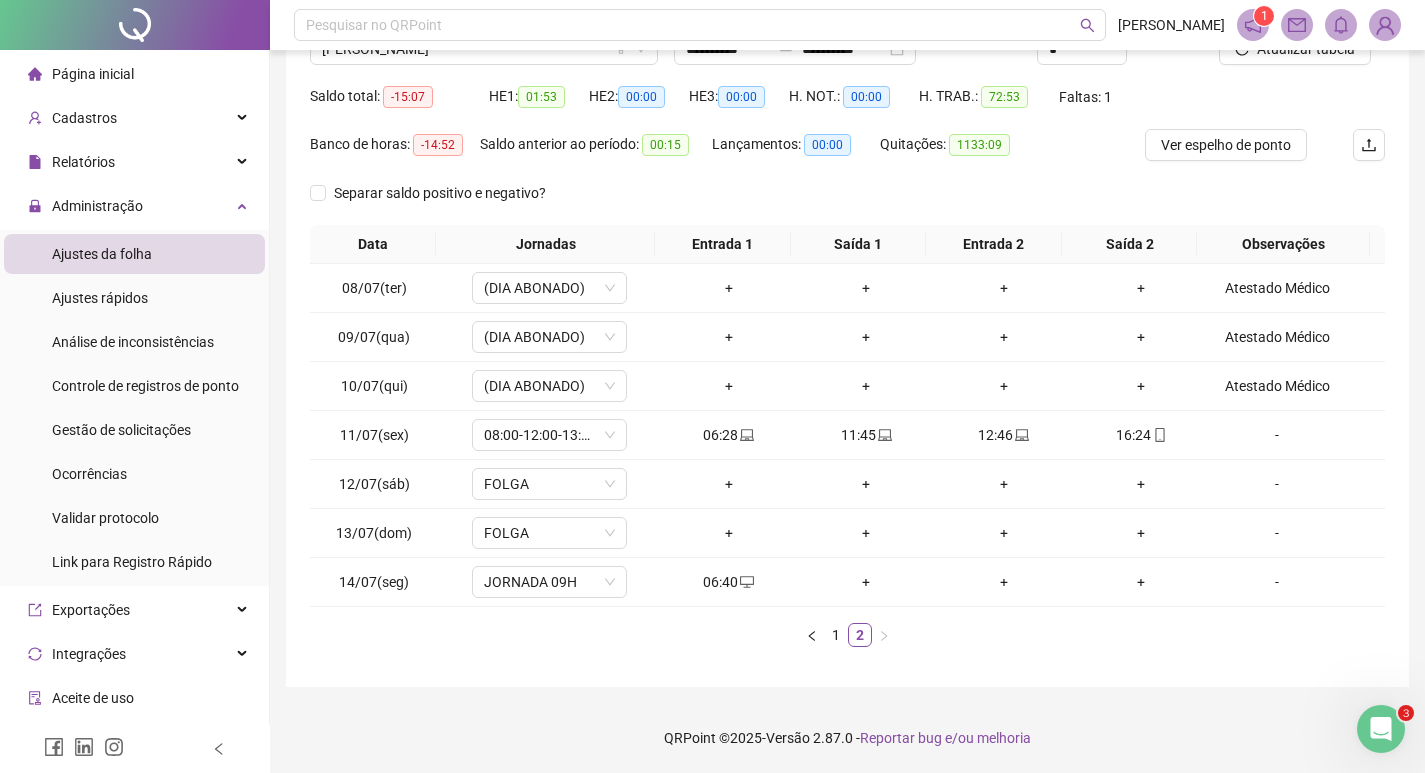 click at bounding box center (1385, 25) 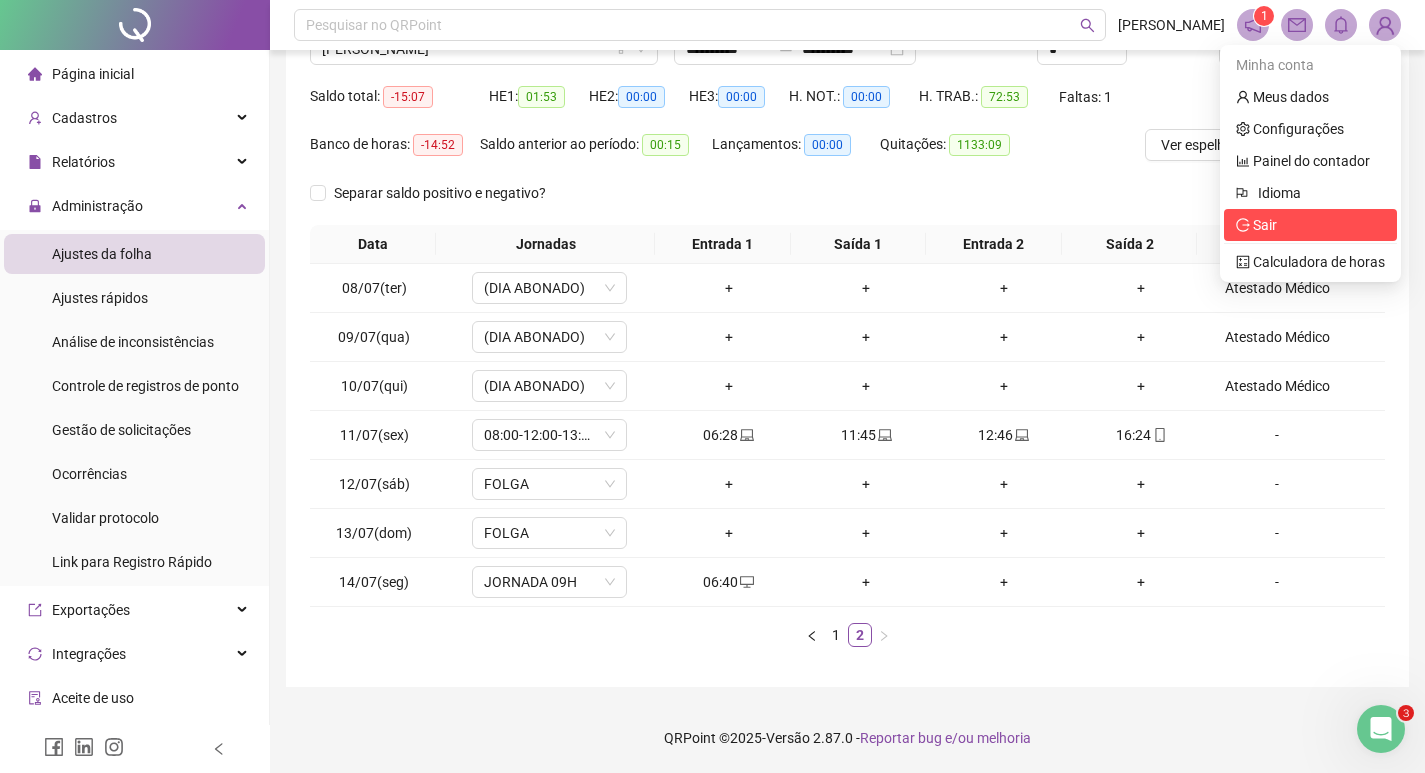 click on "Sair" at bounding box center [1310, 225] 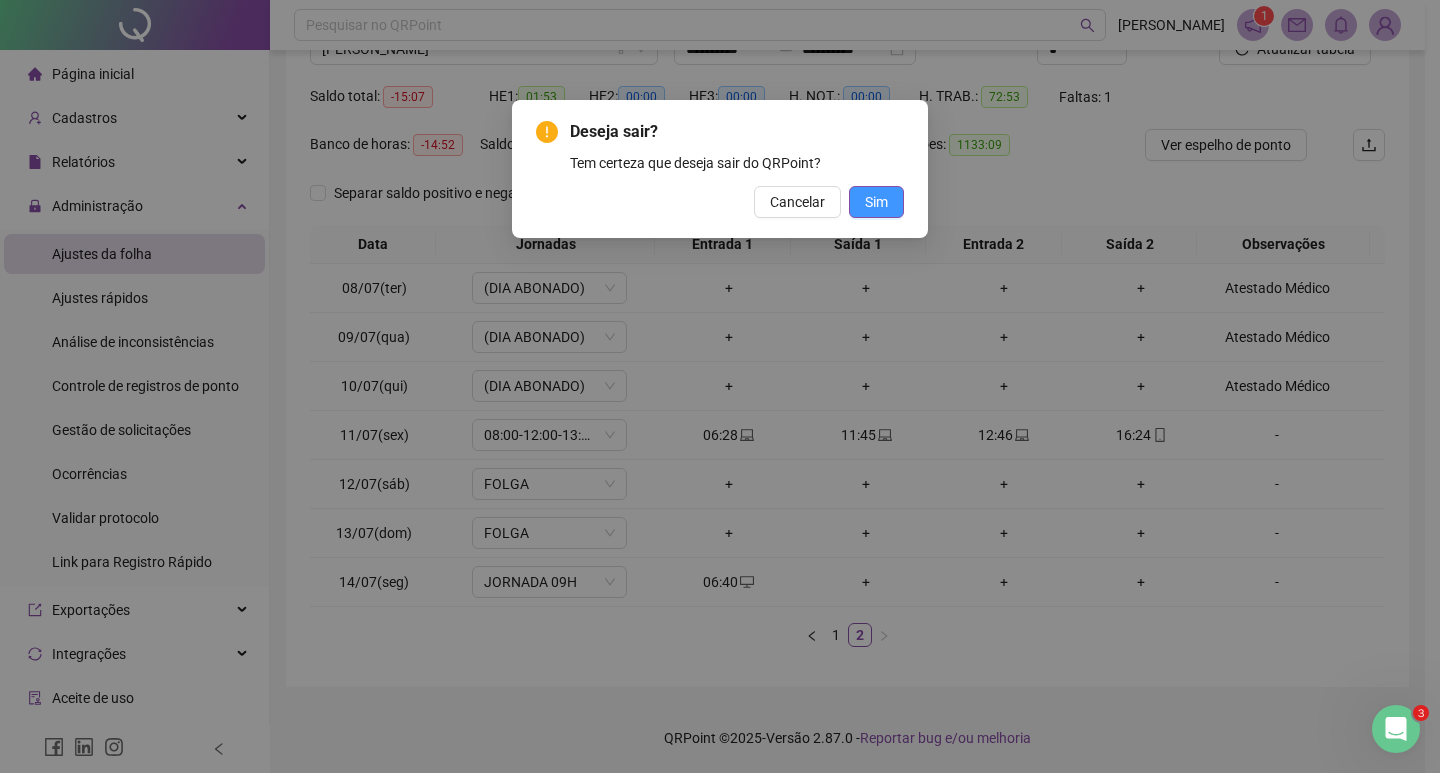 click on "Sim" at bounding box center [876, 202] 